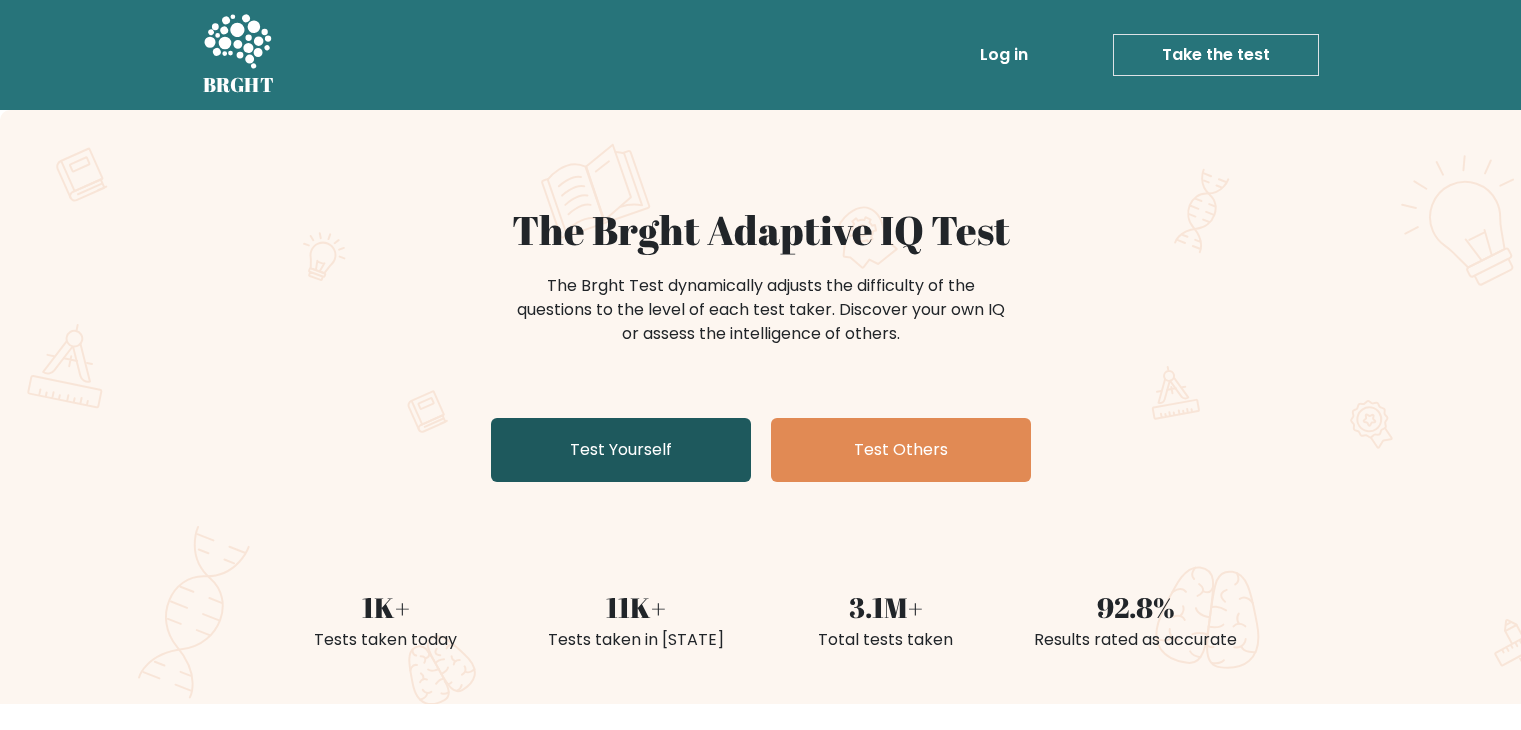 scroll, scrollTop: 0, scrollLeft: 0, axis: both 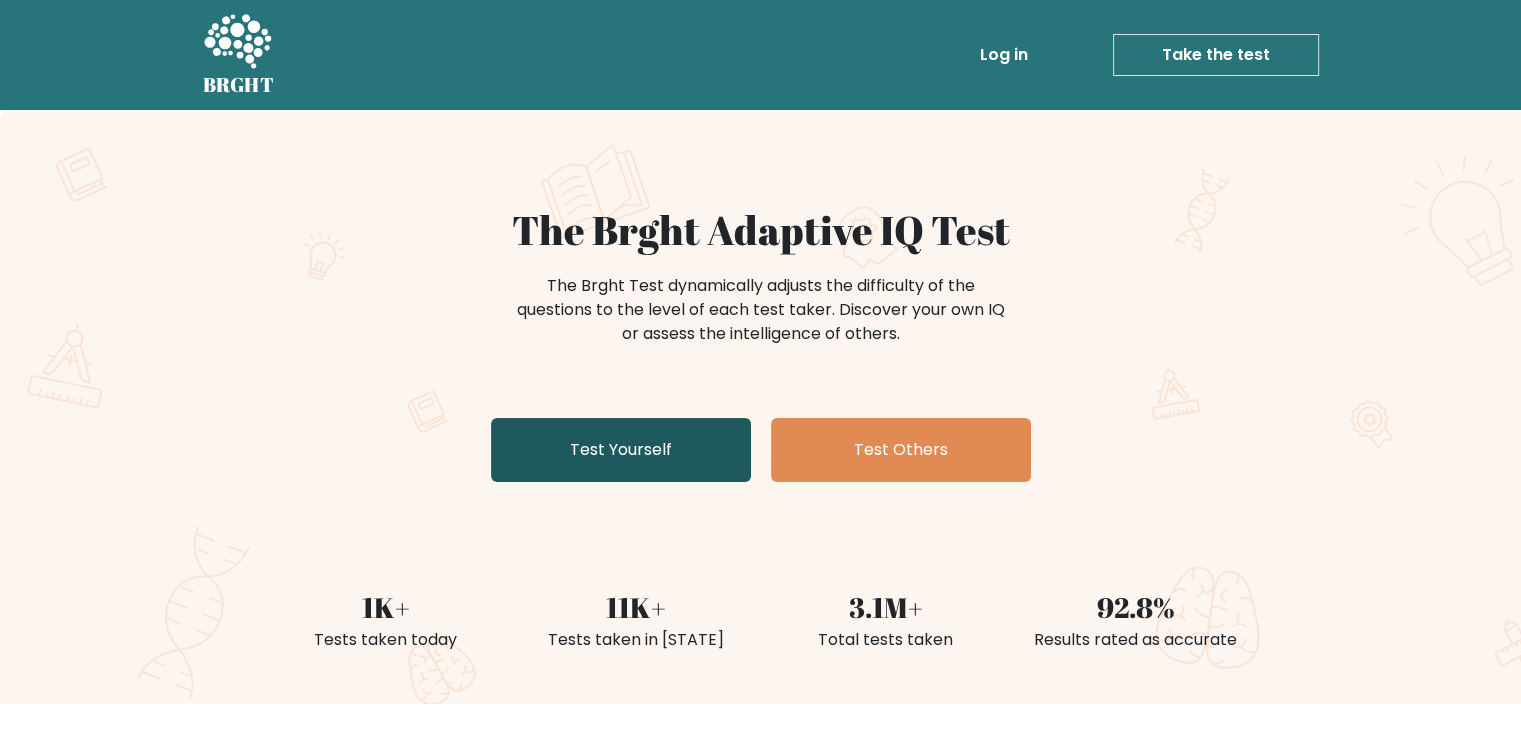 click on "Test Yourself" at bounding box center [621, 450] 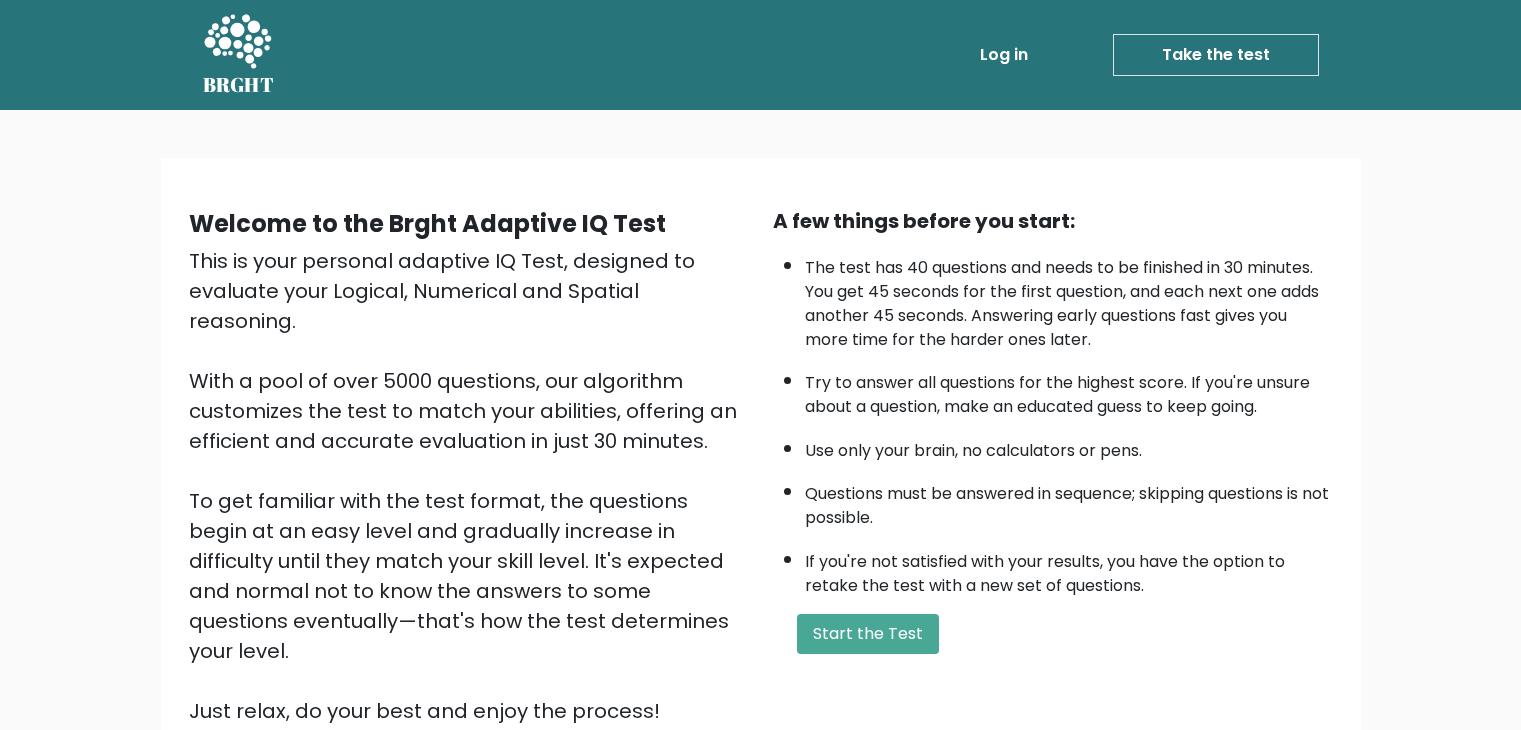 scroll, scrollTop: 0, scrollLeft: 0, axis: both 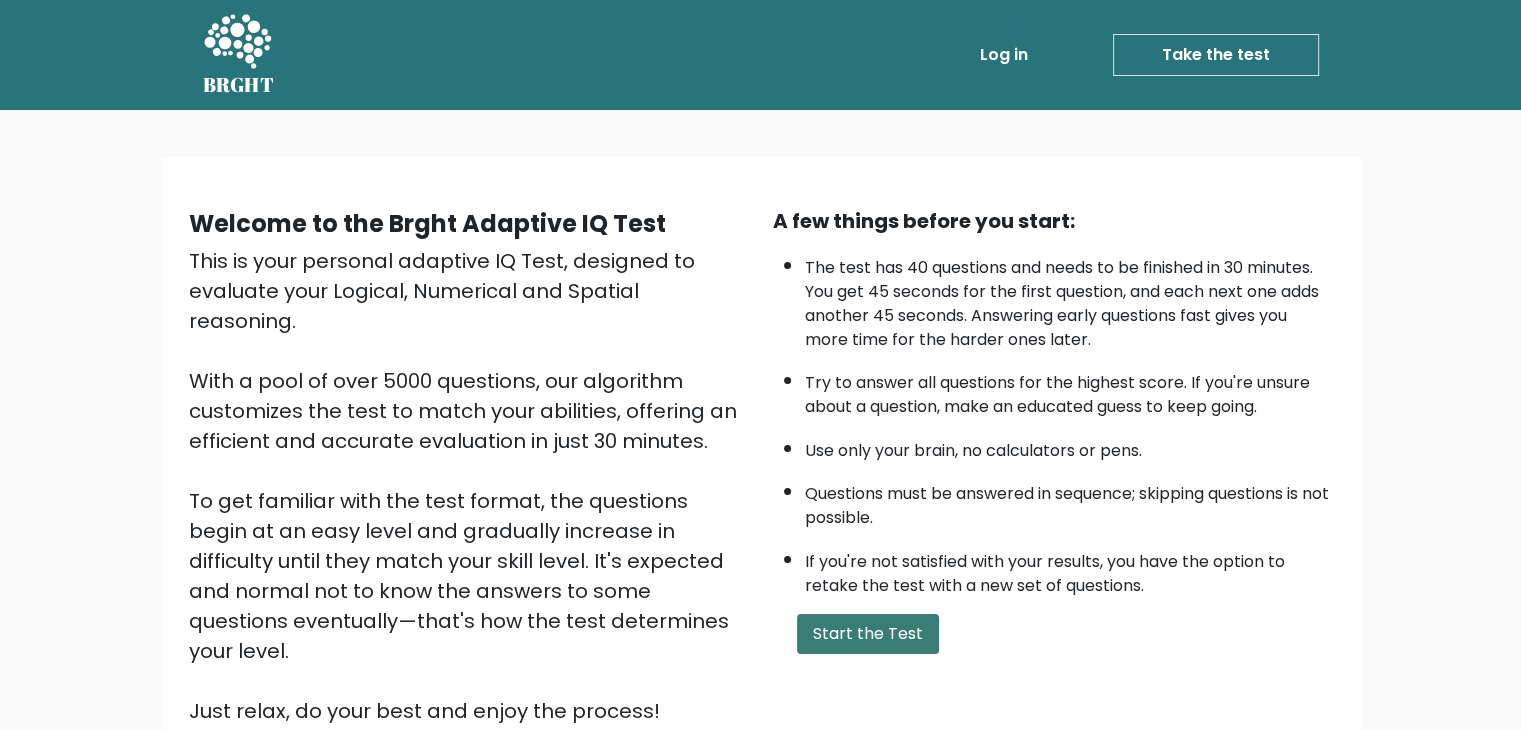 click on "Start the Test" at bounding box center [868, 634] 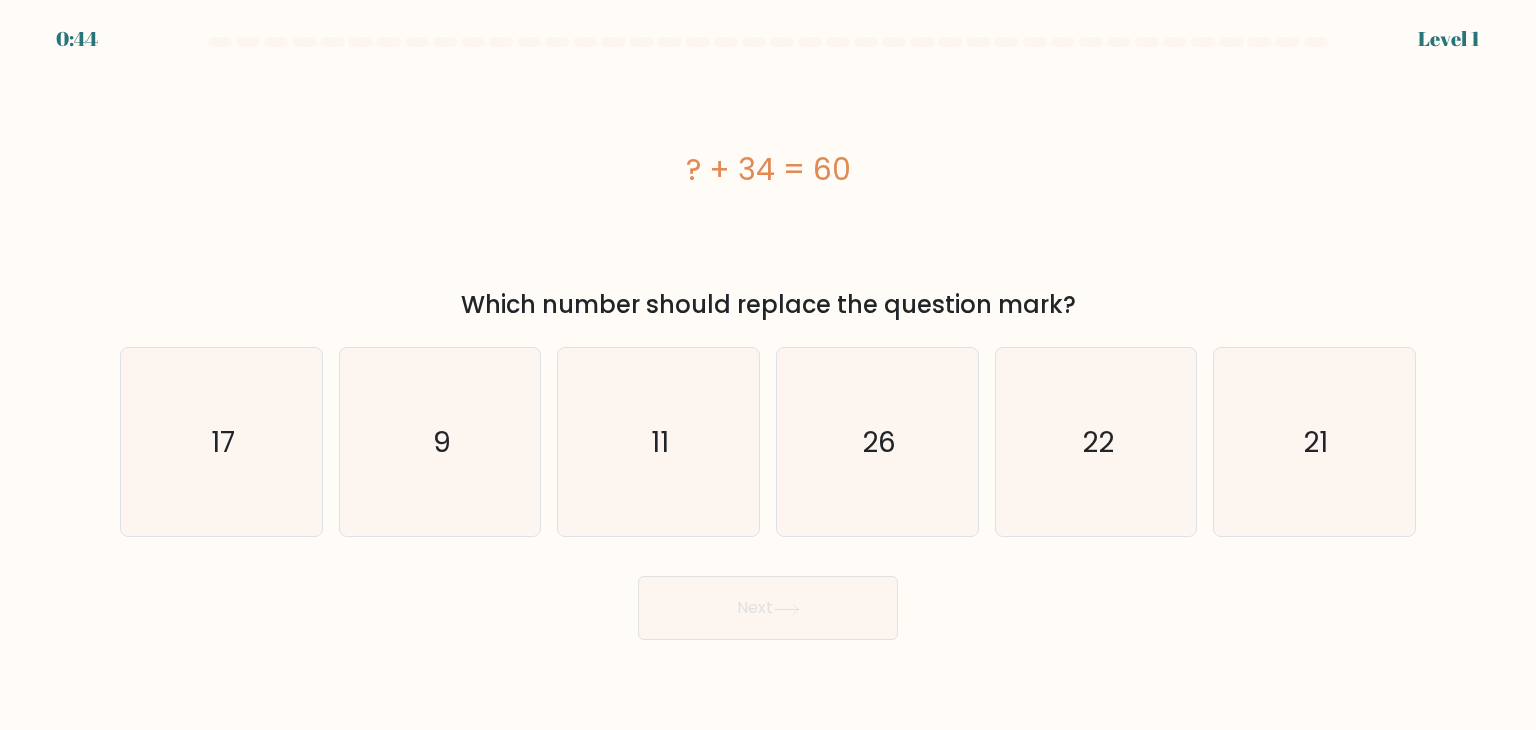 scroll, scrollTop: 0, scrollLeft: 0, axis: both 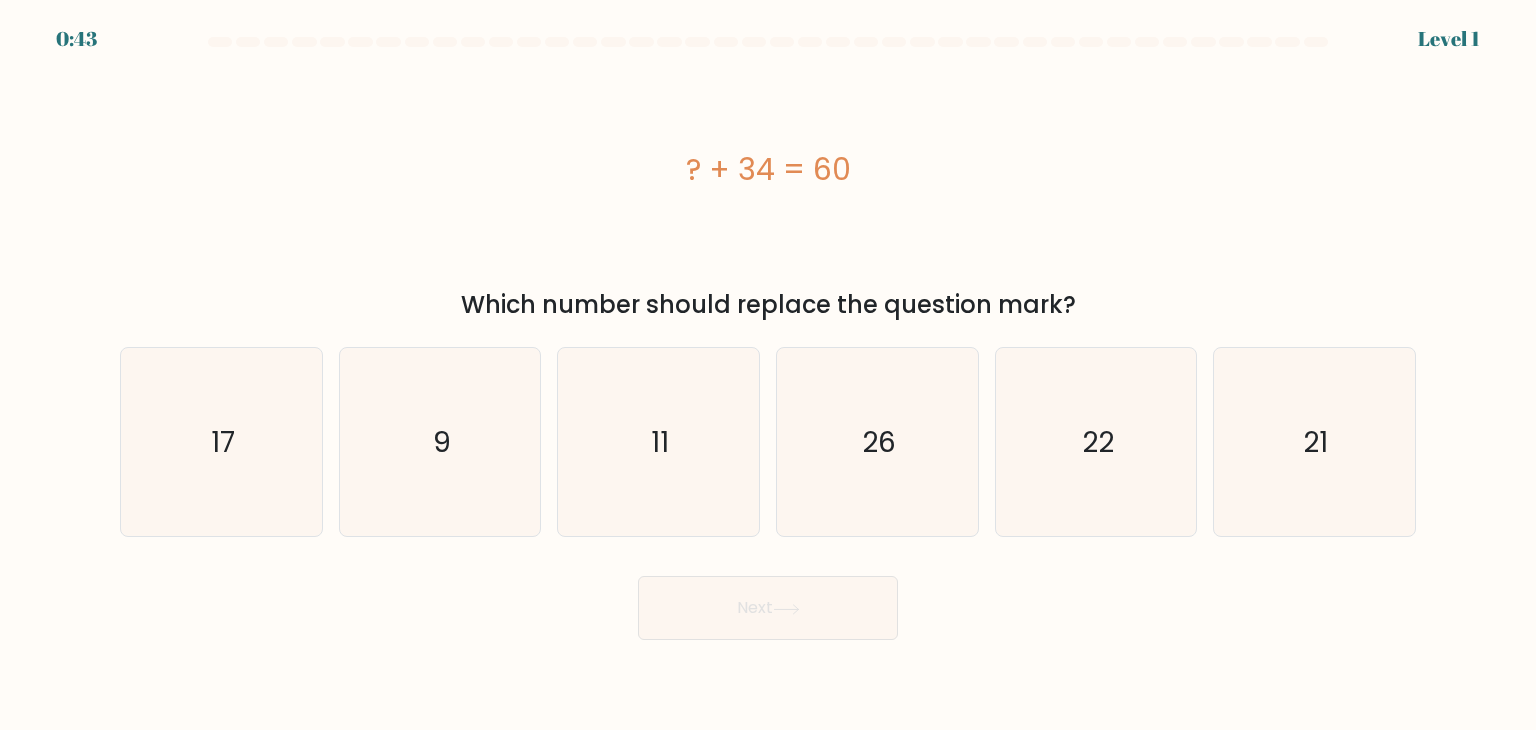 drag, startPoint x: 664, startPoint y: 432, endPoint x: 723, endPoint y: 626, distance: 202.77327 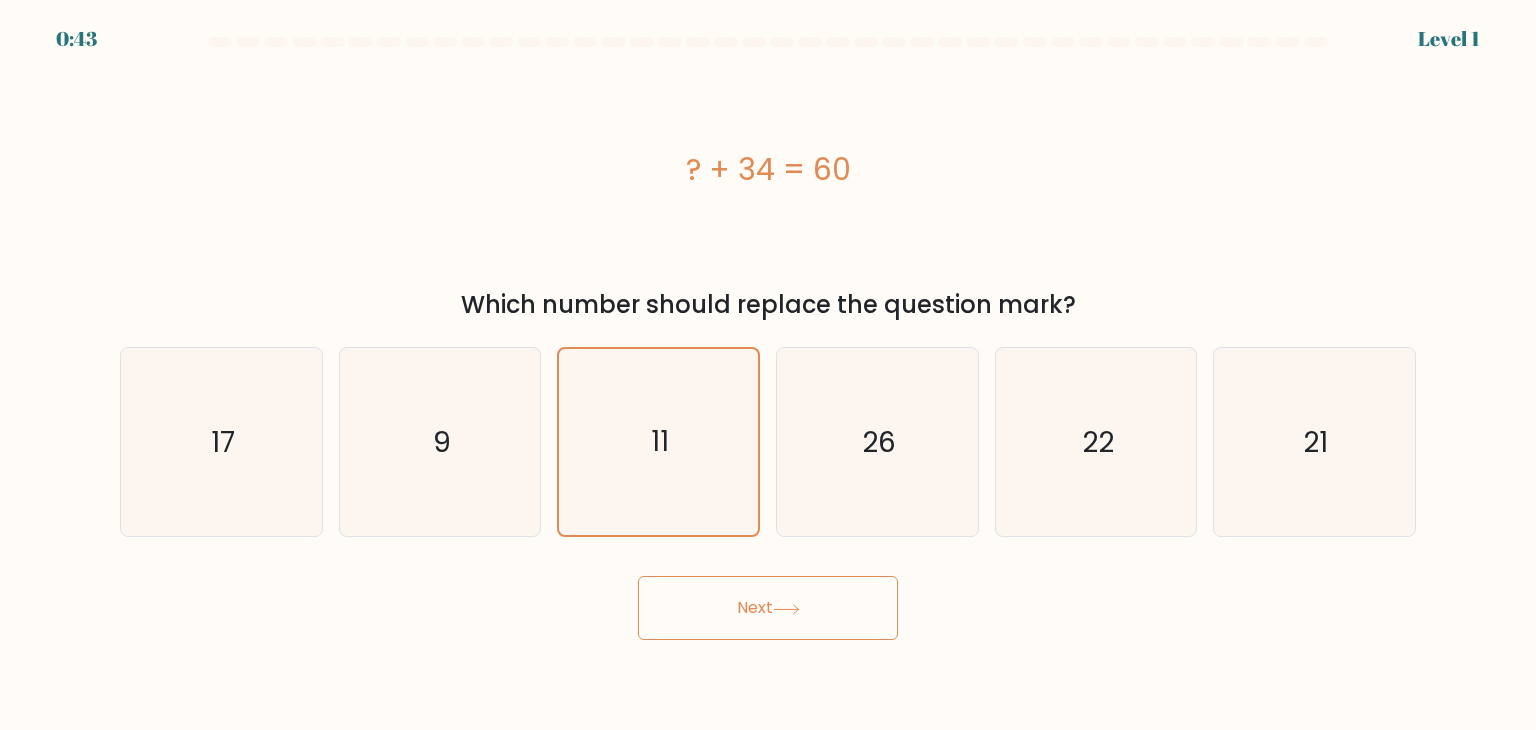 click on "Next" at bounding box center [768, 608] 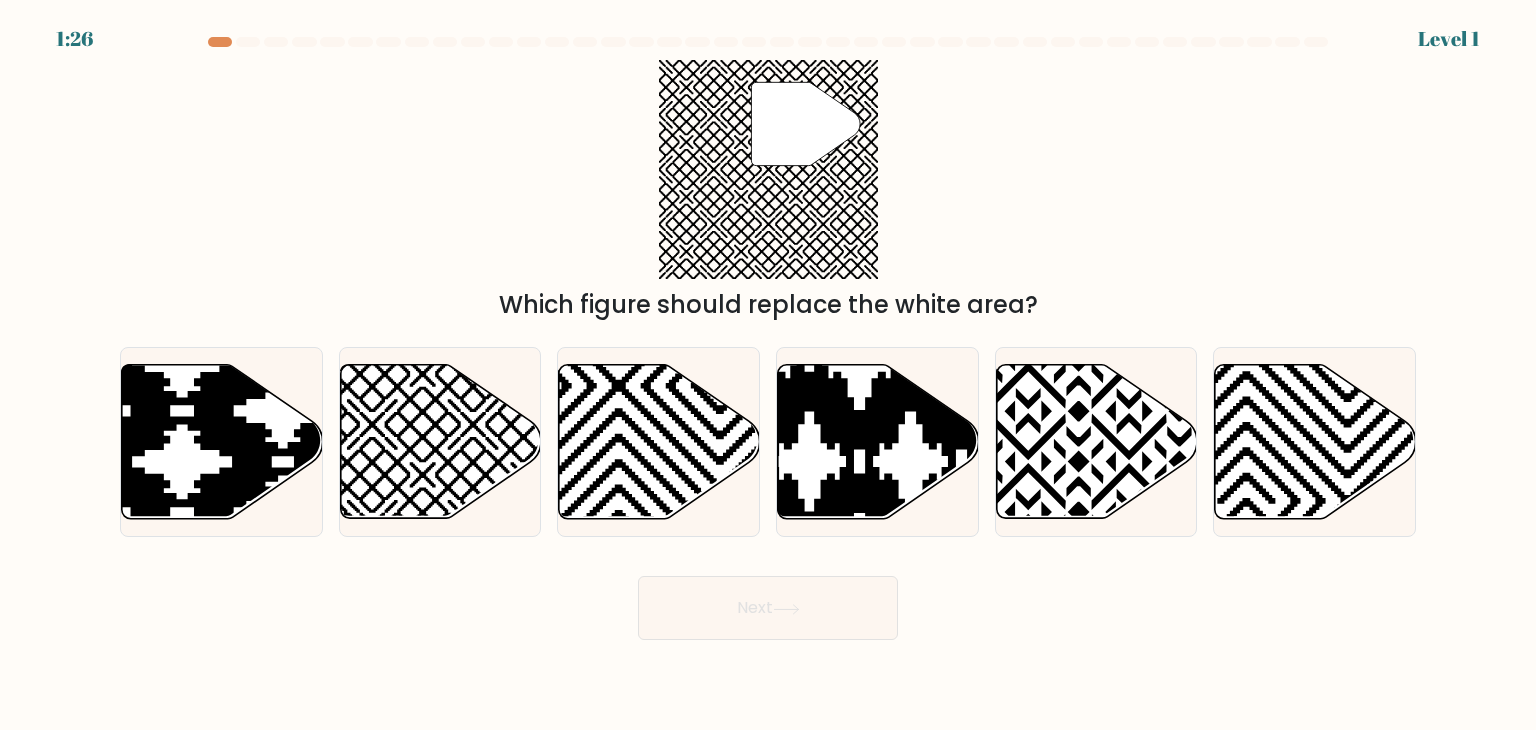 click on "Next" at bounding box center (768, 608) 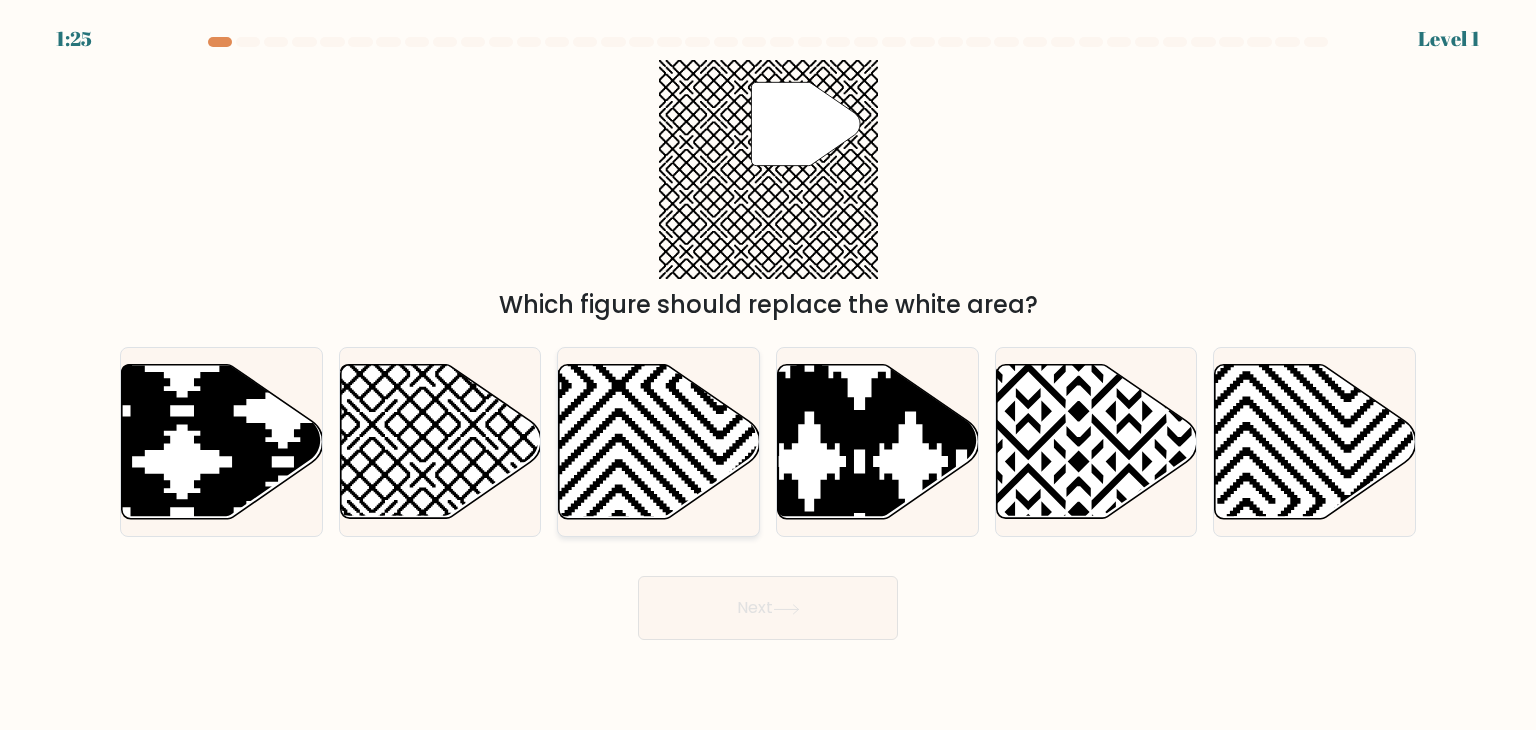 click 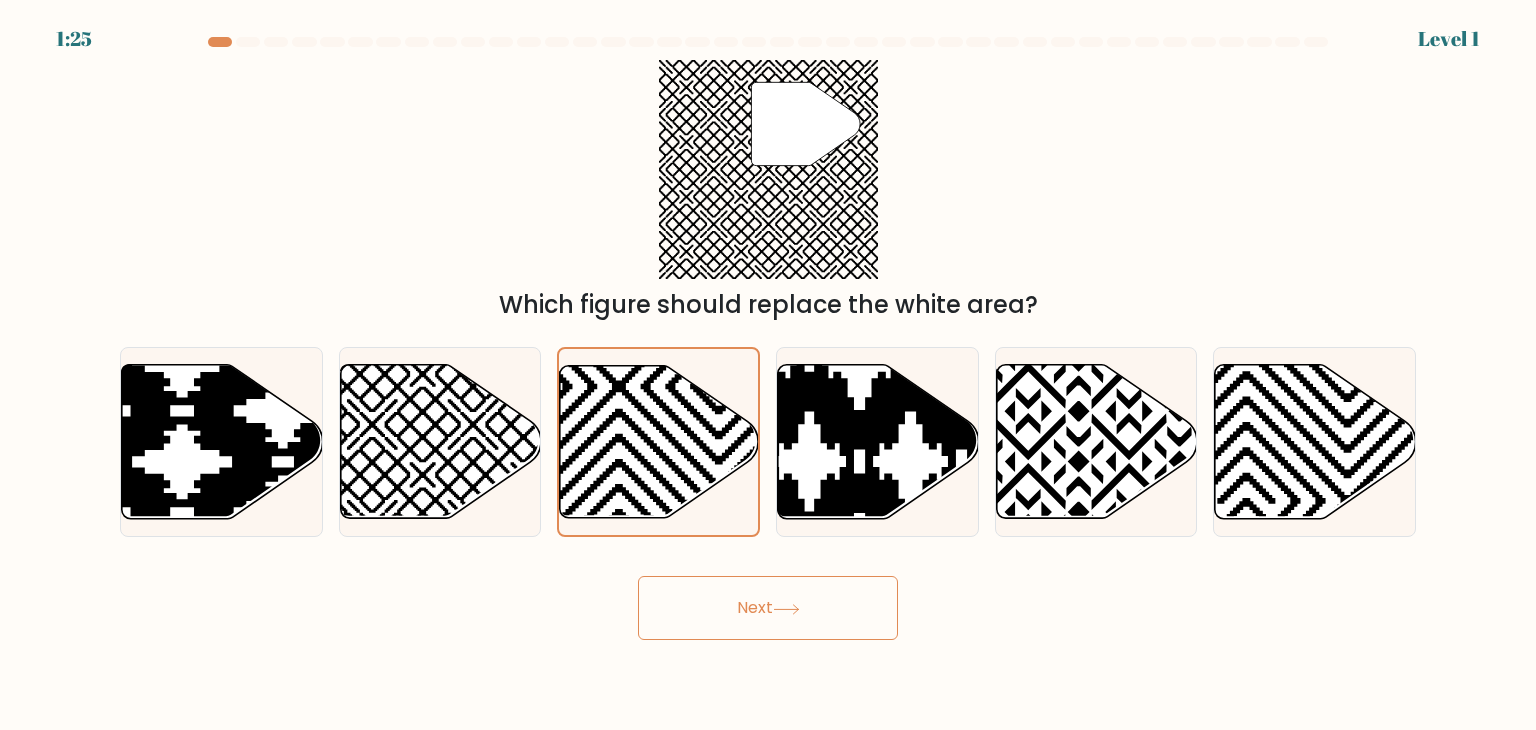 drag, startPoint x: 724, startPoint y: 610, endPoint x: 724, endPoint y: 564, distance: 46 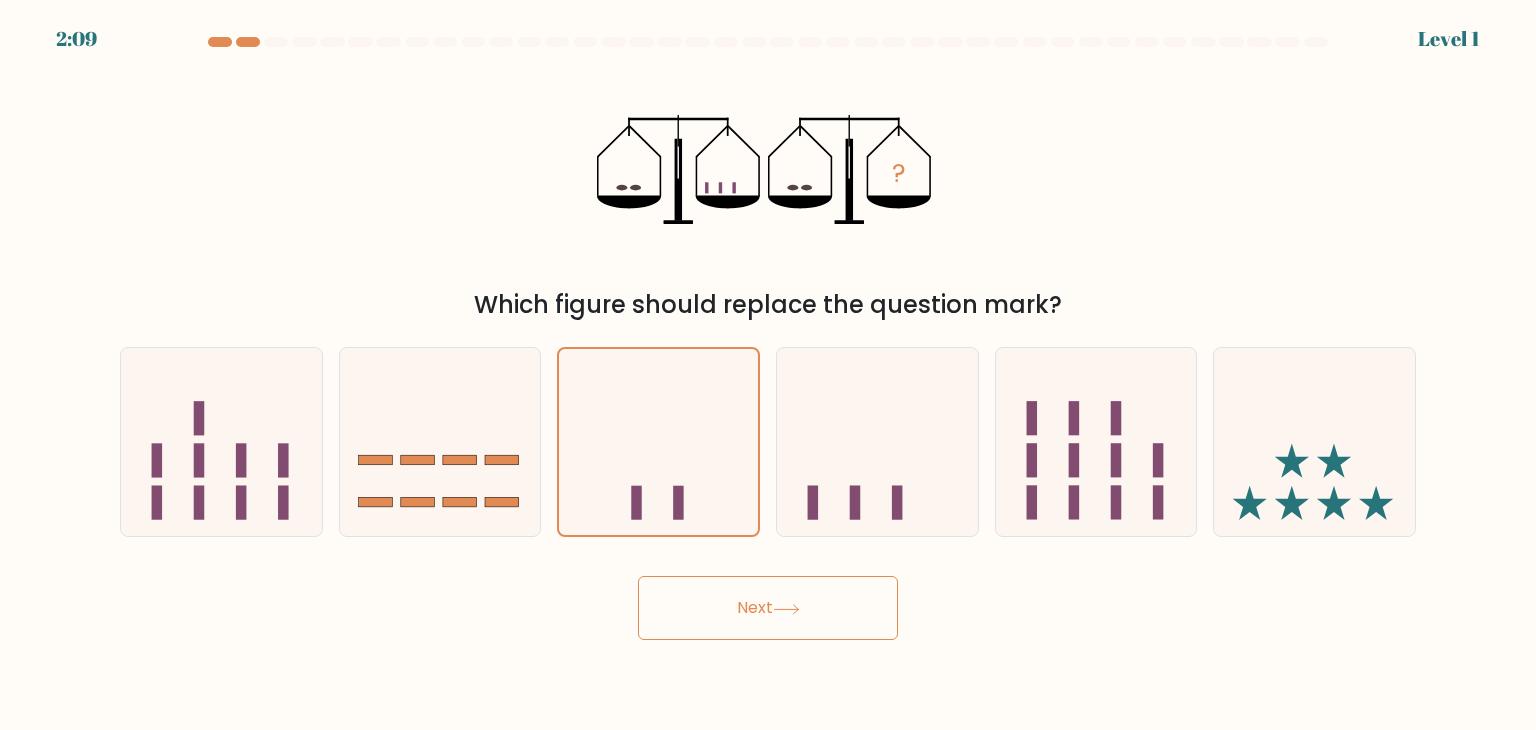 click on "Next" at bounding box center (768, 608) 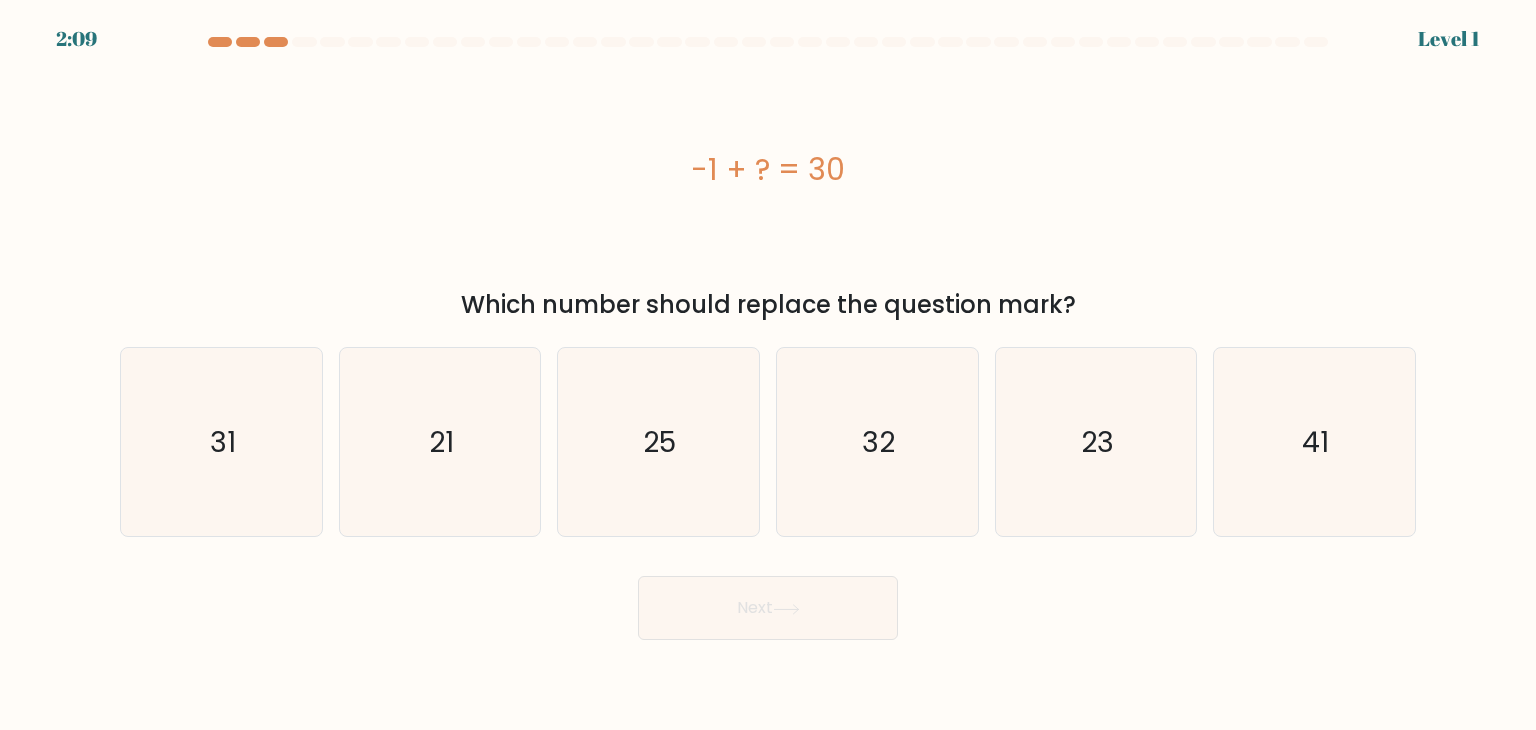 click on "25" 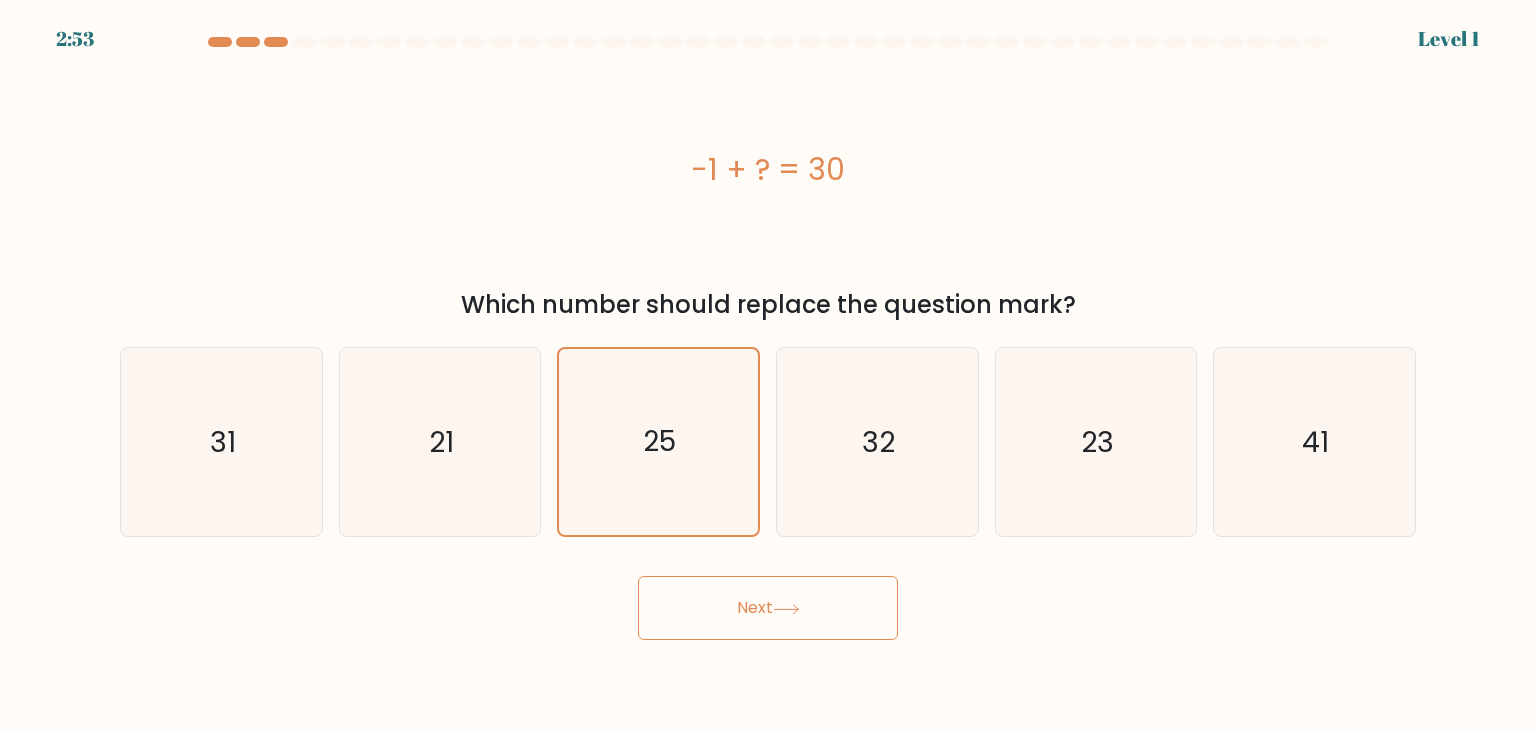 drag, startPoint x: 749, startPoint y: 623, endPoint x: 732, endPoint y: 549, distance: 75.9276 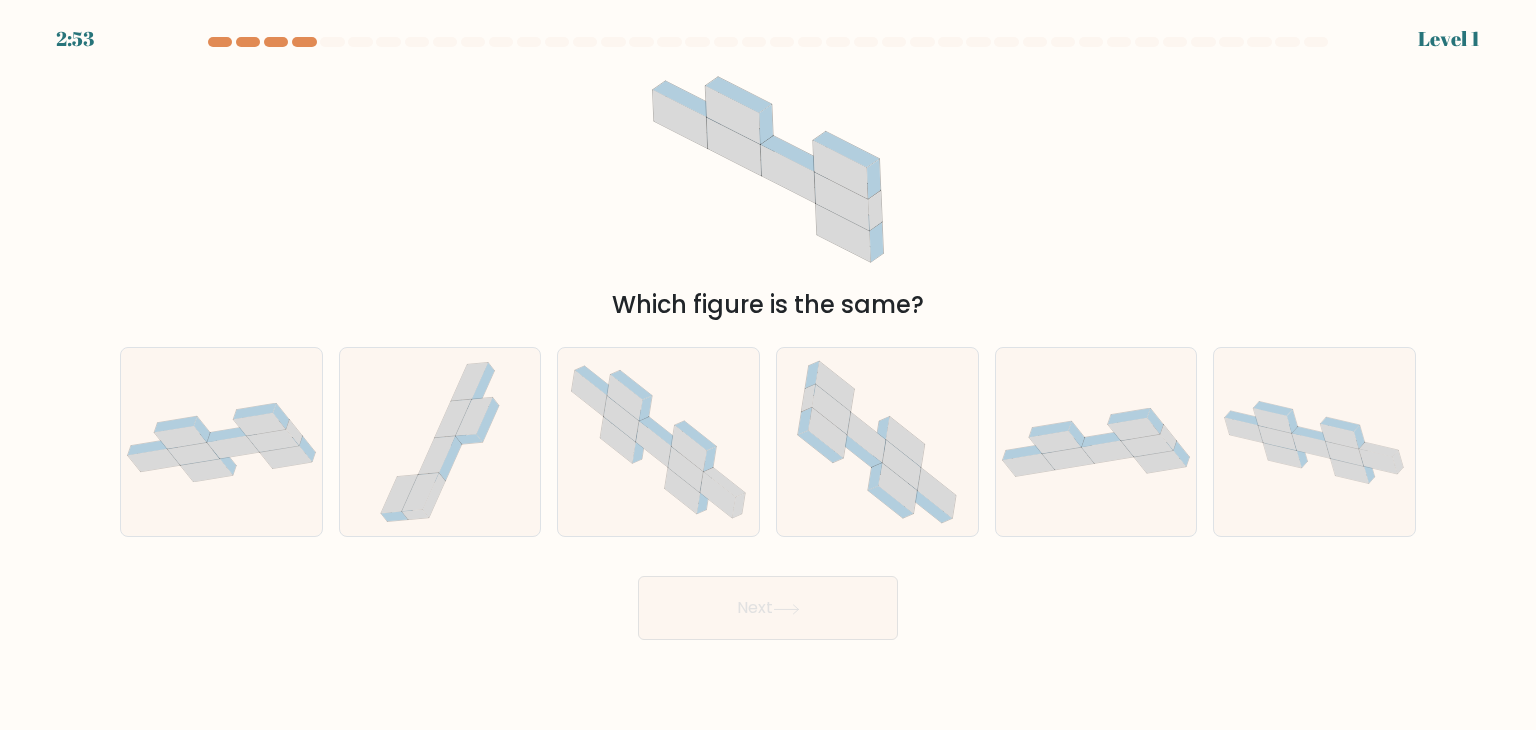click 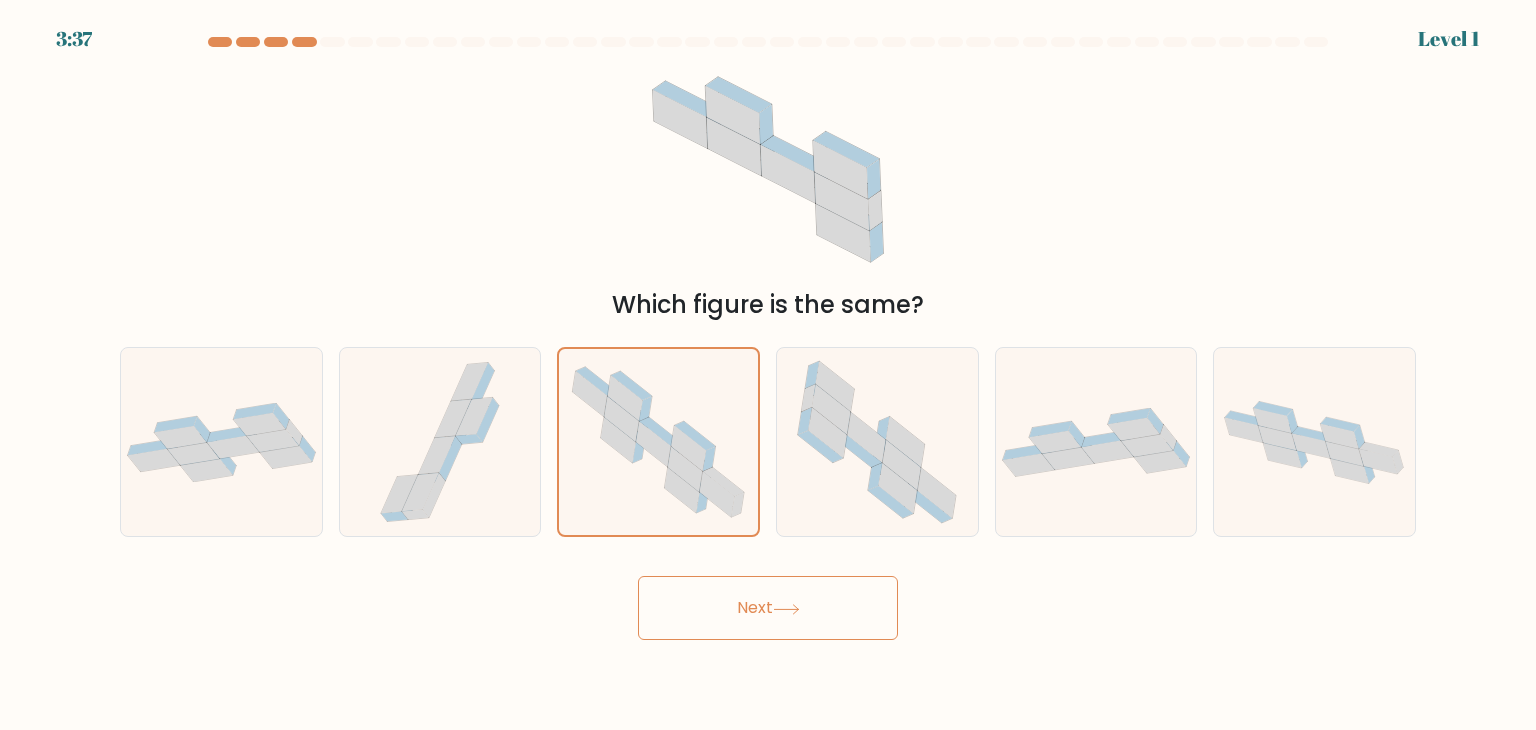 drag, startPoint x: 764, startPoint y: 626, endPoint x: 754, endPoint y: 605, distance: 23.259407 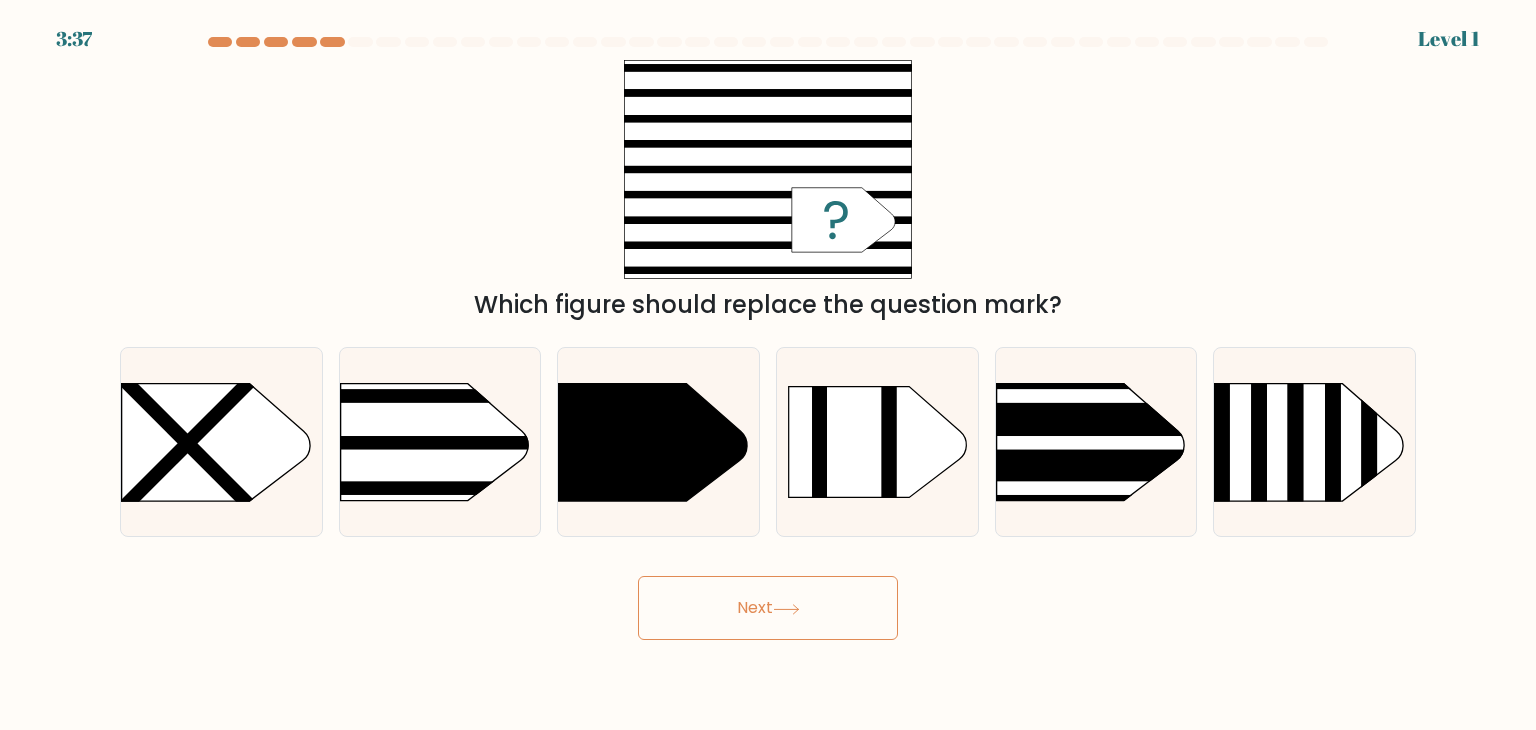 click 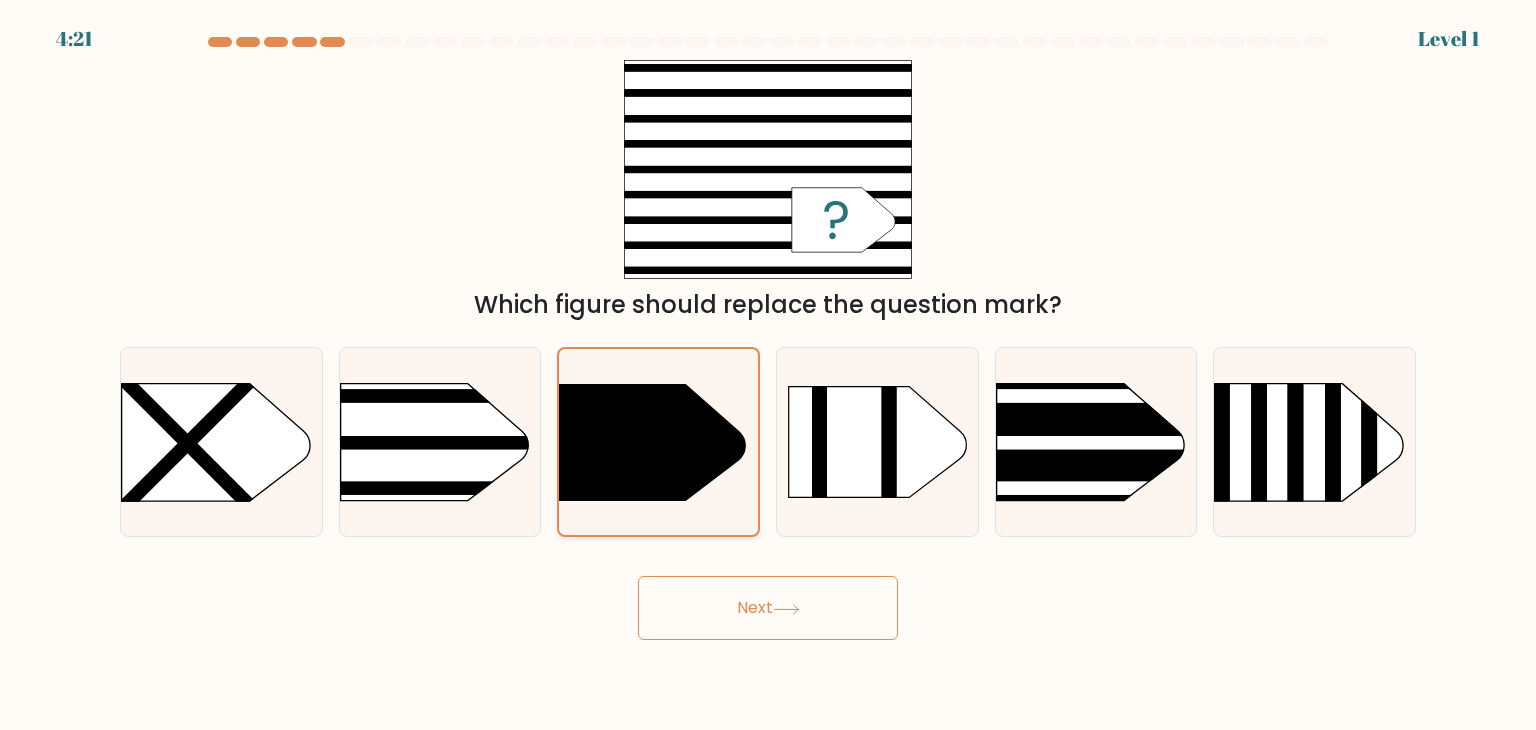 drag, startPoint x: 752, startPoint y: 607, endPoint x: 724, endPoint y: 514, distance: 97.123634 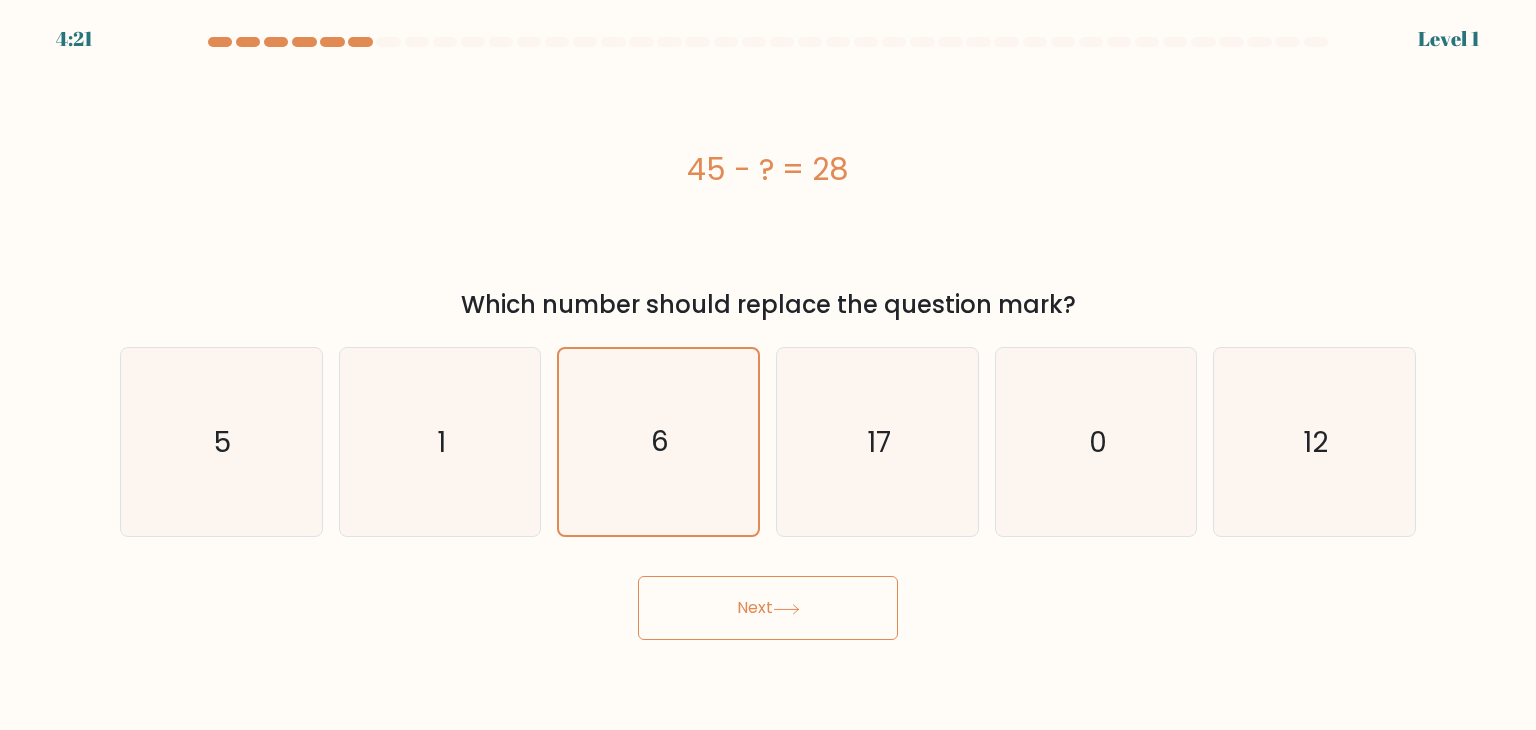 drag, startPoint x: 756, startPoint y: 633, endPoint x: 732, endPoint y: 545, distance: 91.214035 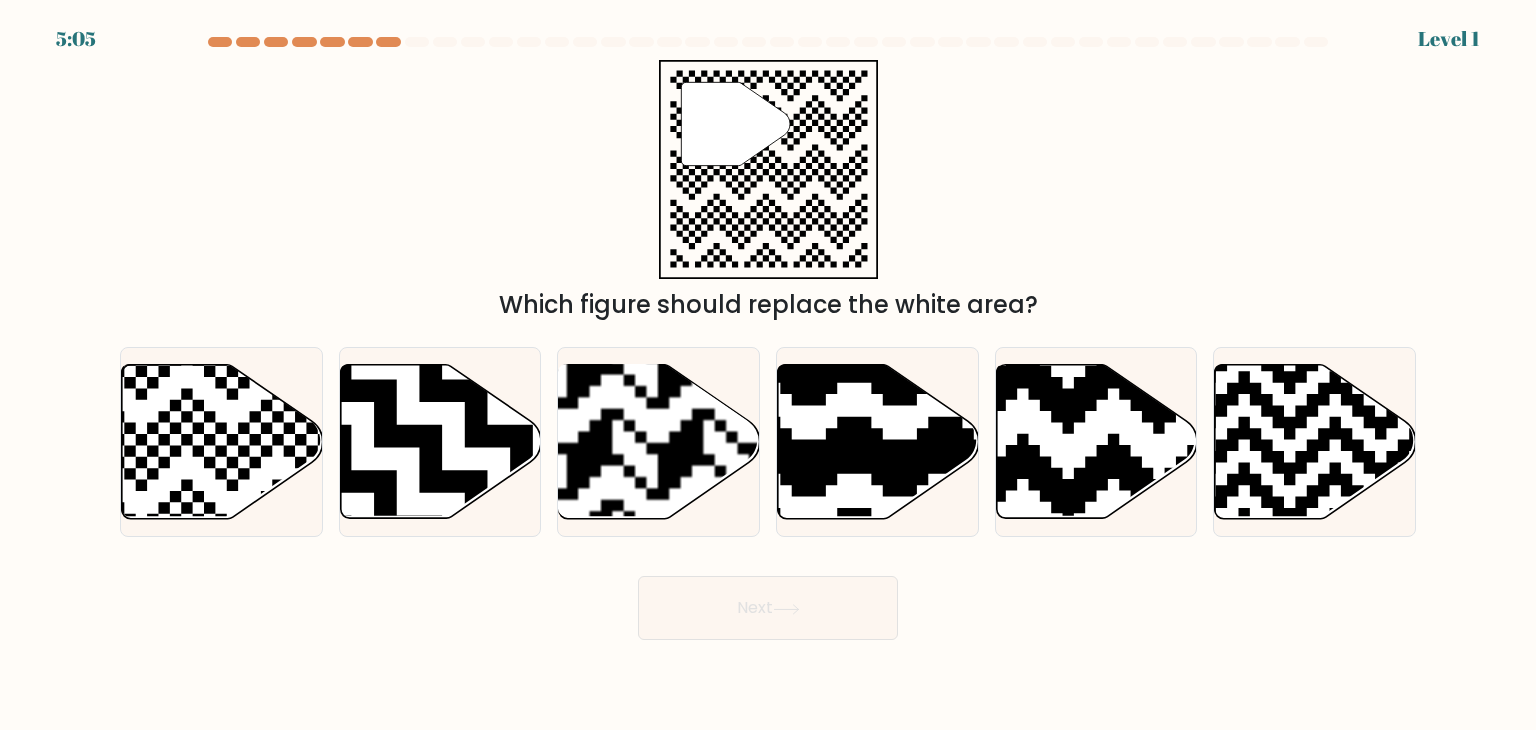 click 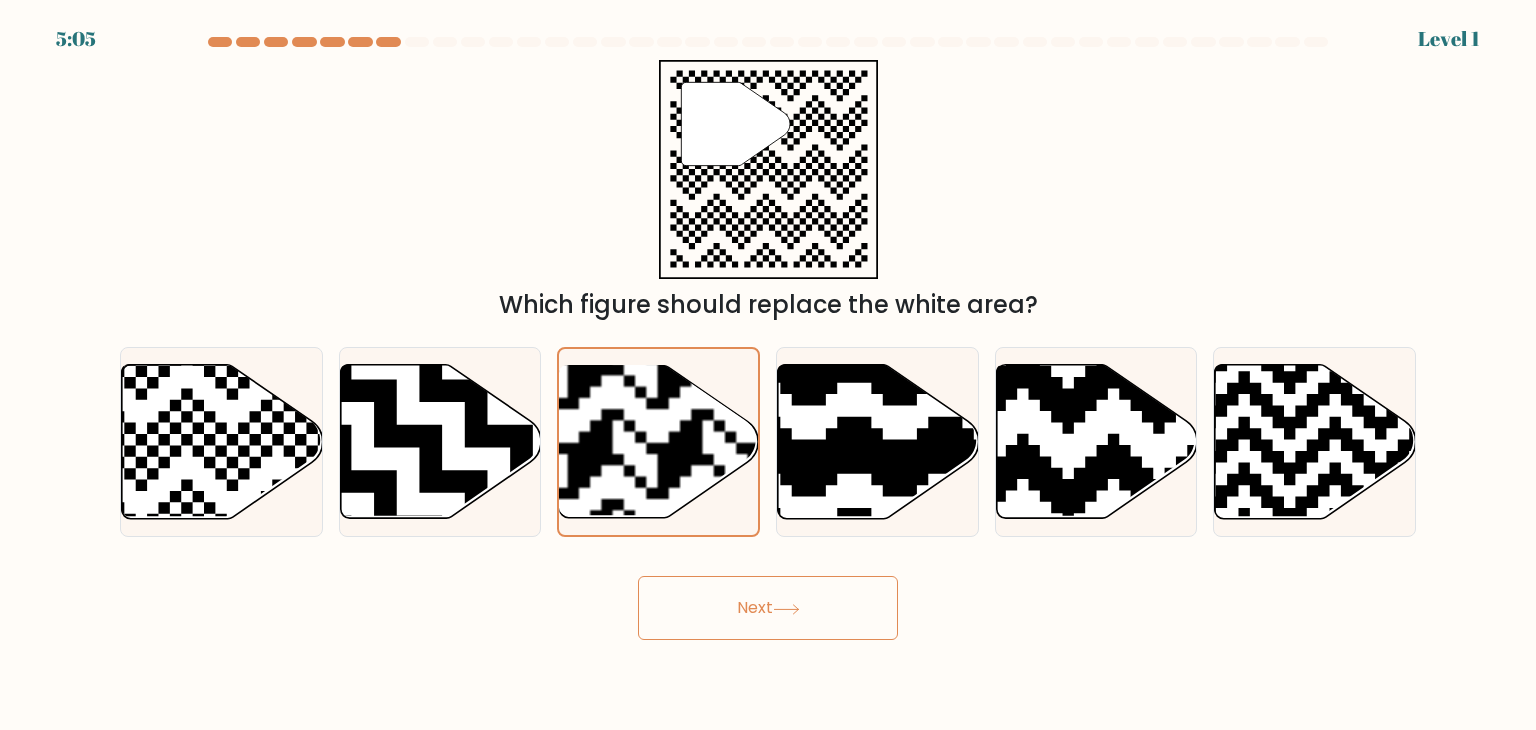 click on "Next" at bounding box center [768, 608] 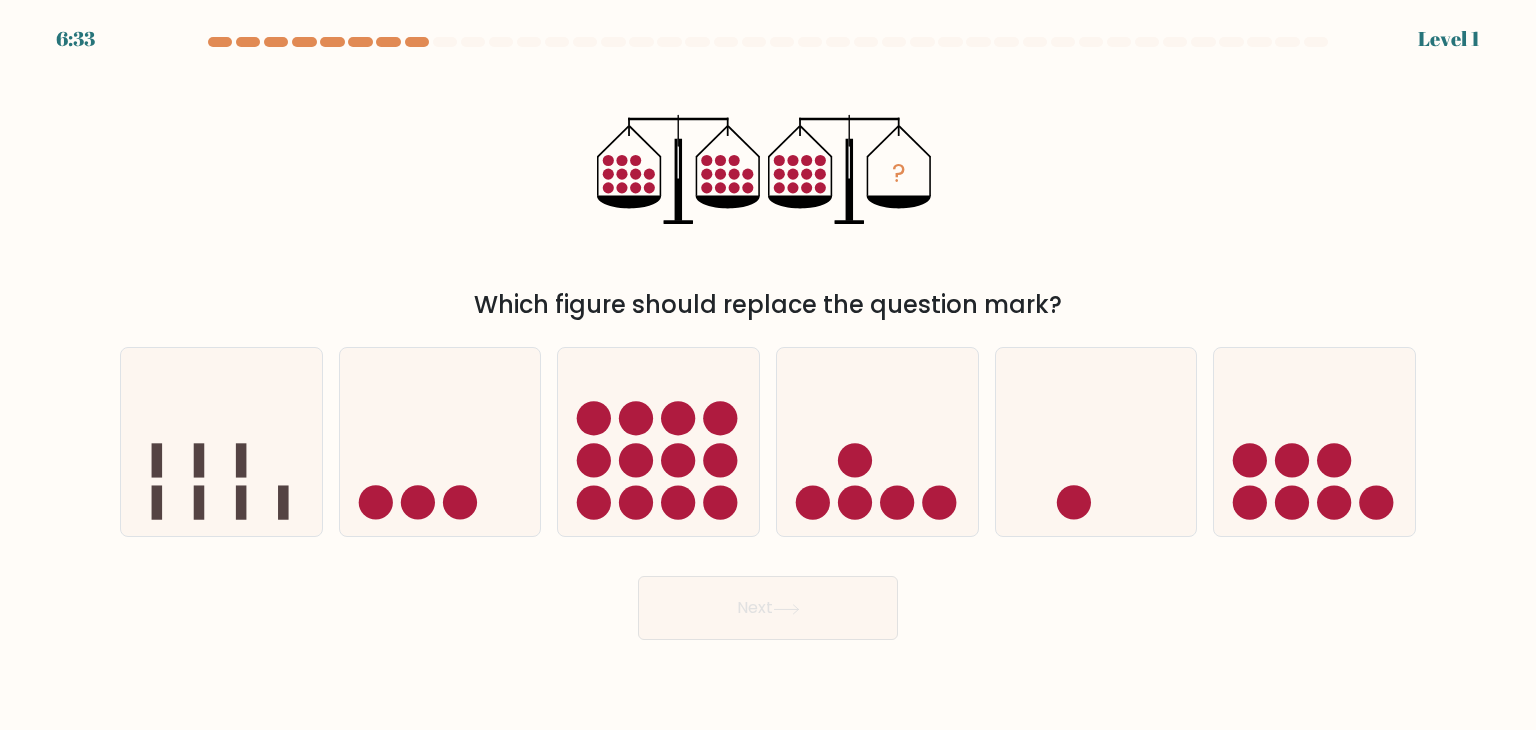click 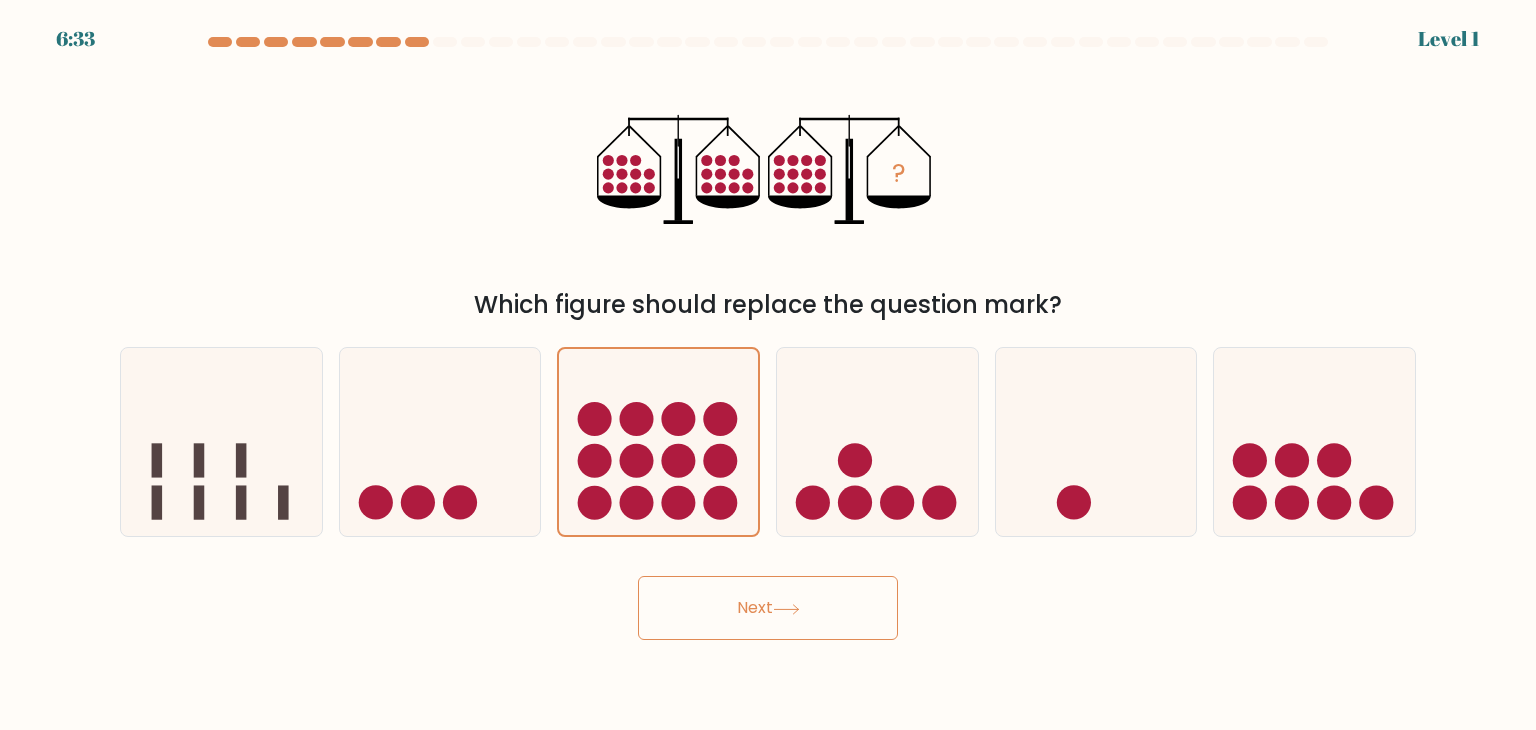 drag, startPoint x: 748, startPoint y: 609, endPoint x: 743, endPoint y: 595, distance: 14.866069 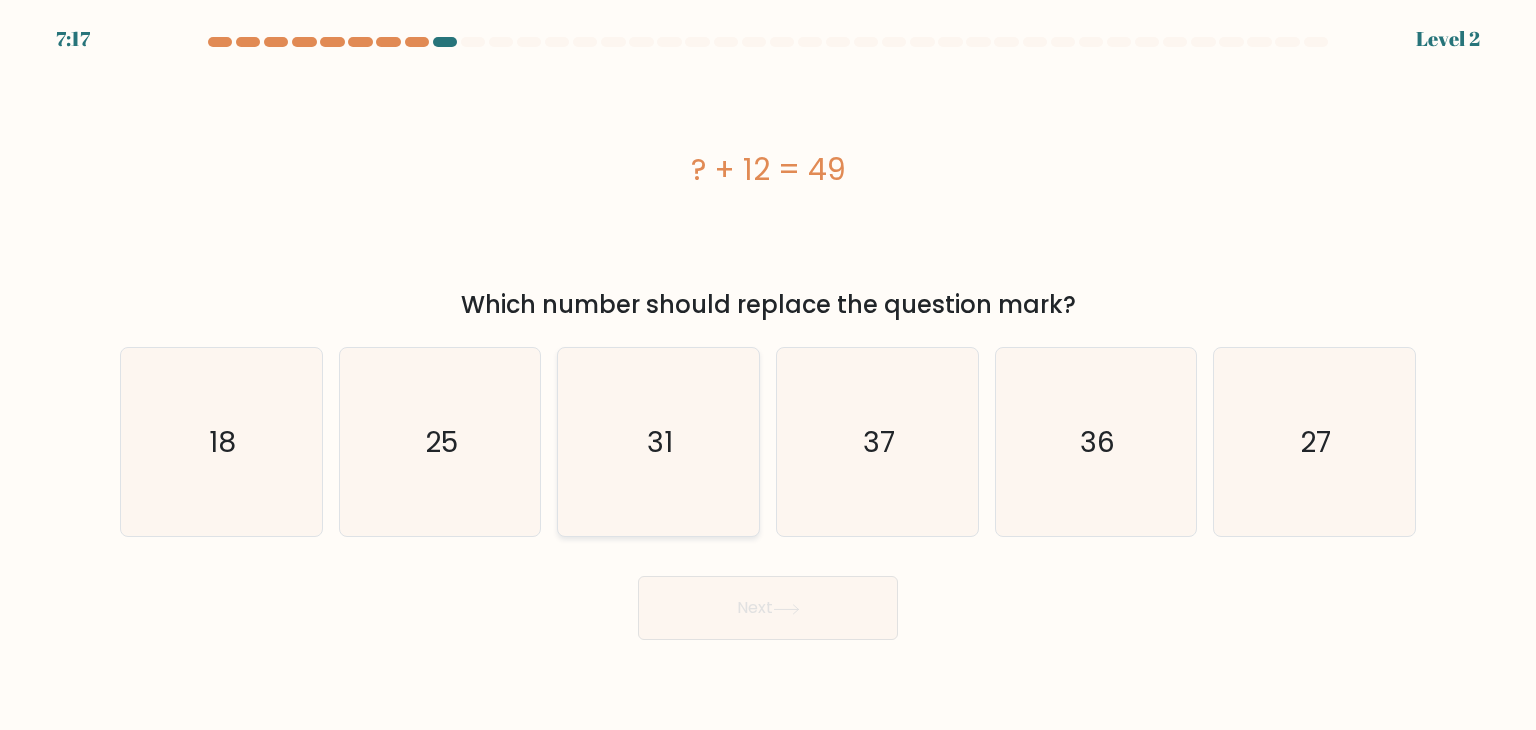 drag, startPoint x: 707, startPoint y: 493, endPoint x: 711, endPoint y: 510, distance: 17.464249 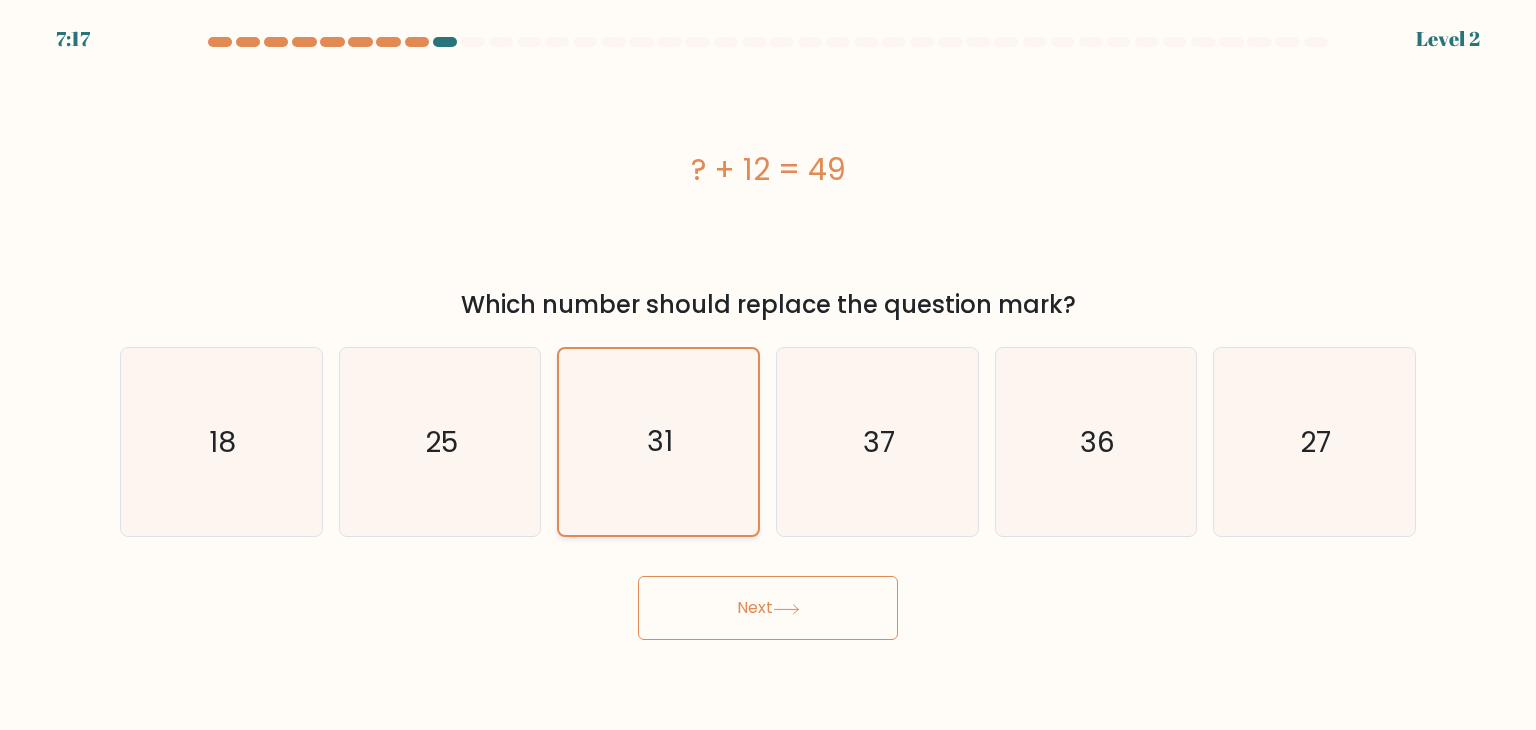drag, startPoint x: 761, startPoint y: 605, endPoint x: 727, endPoint y: 532, distance: 80.529495 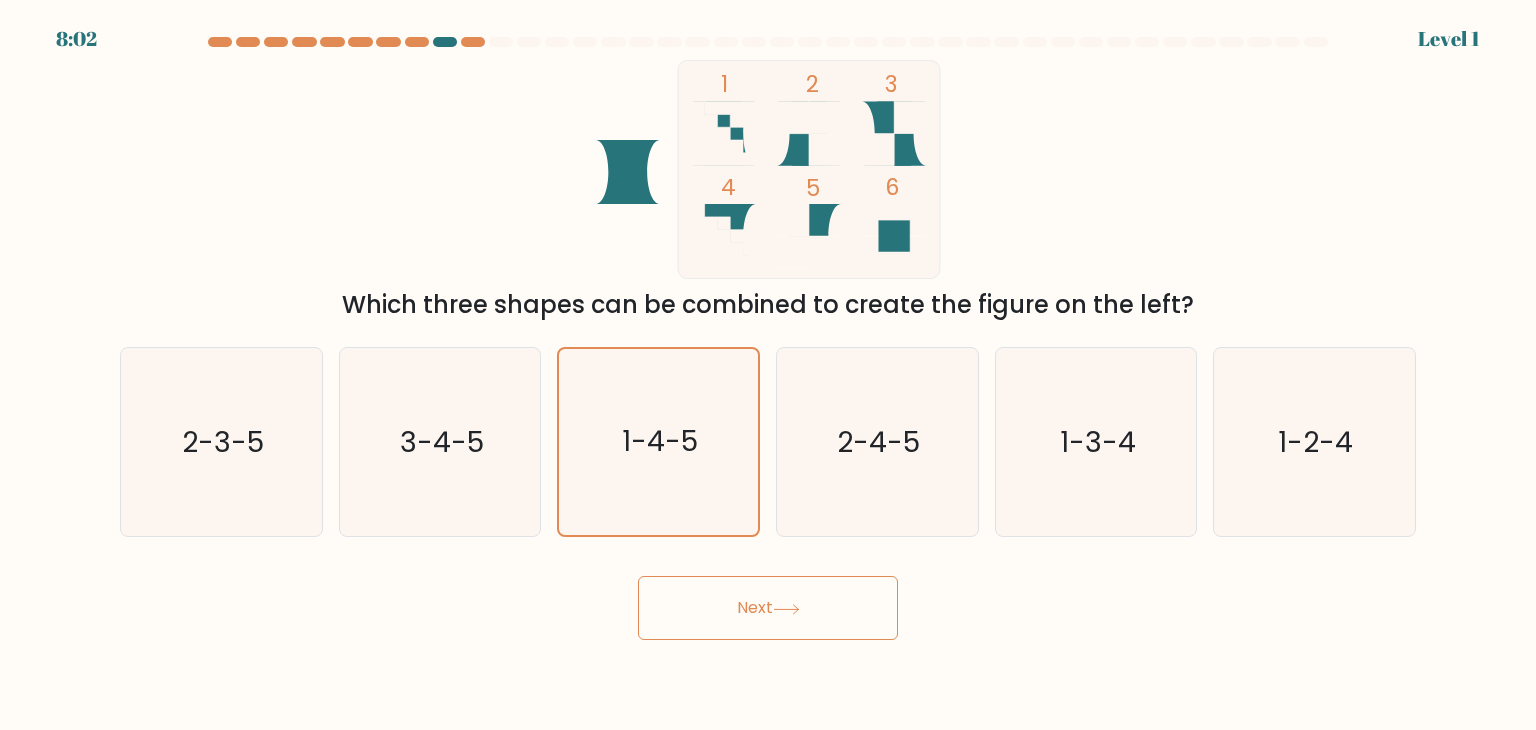 drag, startPoint x: 764, startPoint y: 584, endPoint x: 759, endPoint y: 554, distance: 30.413813 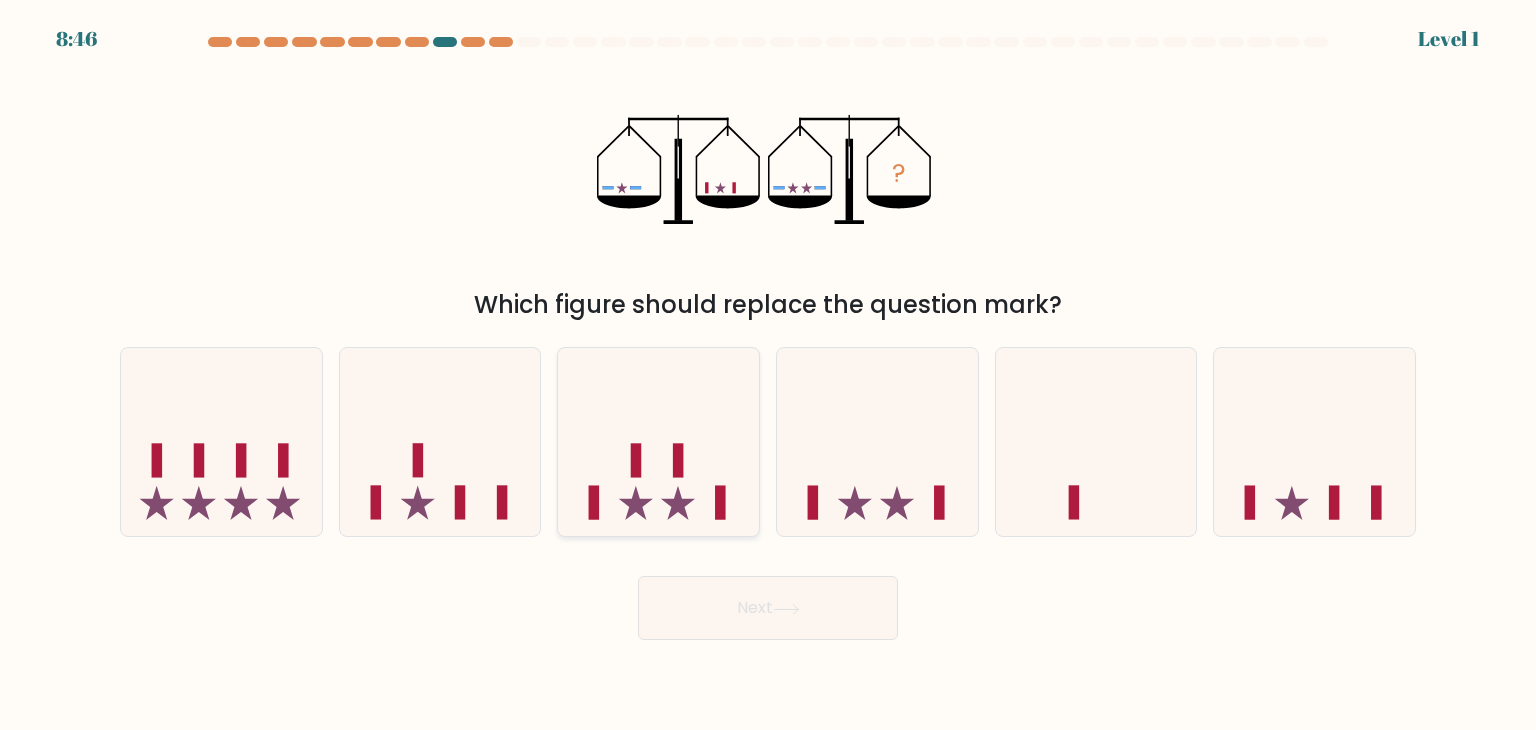 drag, startPoint x: 767, startPoint y: 604, endPoint x: 727, endPoint y: 469, distance: 140.80128 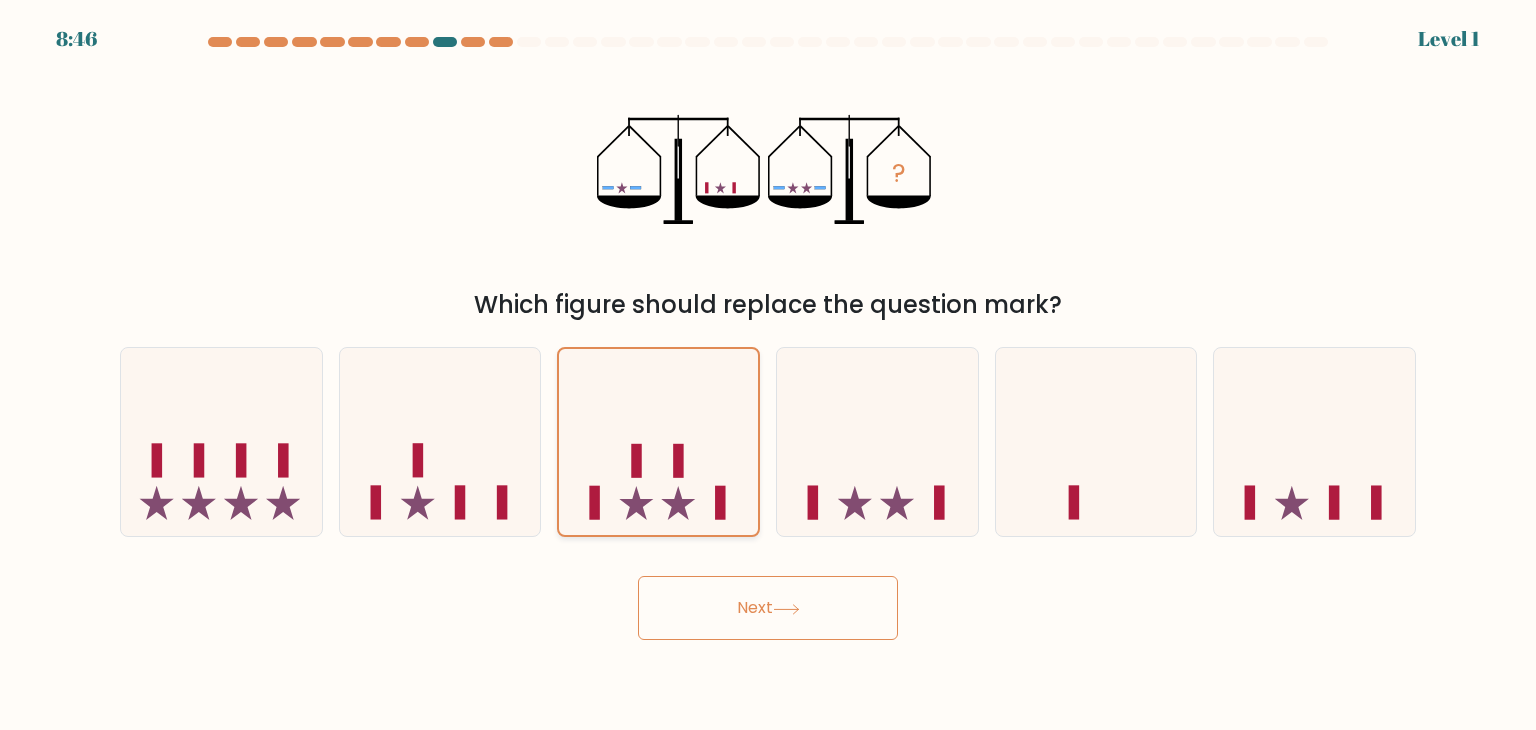 drag, startPoint x: 757, startPoint y: 597, endPoint x: 724, endPoint y: 499, distance: 103.40696 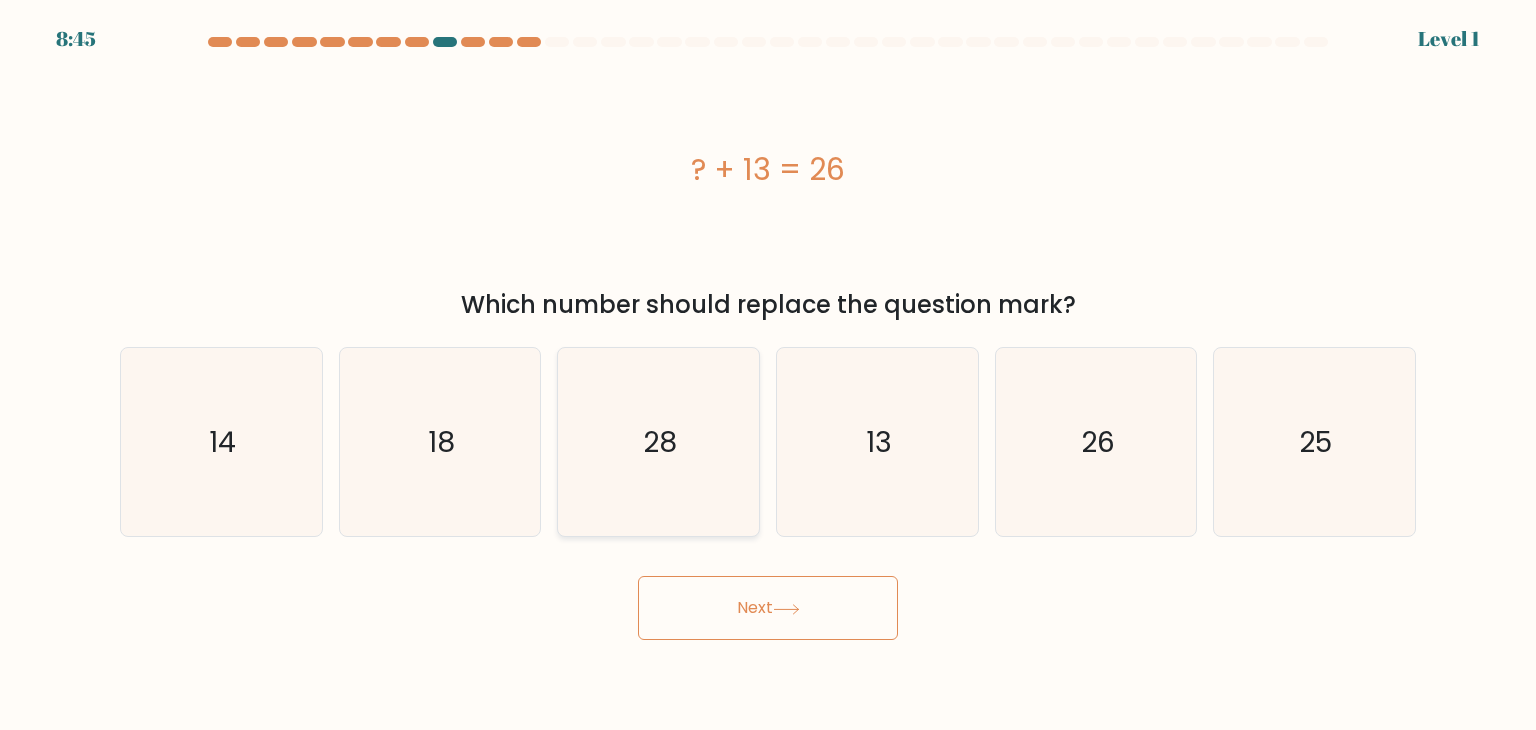 drag, startPoint x: 715, startPoint y: 485, endPoint x: 716, endPoint y: 520, distance: 35.014282 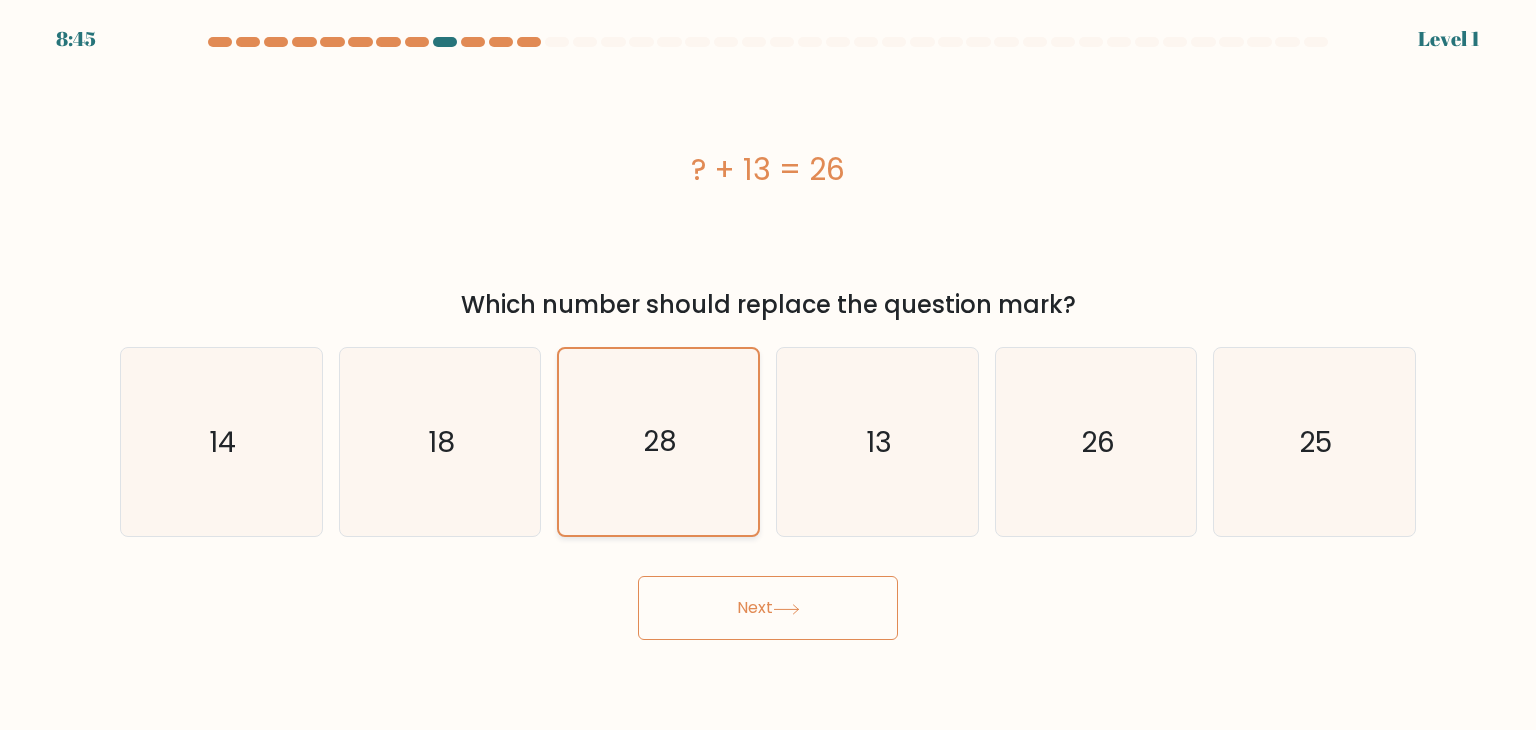 drag, startPoint x: 750, startPoint y: 623, endPoint x: 712, endPoint y: 521, distance: 108.84852 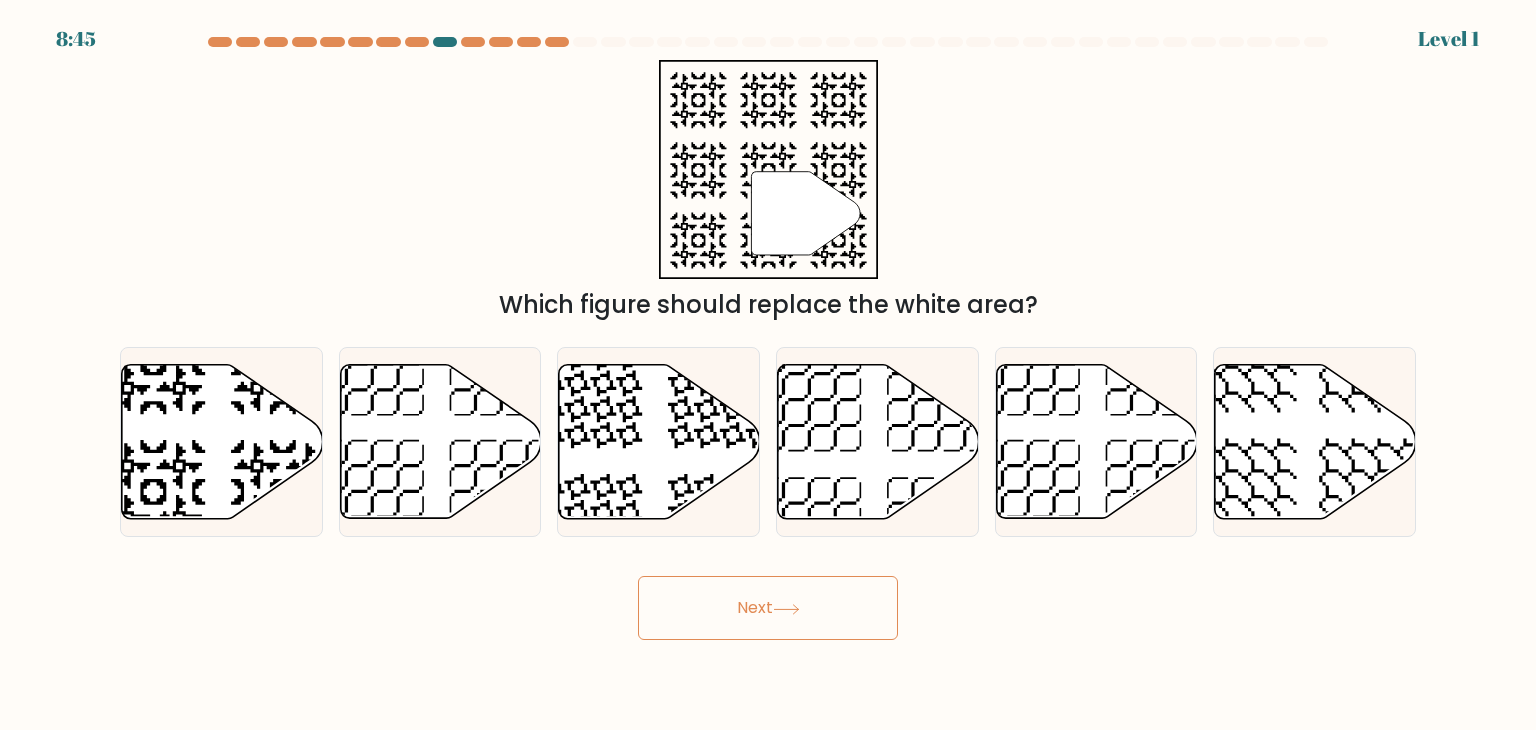 drag, startPoint x: 709, startPoint y: 508, endPoint x: 712, endPoint y: 547, distance: 39.115215 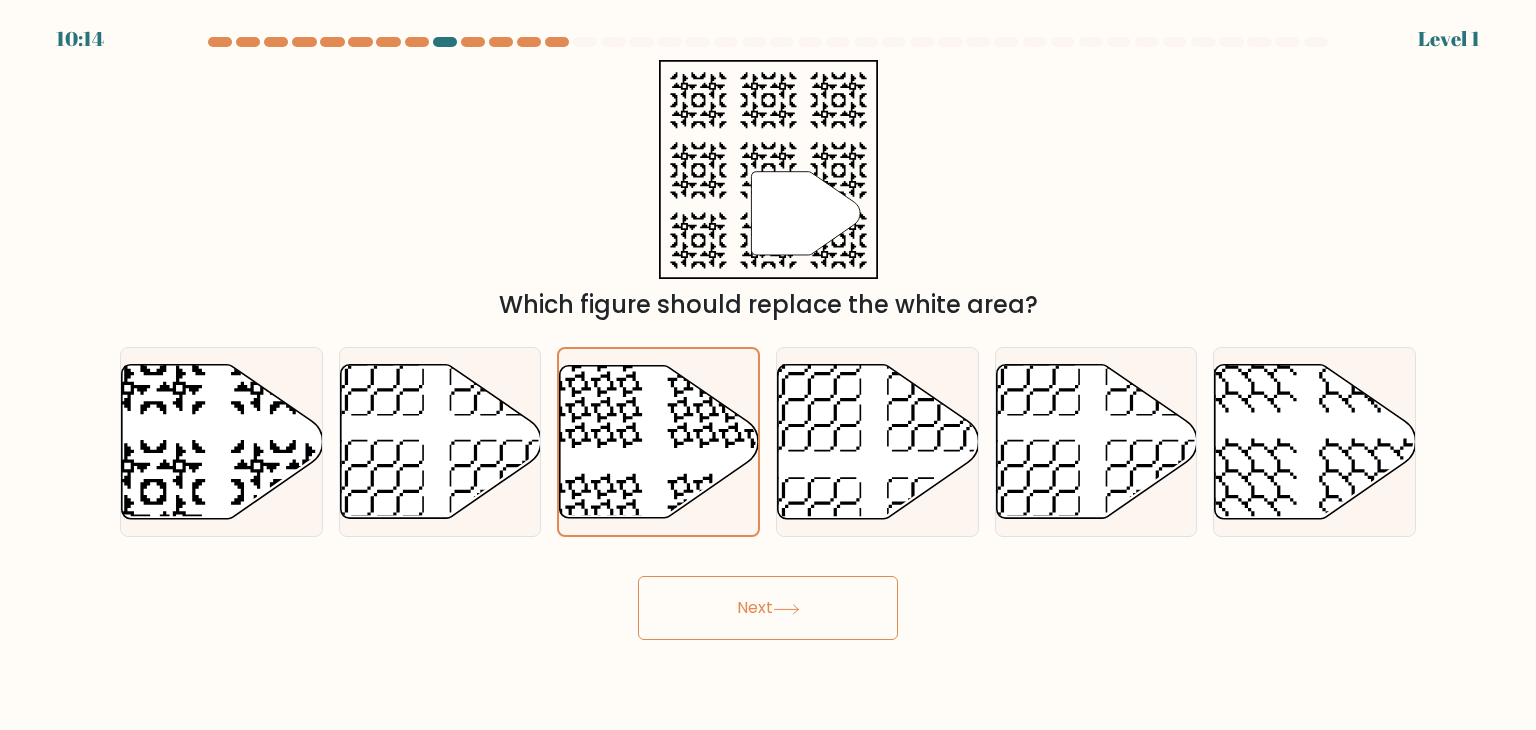 drag, startPoint x: 736, startPoint y: 610, endPoint x: 726, endPoint y: 582, distance: 29.732138 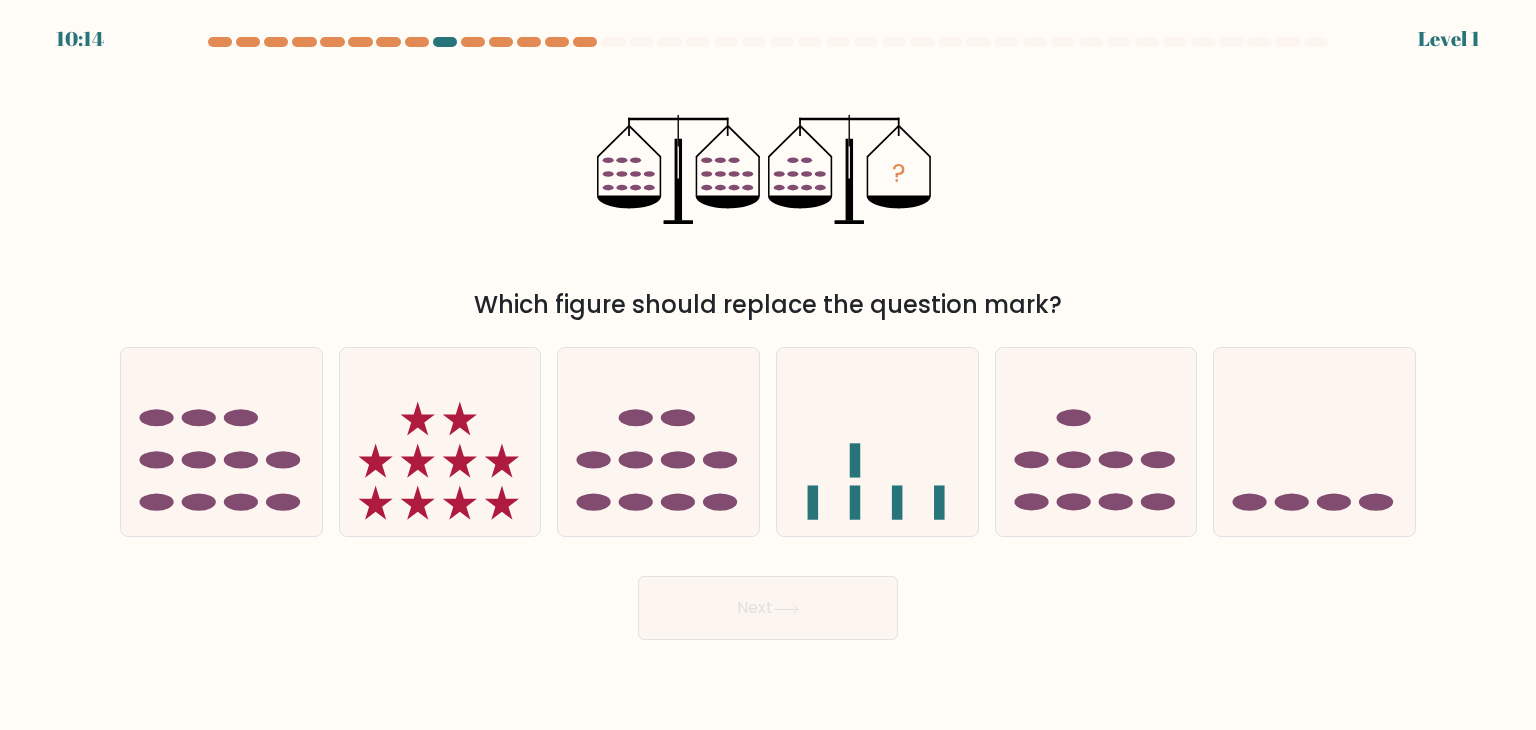 click 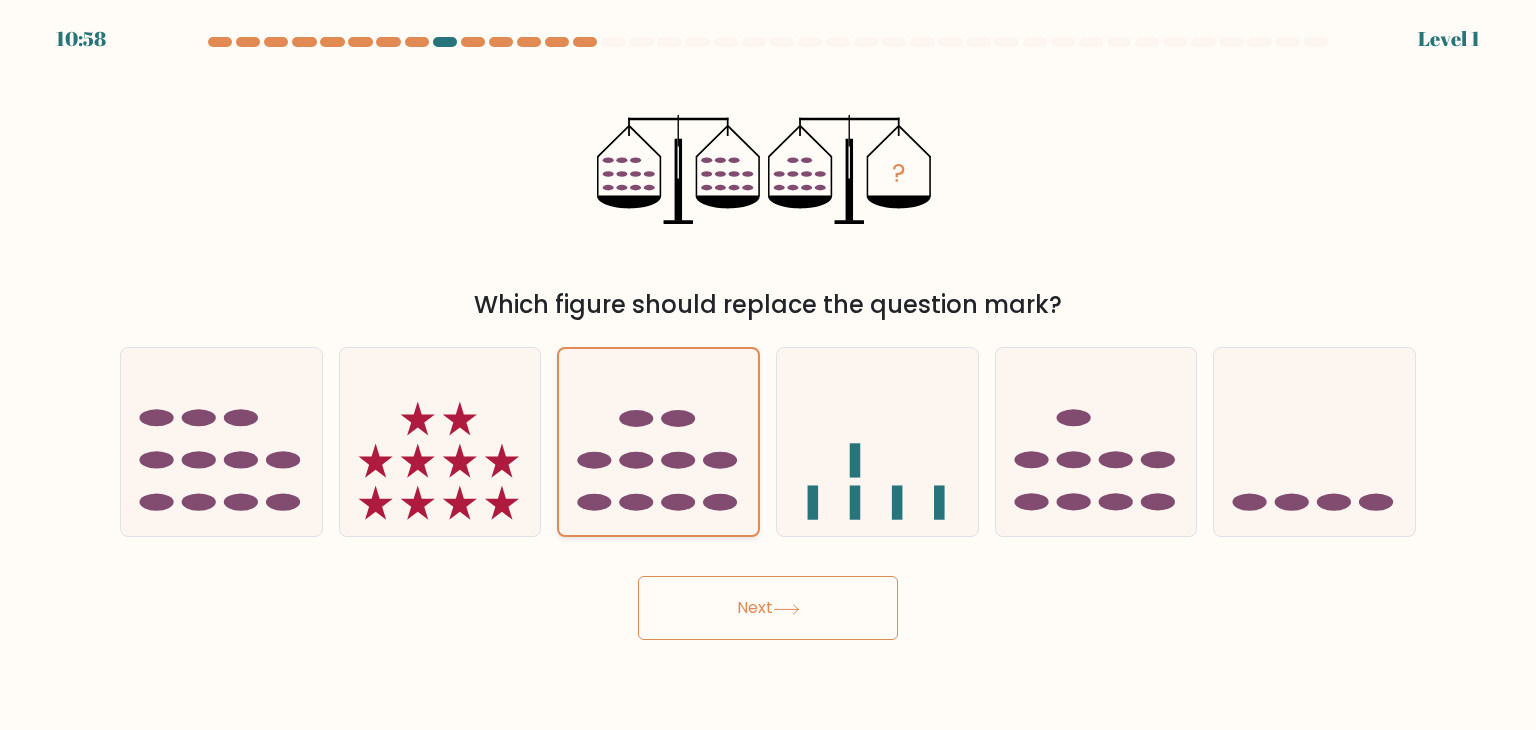 drag, startPoint x: 732, startPoint y: 621, endPoint x: 704, endPoint y: 489, distance: 134.93703 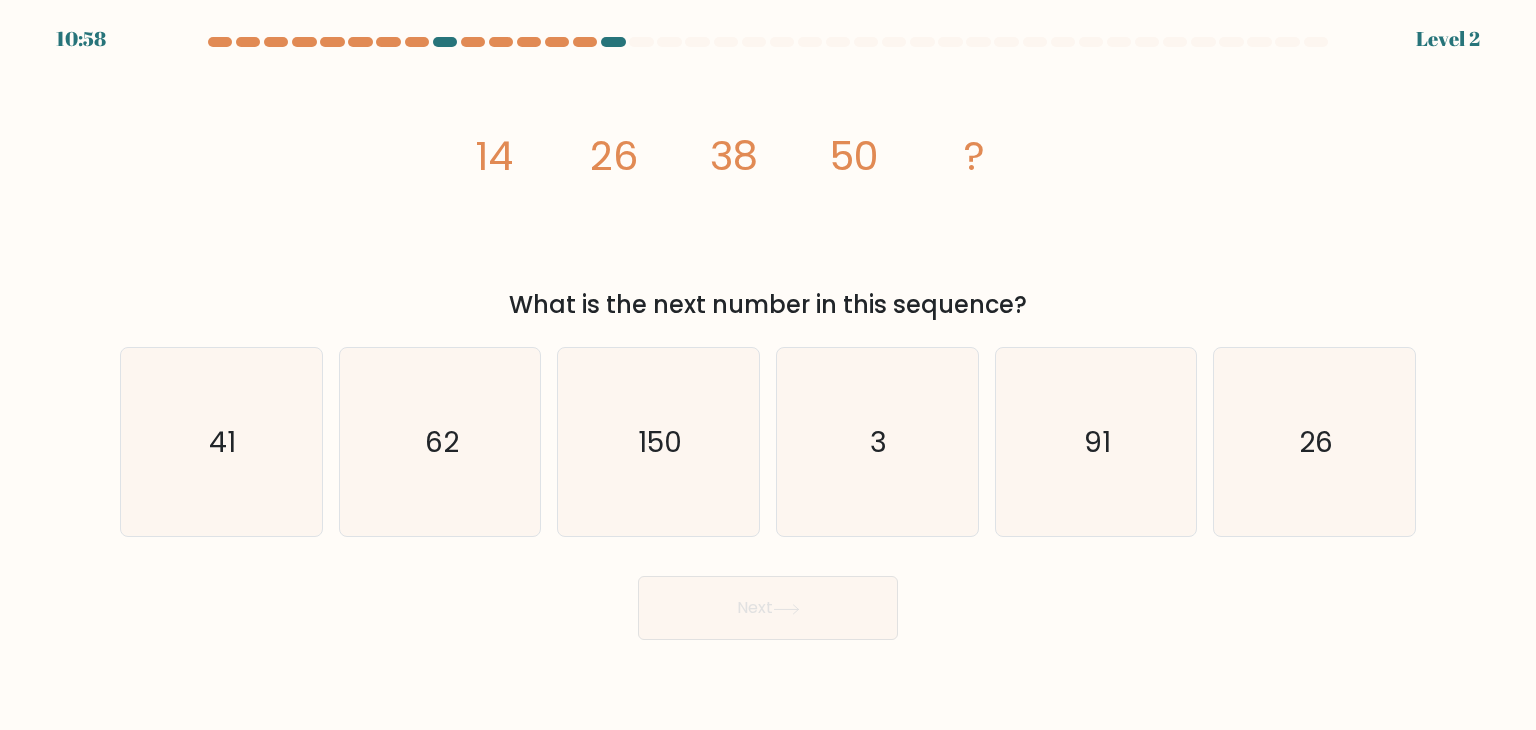 click on "150" 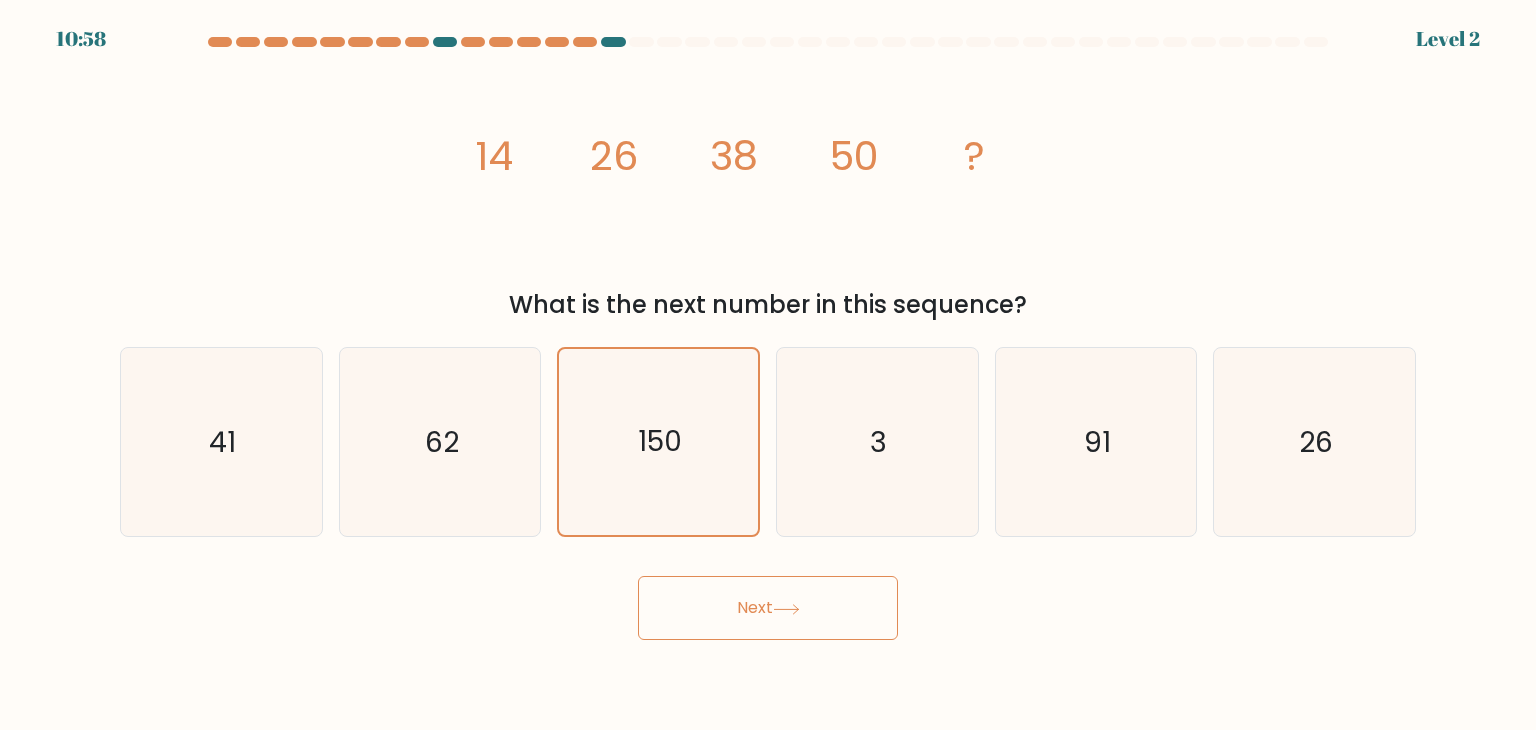 drag, startPoint x: 736, startPoint y: 604, endPoint x: 721, endPoint y: 574, distance: 33.54102 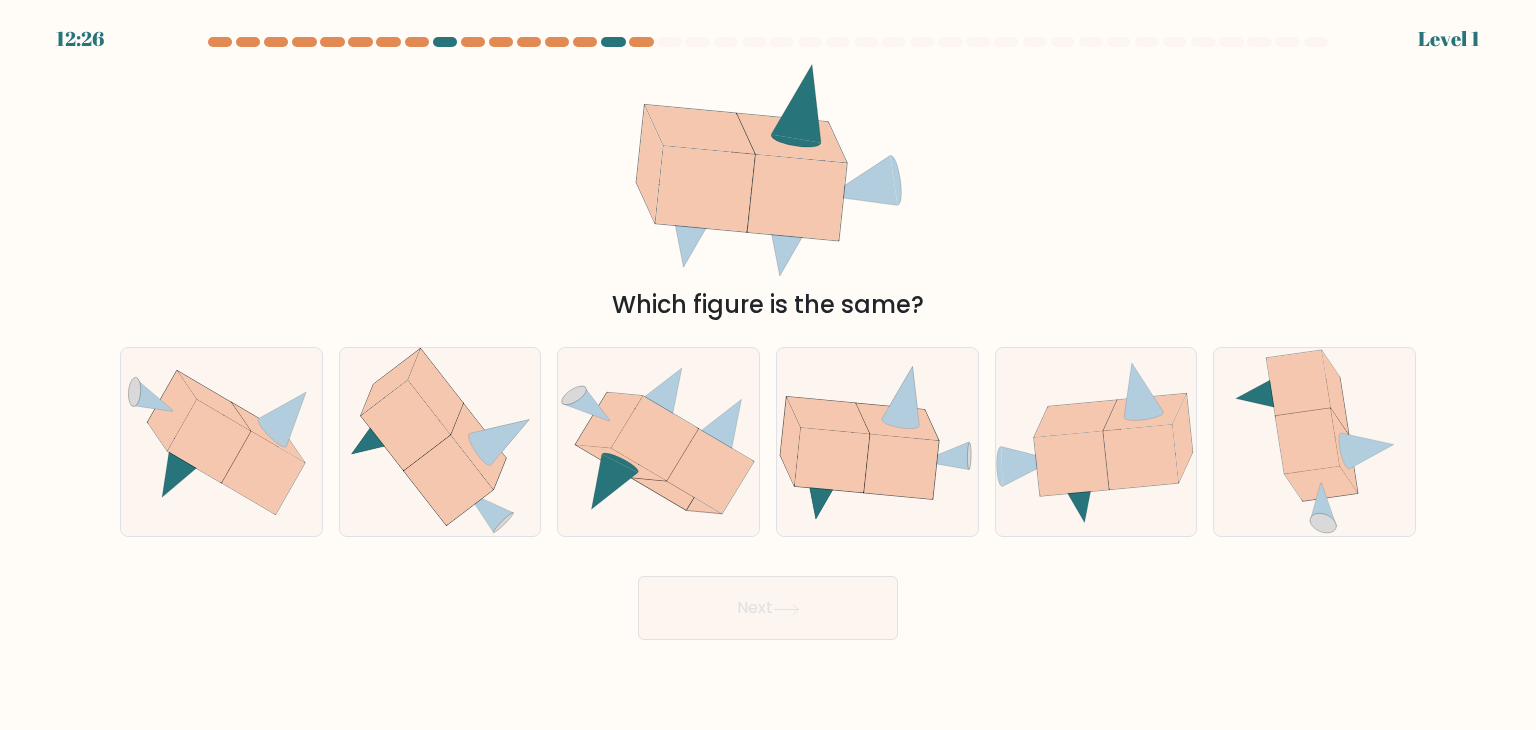 drag, startPoint x: 696, startPoint y: 500, endPoint x: 719, endPoint y: 574, distance: 77.491936 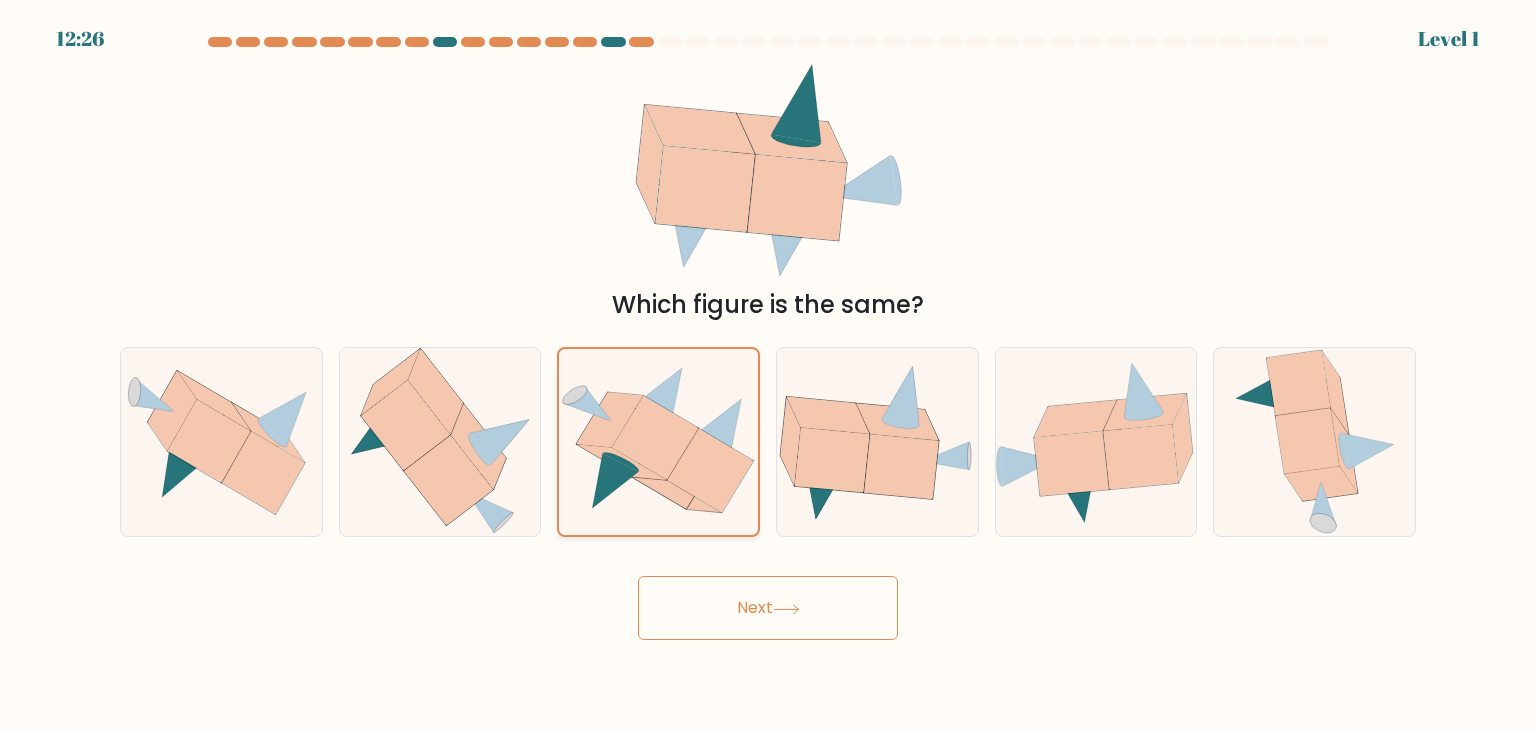 drag, startPoint x: 730, startPoint y: 597, endPoint x: 707, endPoint y: 497, distance: 102.610916 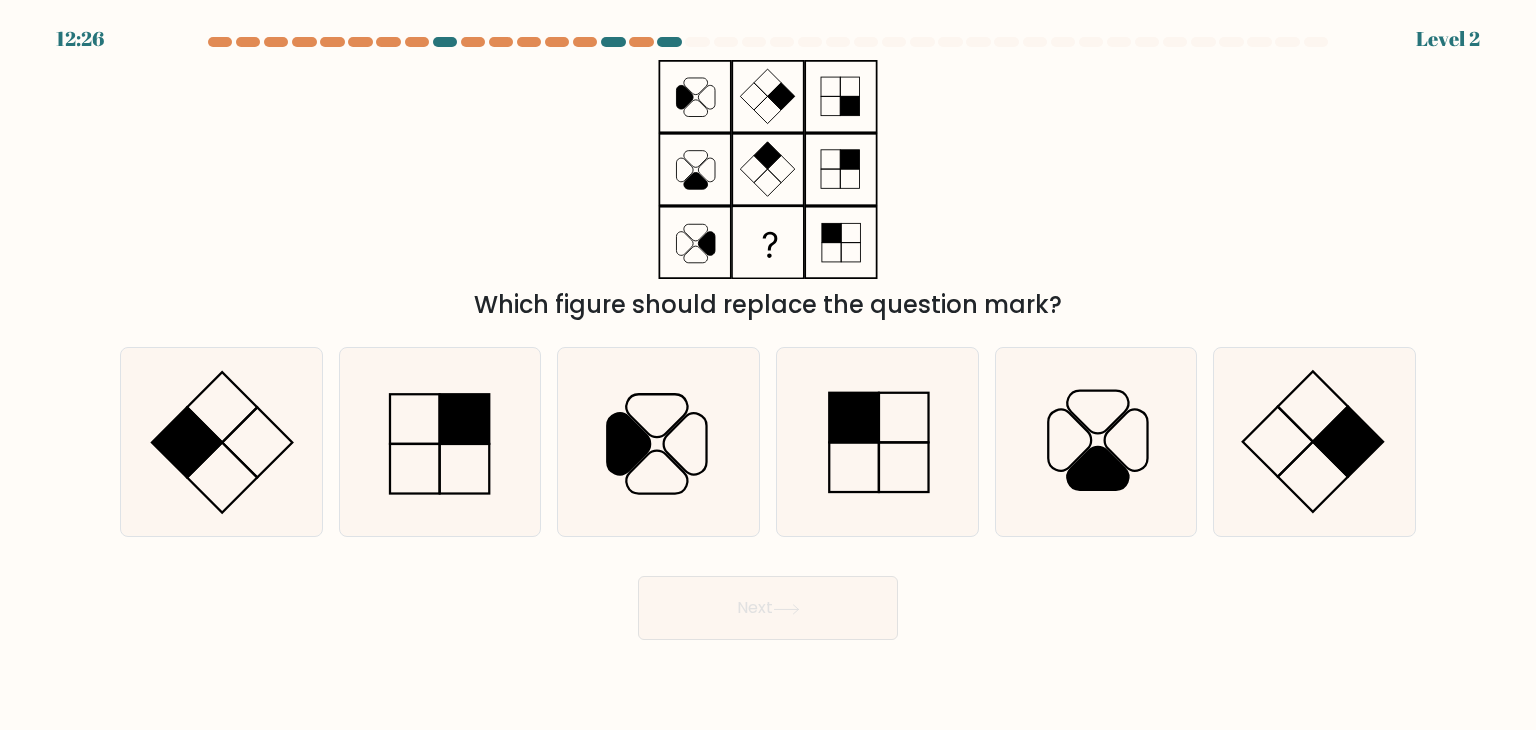 click 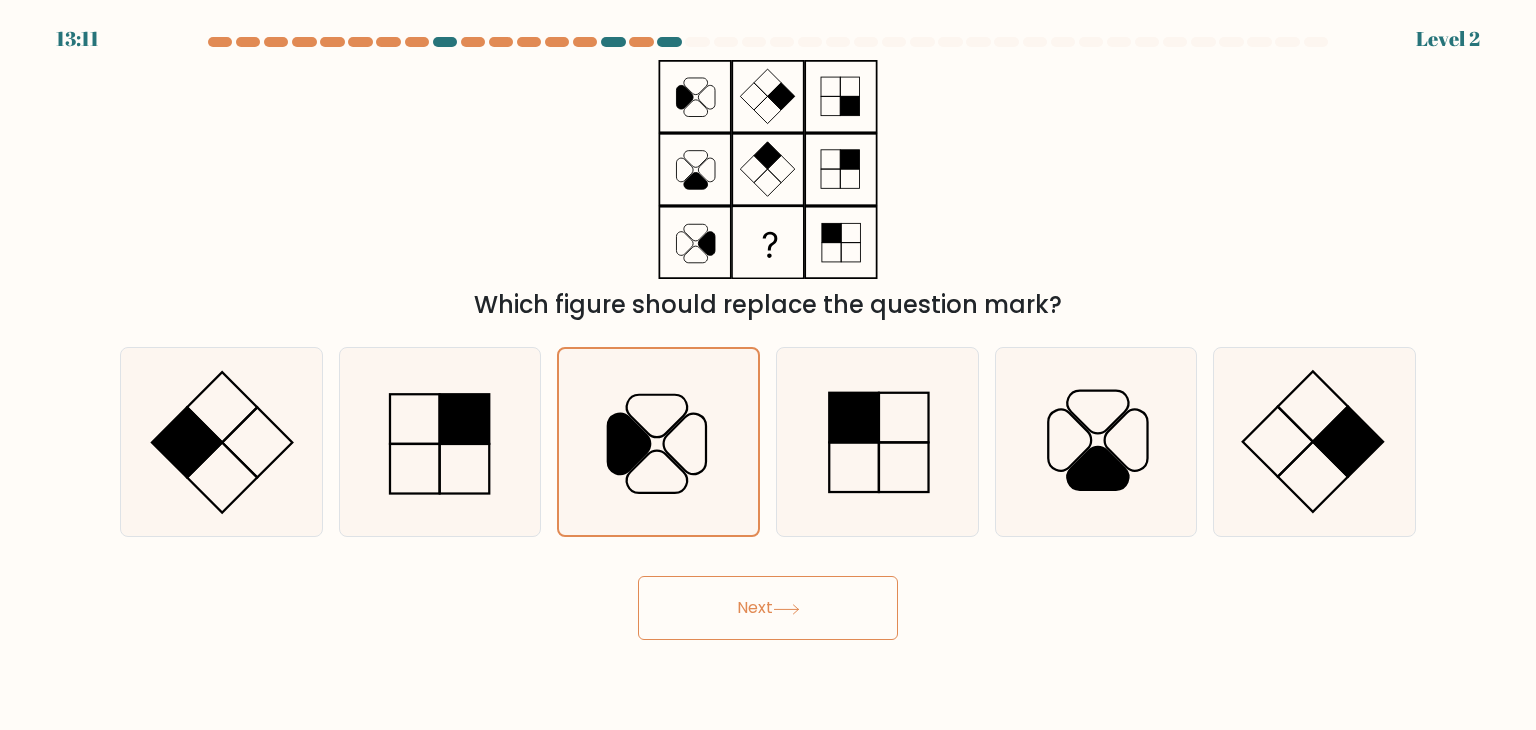 drag, startPoint x: 735, startPoint y: 601, endPoint x: 717, endPoint y: 550, distance: 54.08327 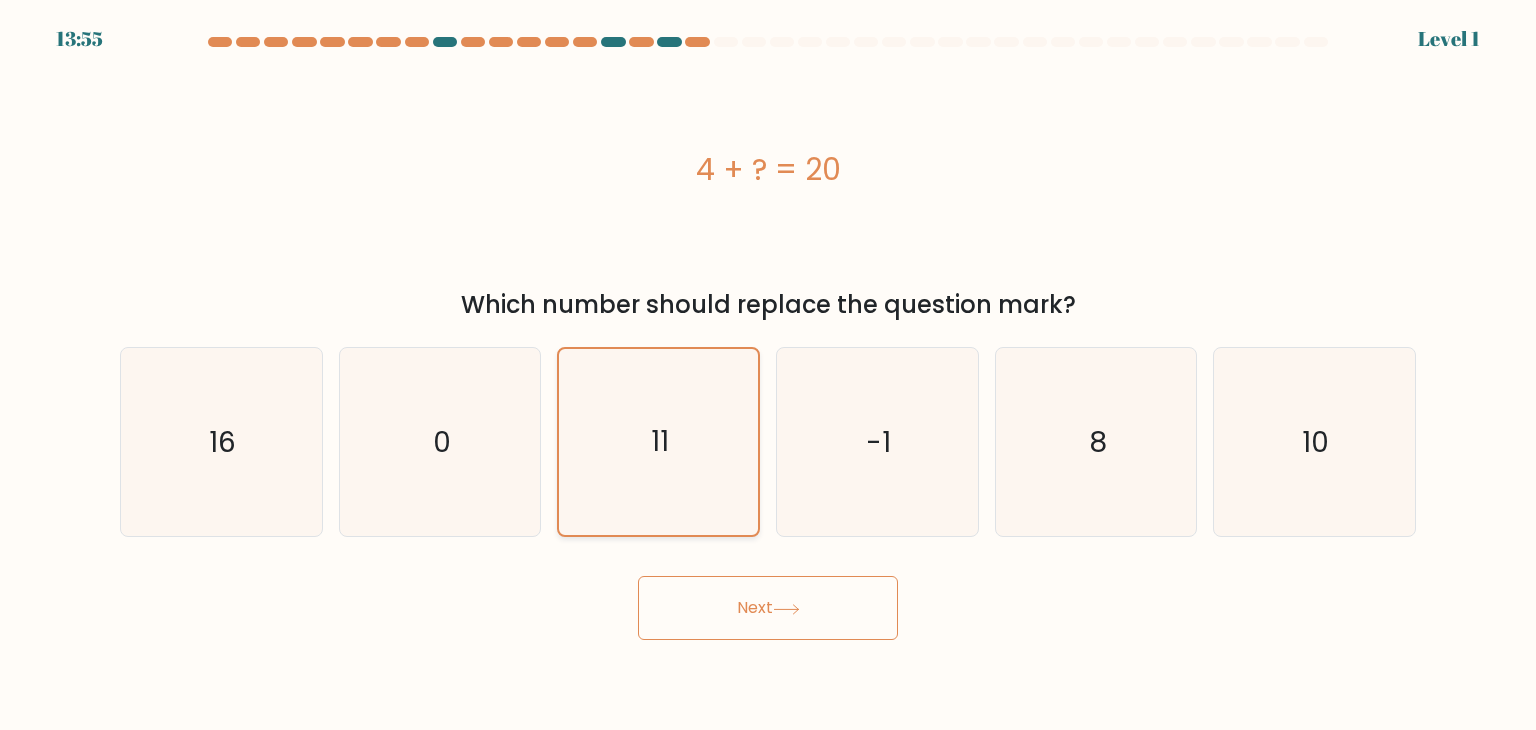 drag, startPoint x: 731, startPoint y: 598, endPoint x: 695, endPoint y: 483, distance: 120.50311 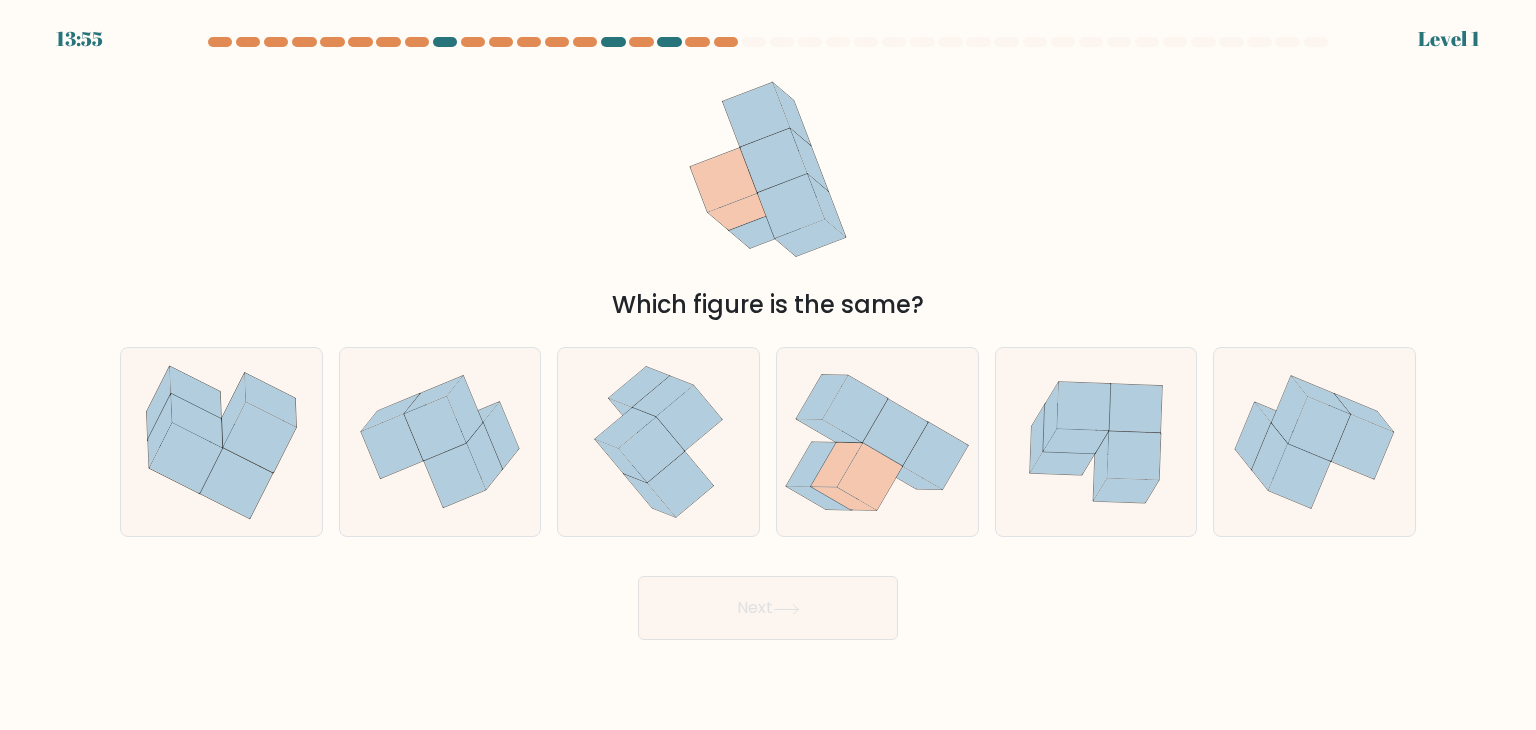 drag, startPoint x: 735, startPoint y: 598, endPoint x: 705, endPoint y: 508, distance: 94.86833 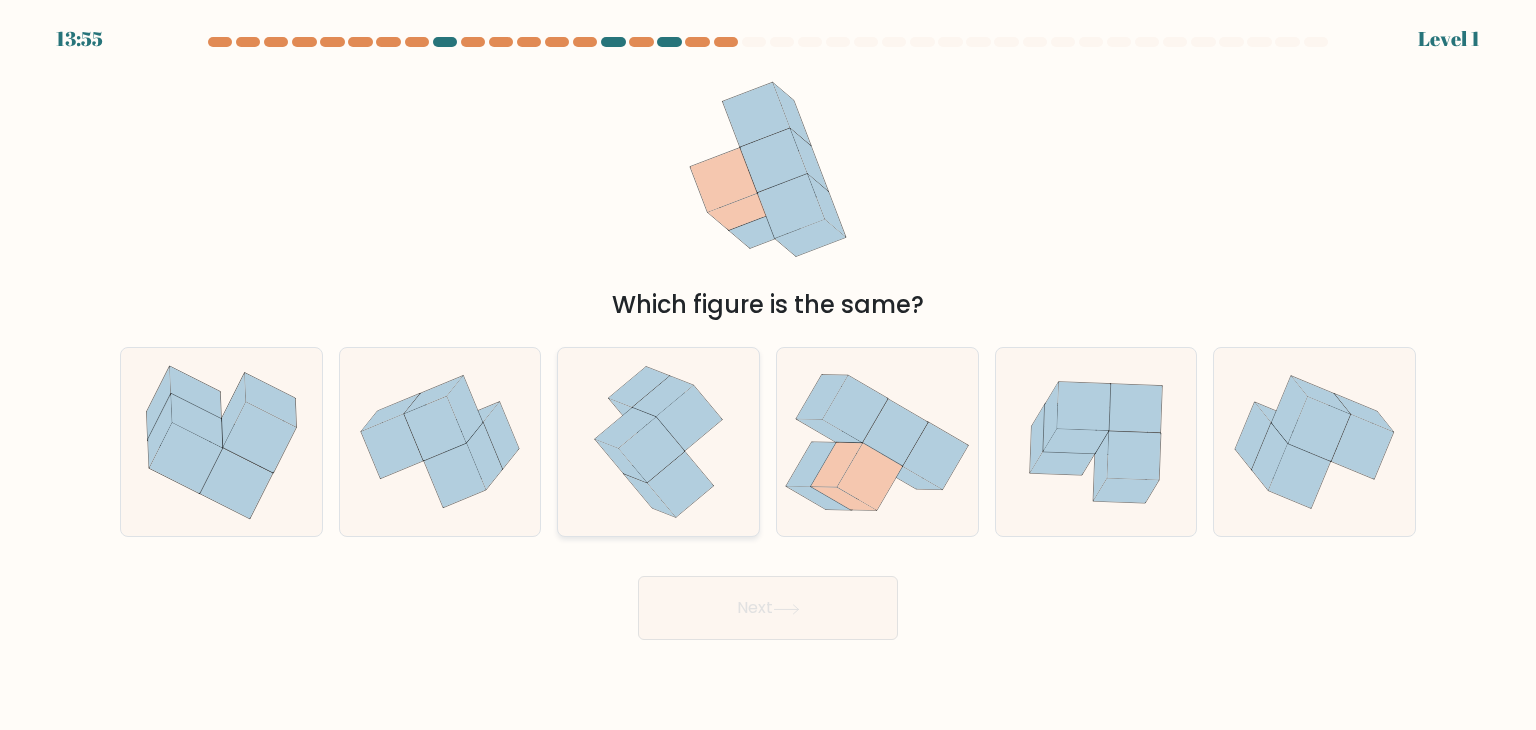 click on "Next" at bounding box center (768, 608) 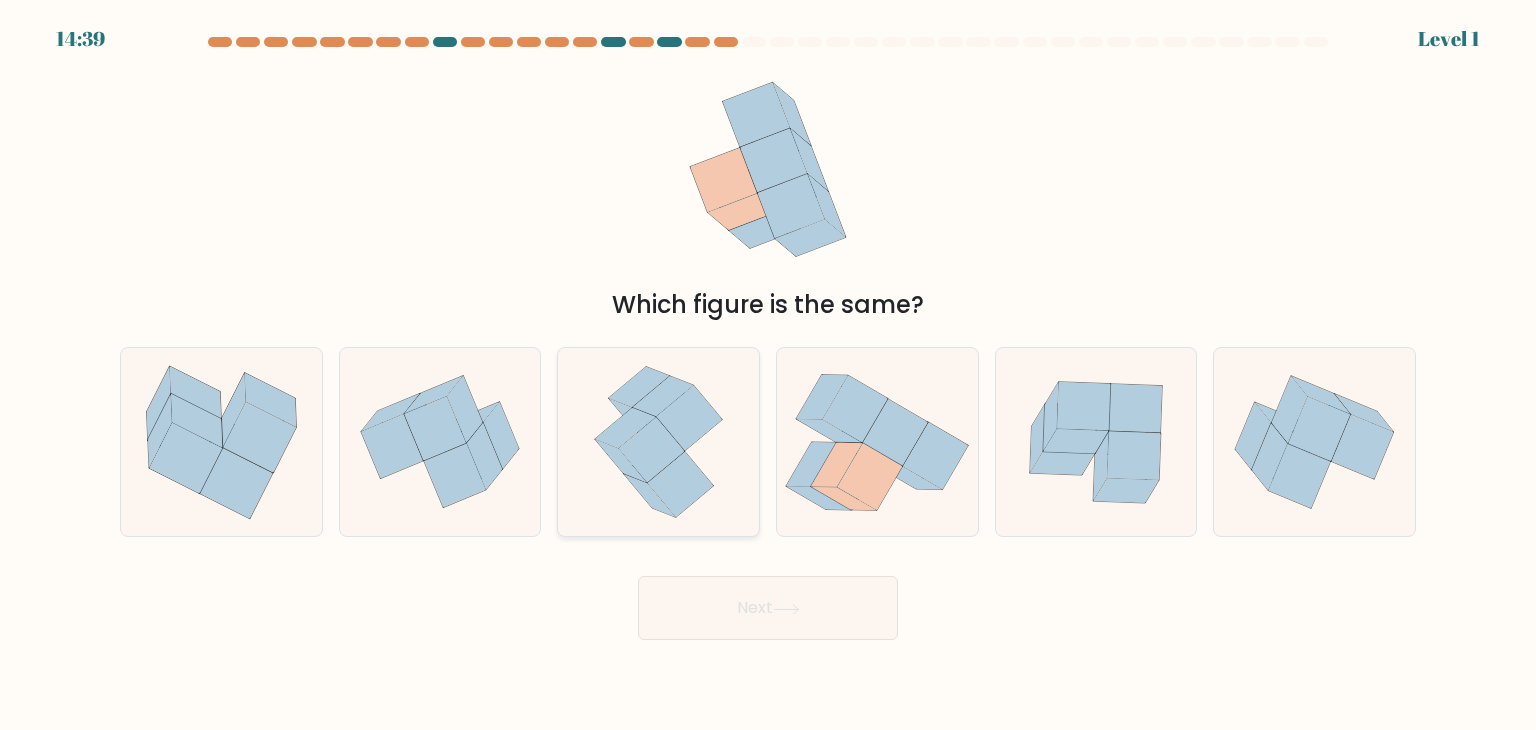 click 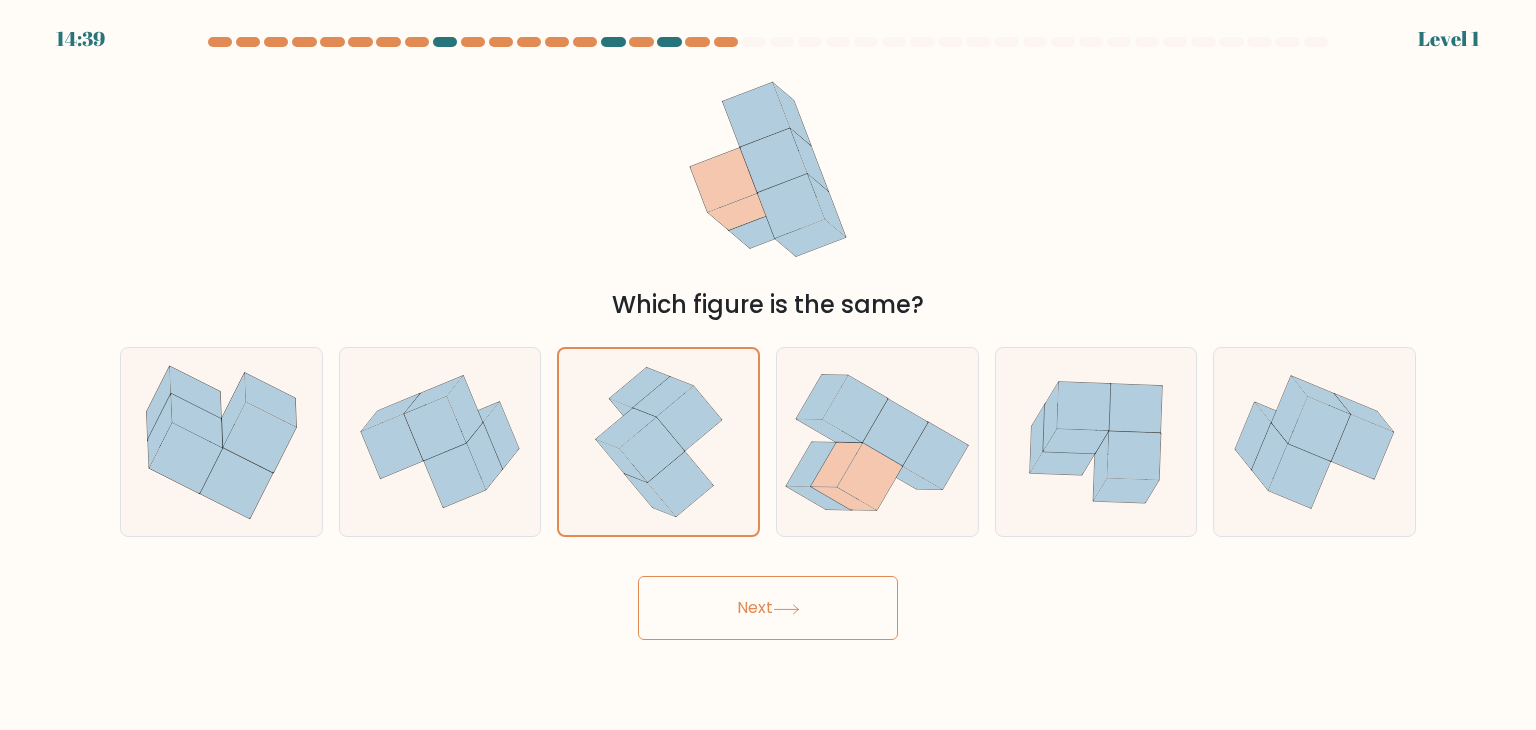 drag, startPoint x: 744, startPoint y: 642, endPoint x: 716, endPoint y: 568, distance: 79.12016 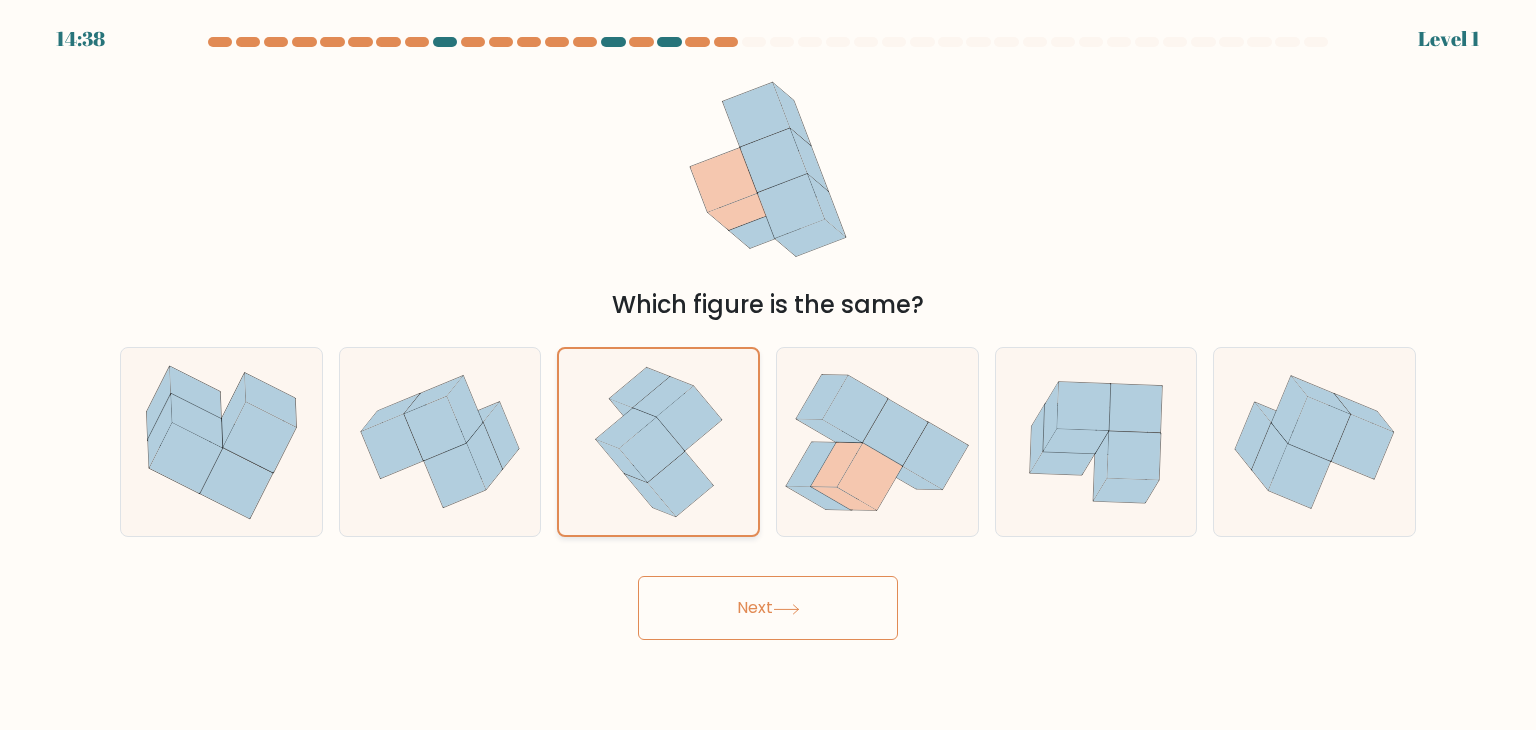 drag, startPoint x: 735, startPoint y: 605, endPoint x: 716, endPoint y: 531, distance: 76.40026 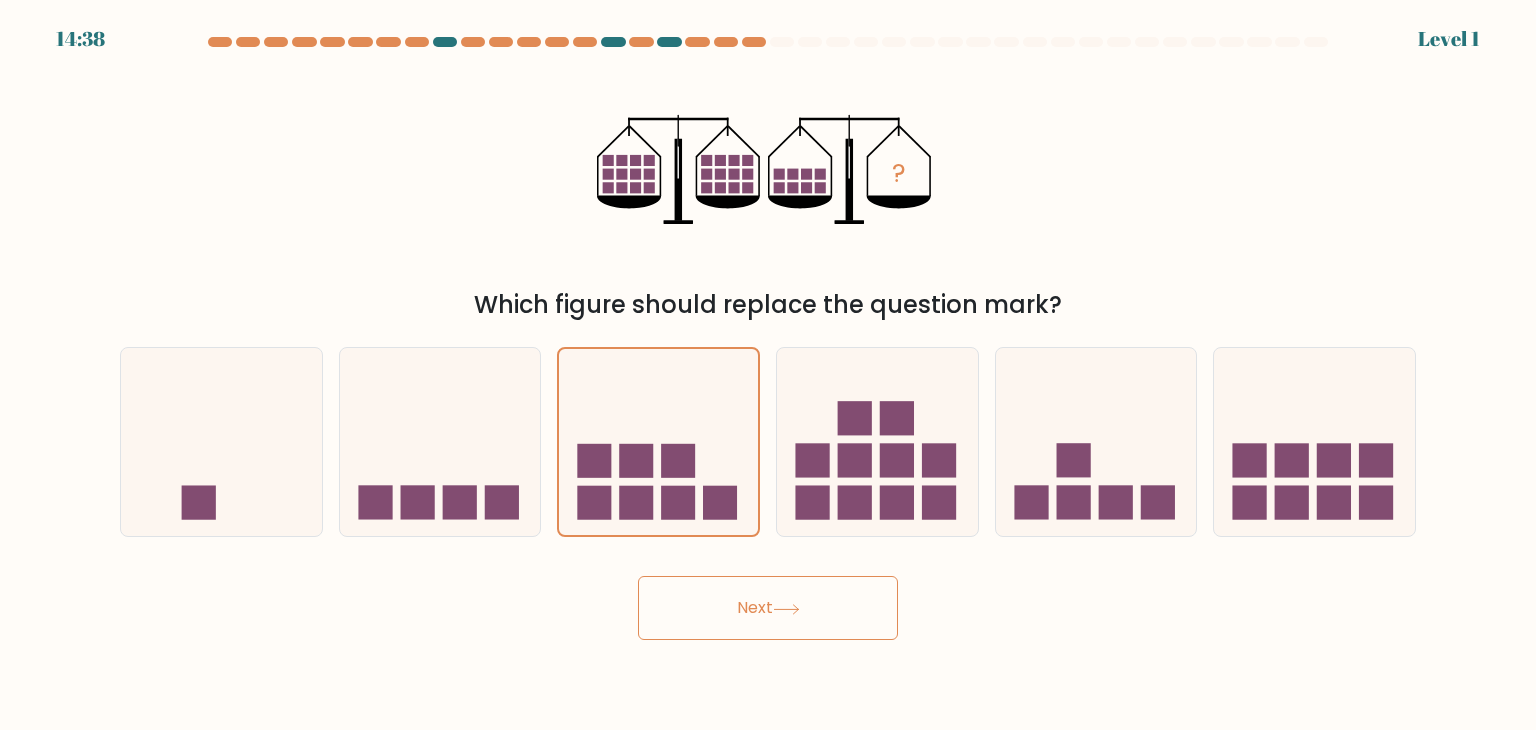 drag, startPoint x: 730, startPoint y: 594, endPoint x: 725, endPoint y: 579, distance: 15.811388 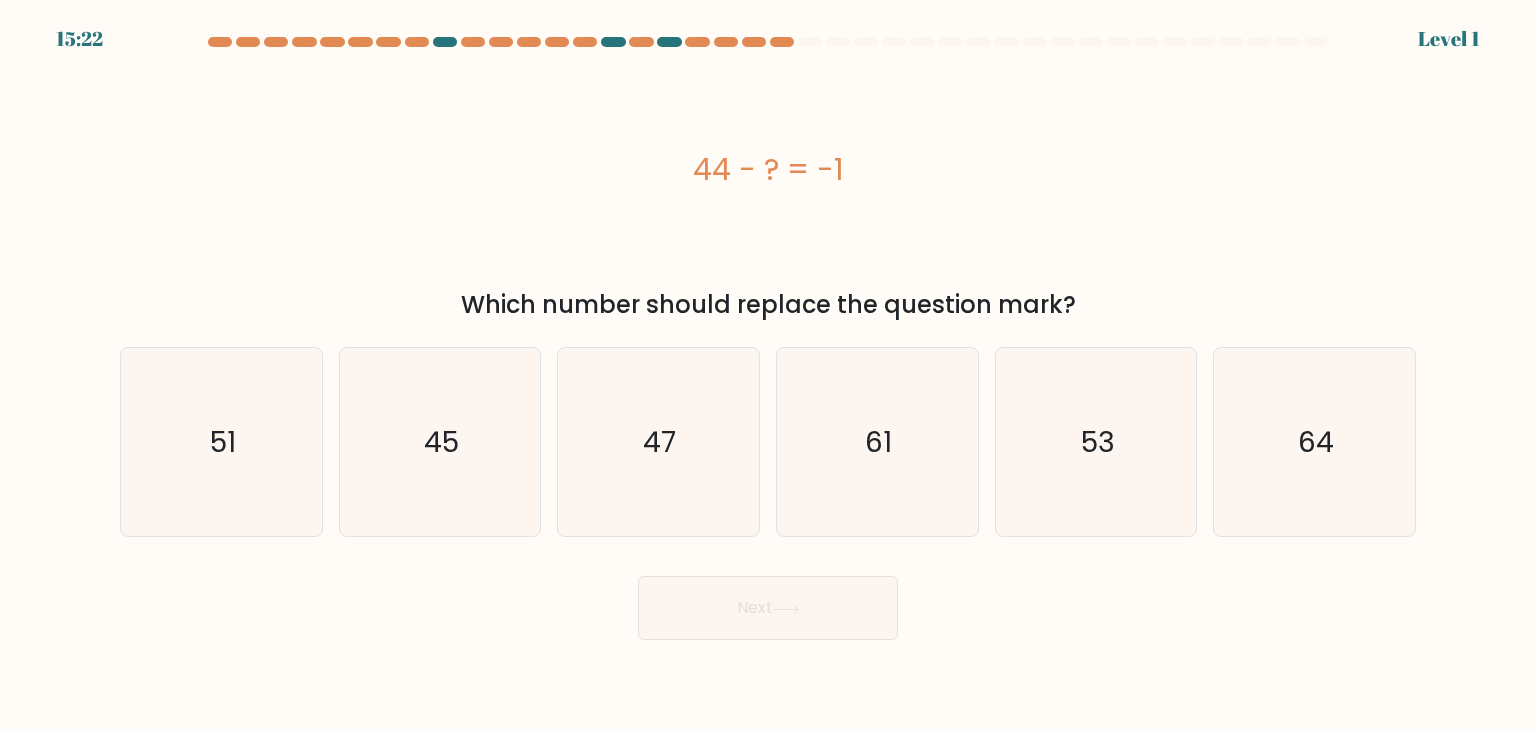 click on "47" 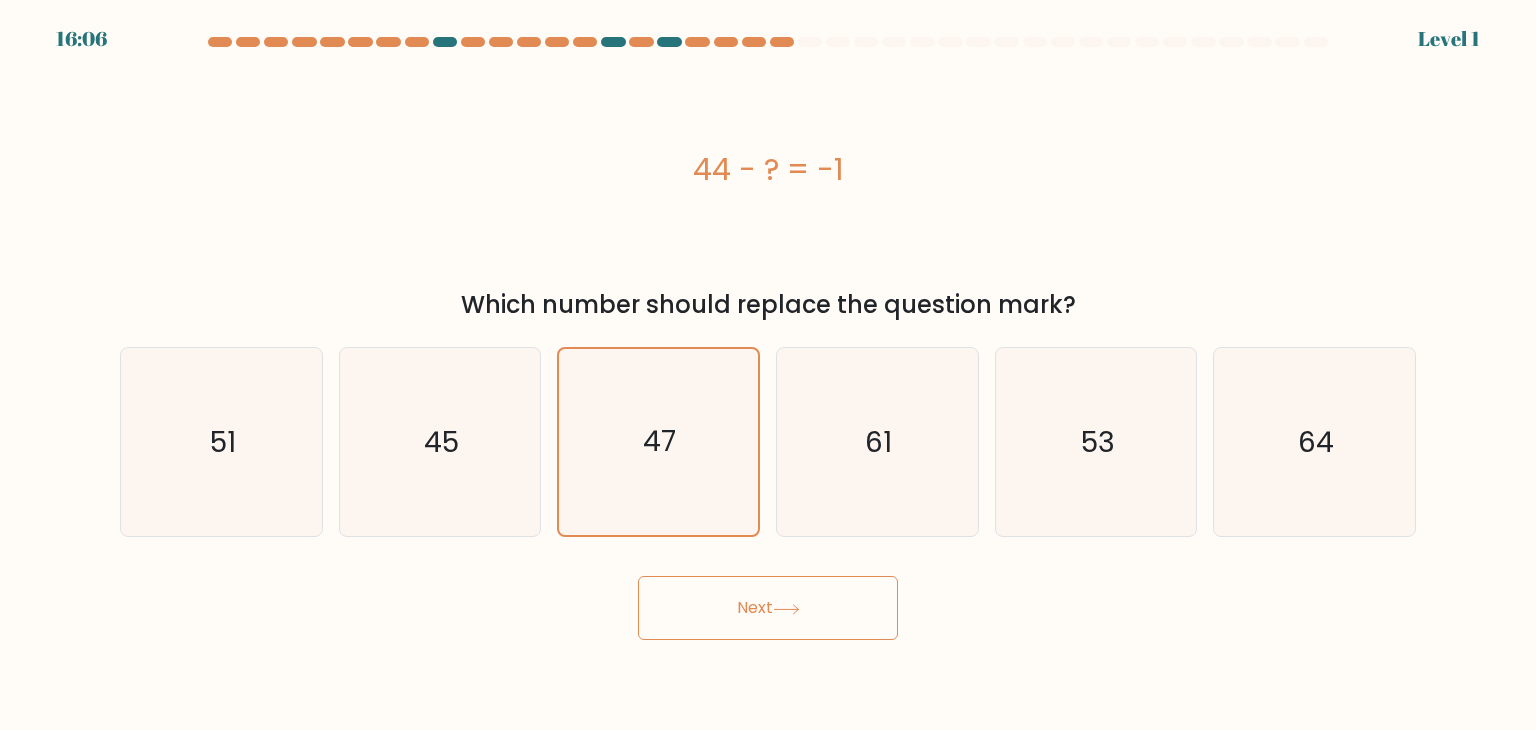 click on "Next" at bounding box center [768, 608] 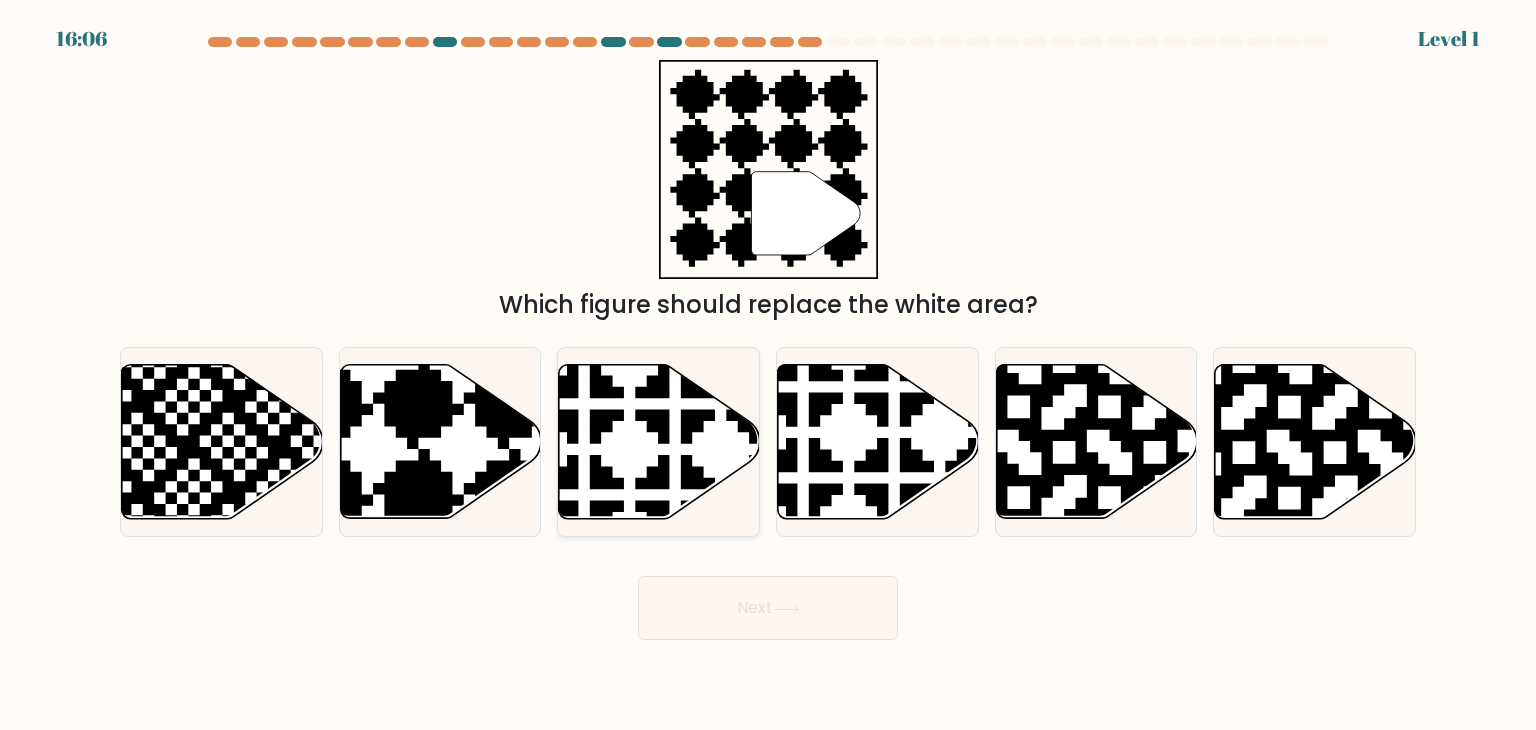 click 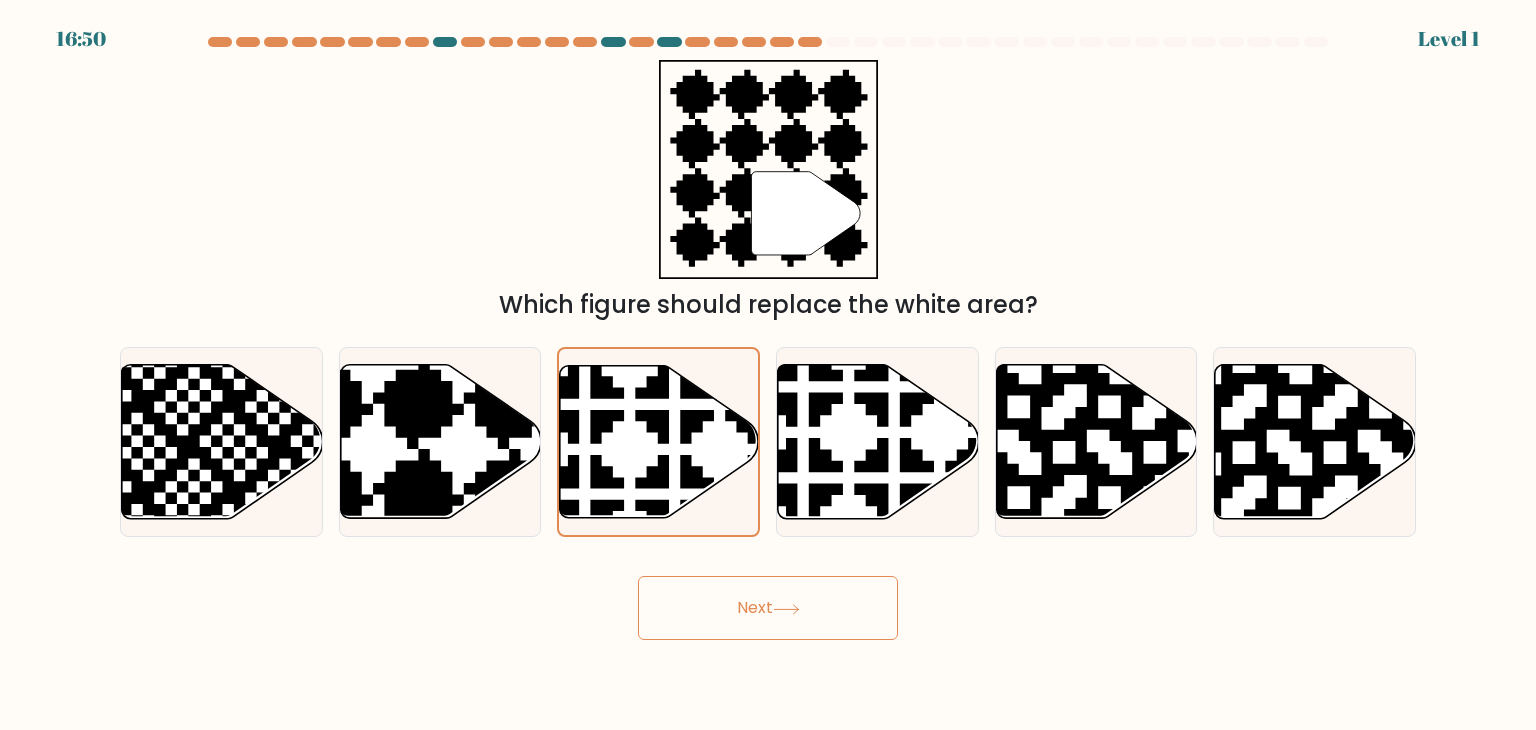 click on "Next" at bounding box center [768, 608] 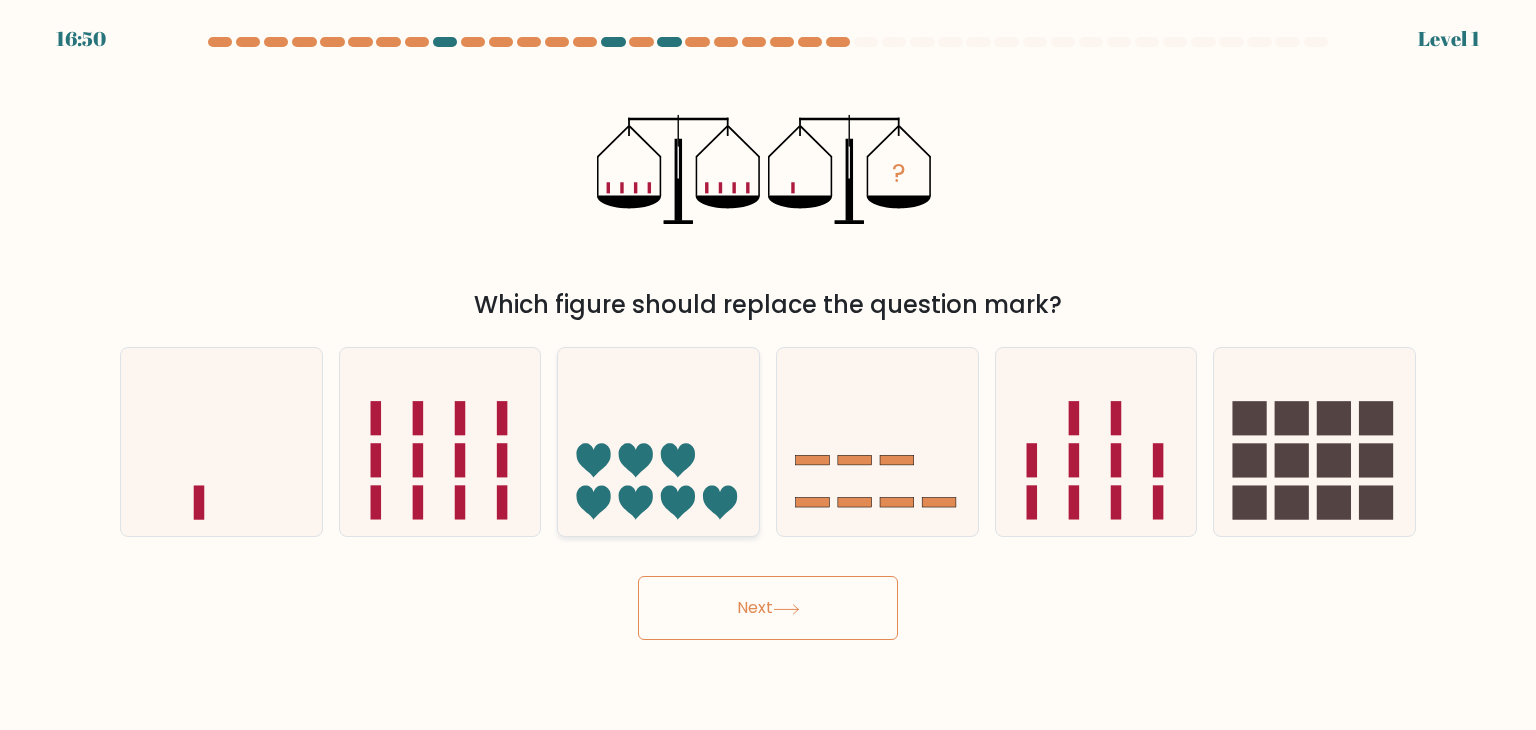 click 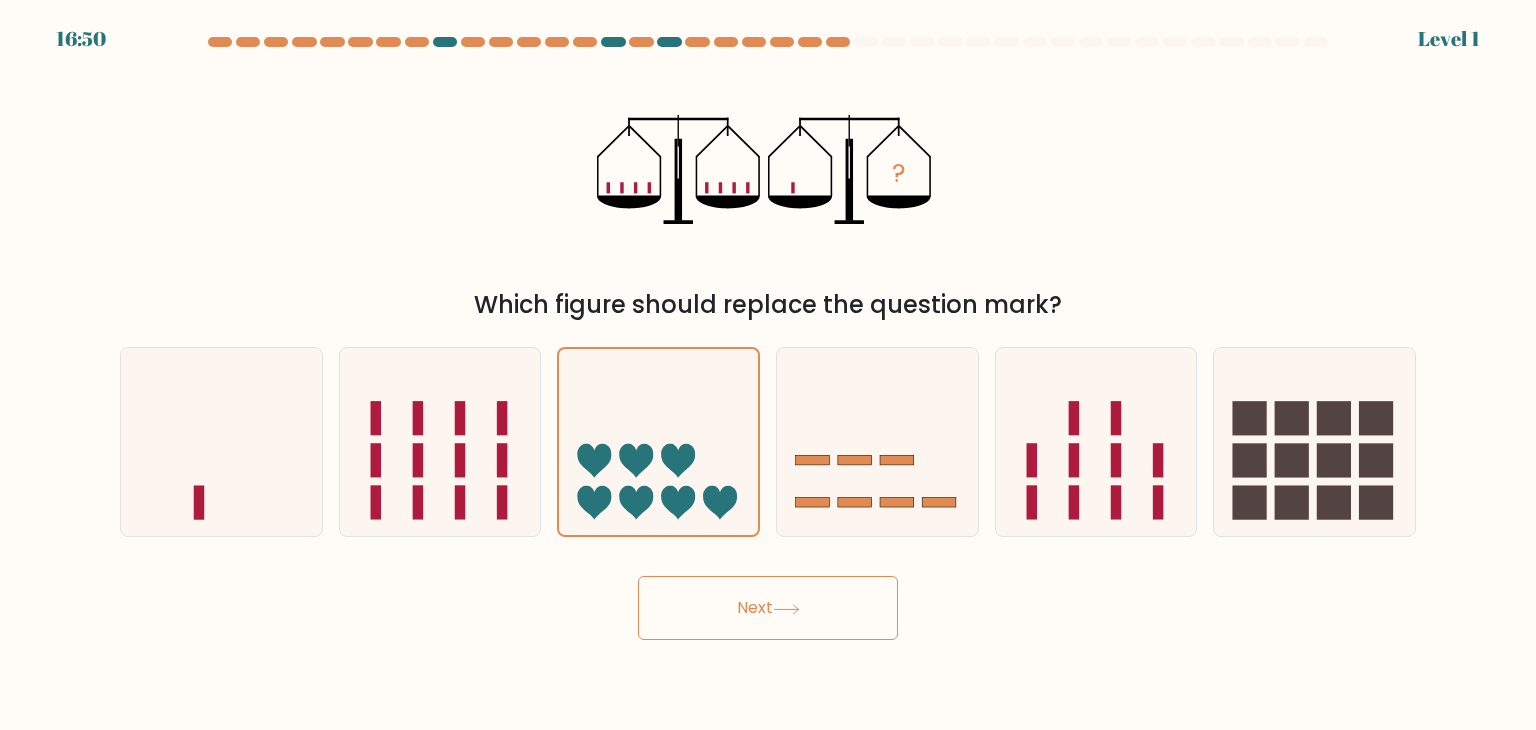 drag, startPoint x: 748, startPoint y: 611, endPoint x: 734, endPoint y: 569, distance: 44.27189 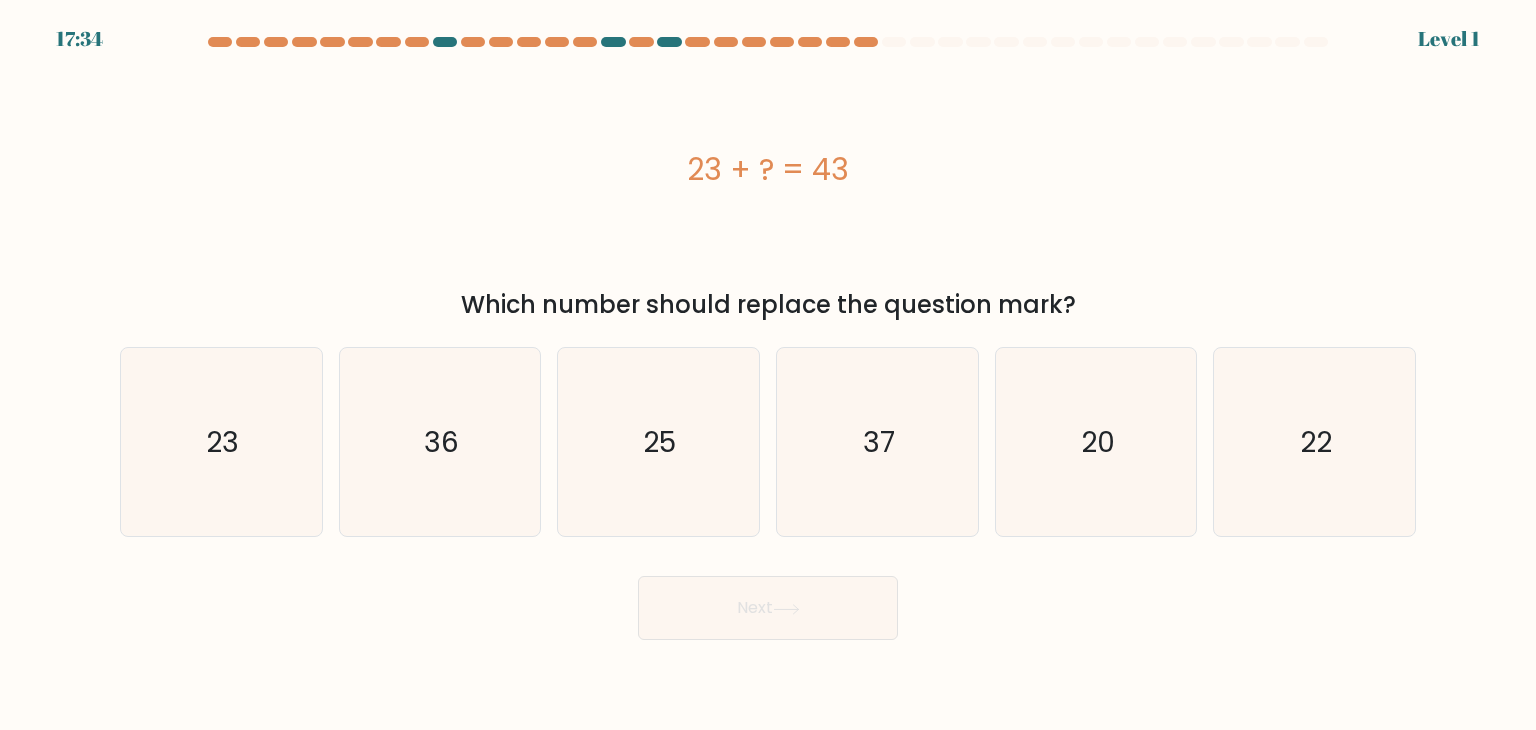 click on "25" 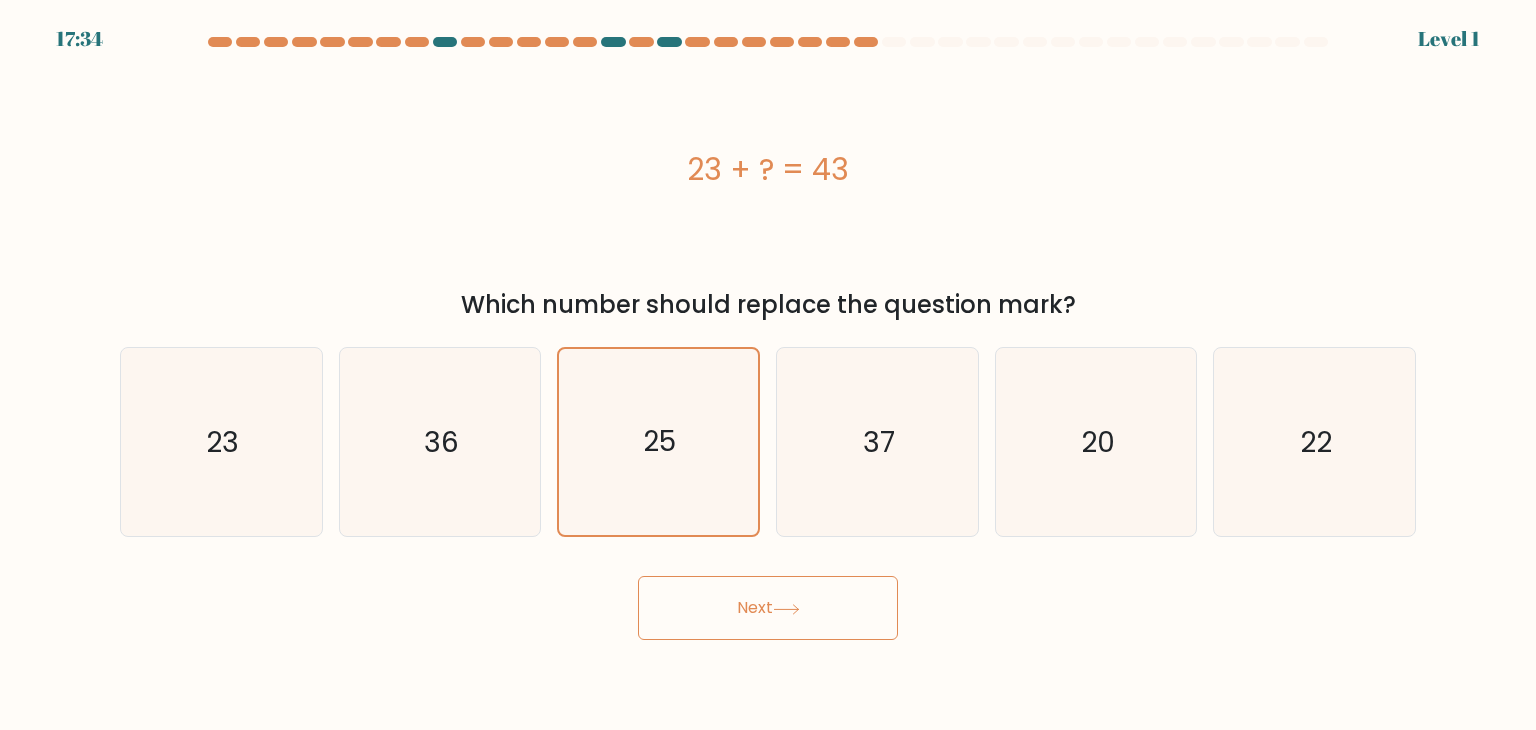drag, startPoint x: 743, startPoint y: 628, endPoint x: 734, endPoint y: 582, distance: 46.872166 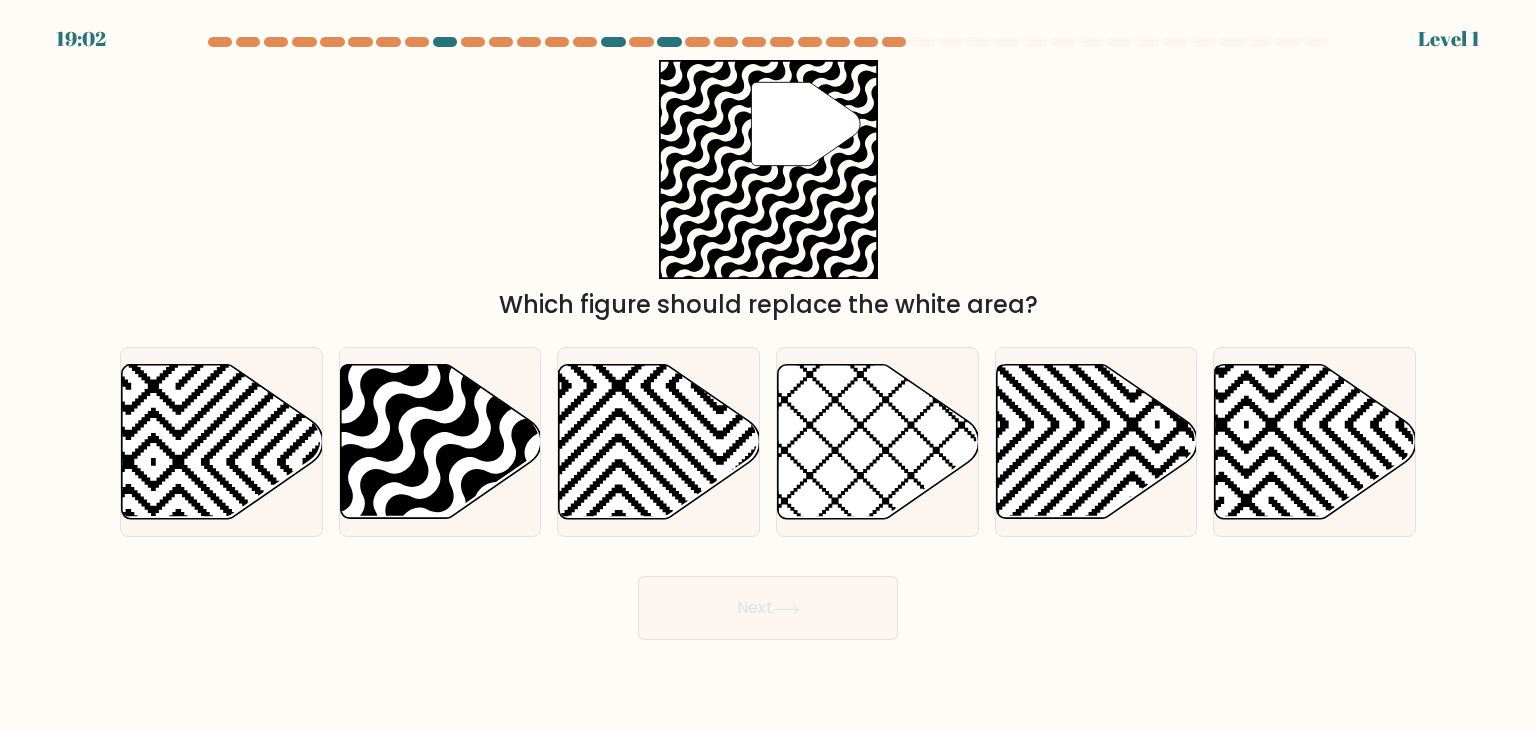 click 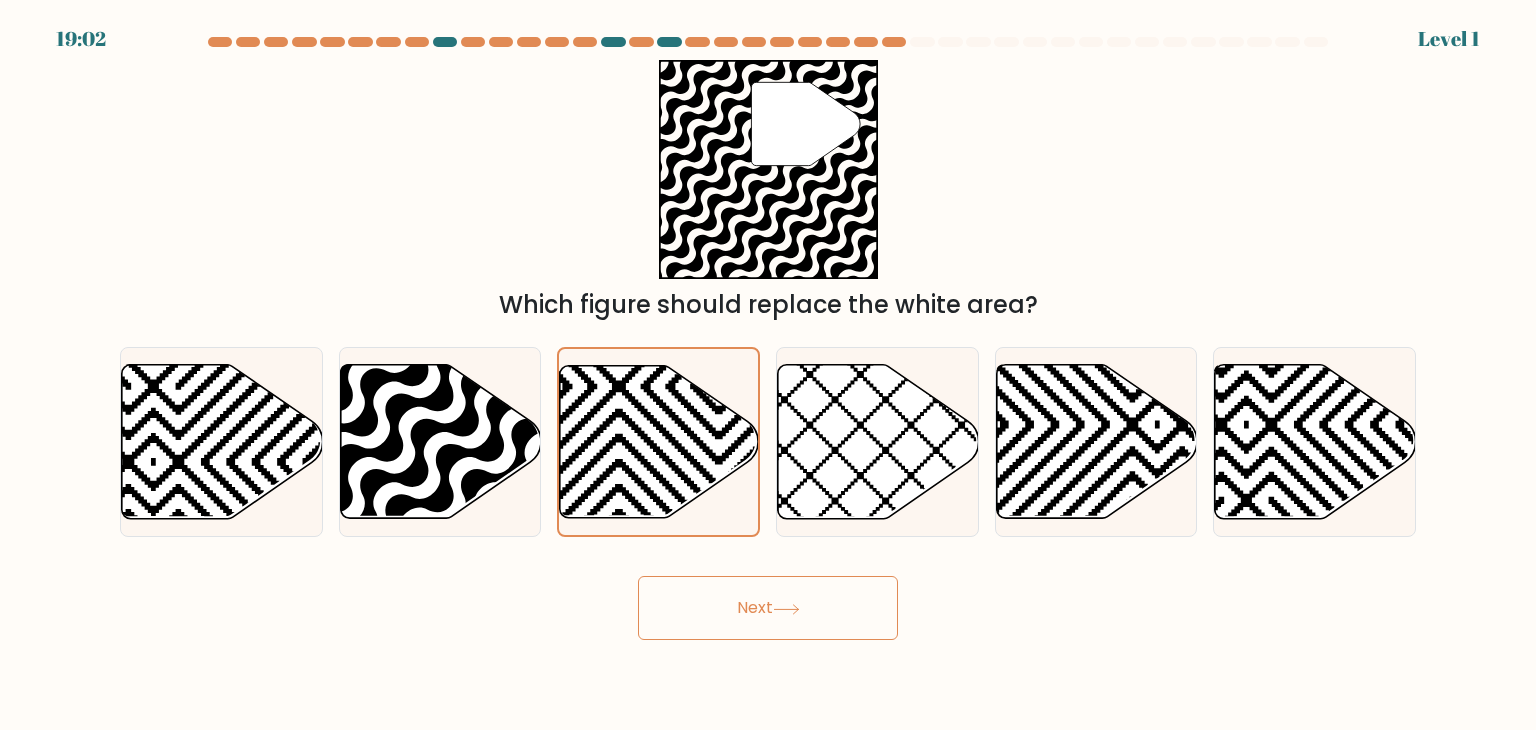 drag 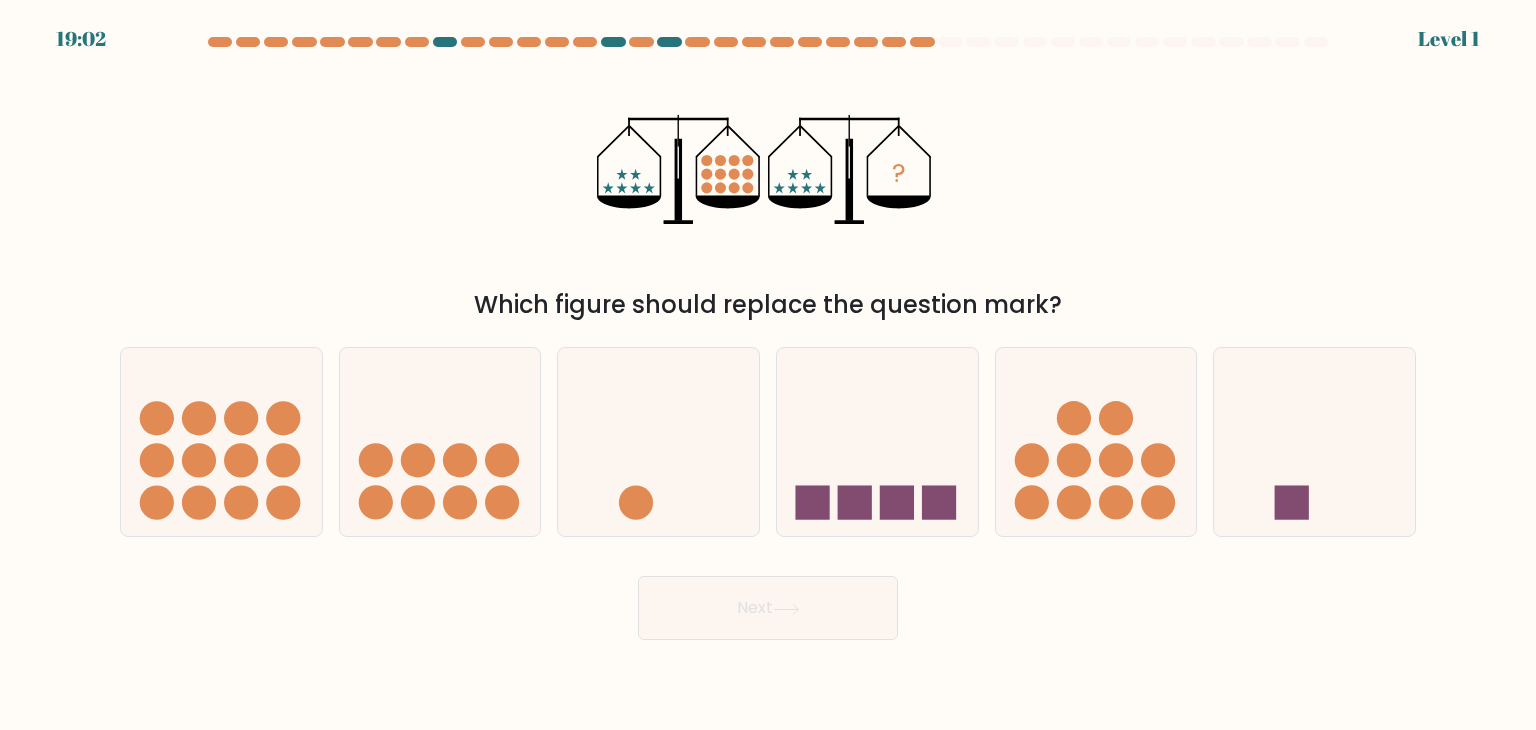 click 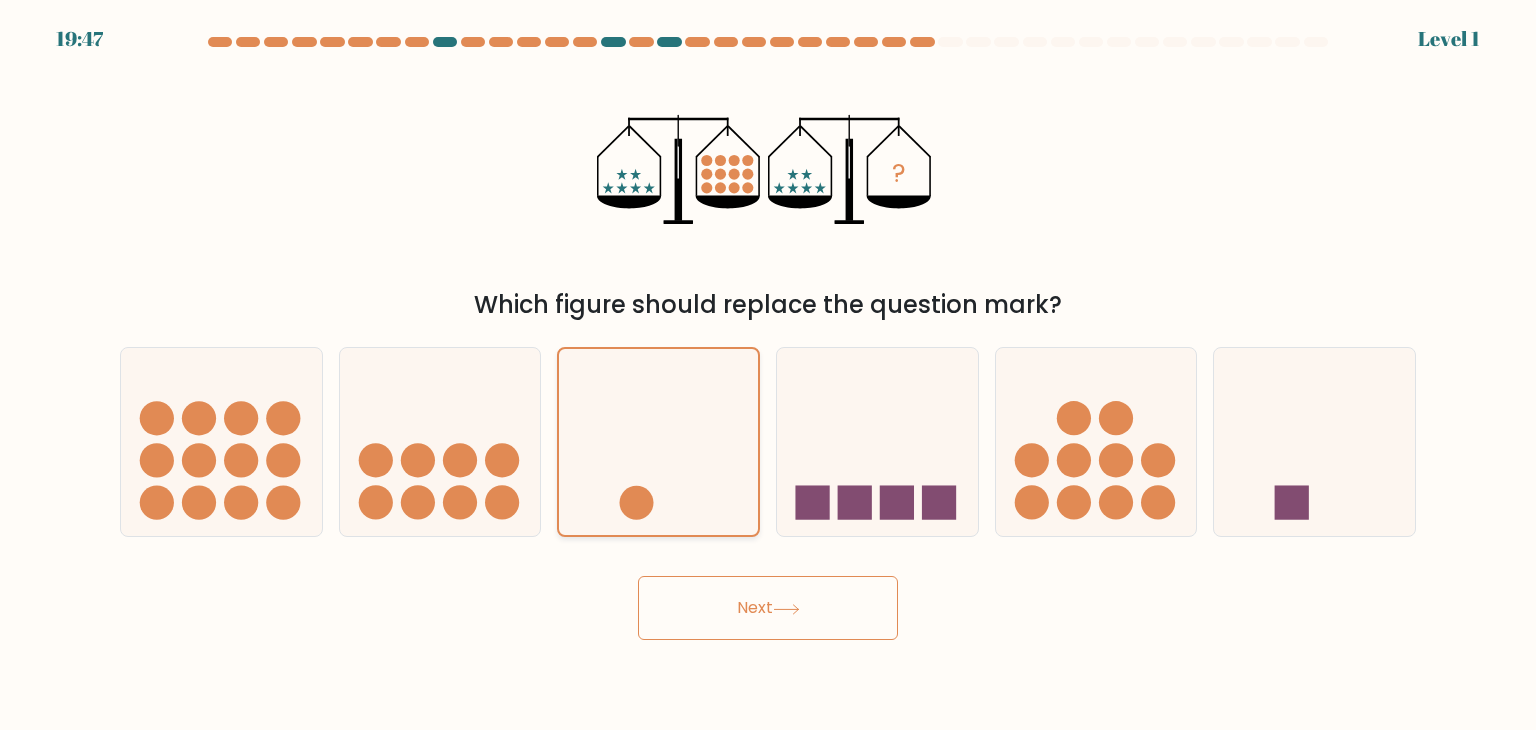 click on "Next" at bounding box center (768, 608) 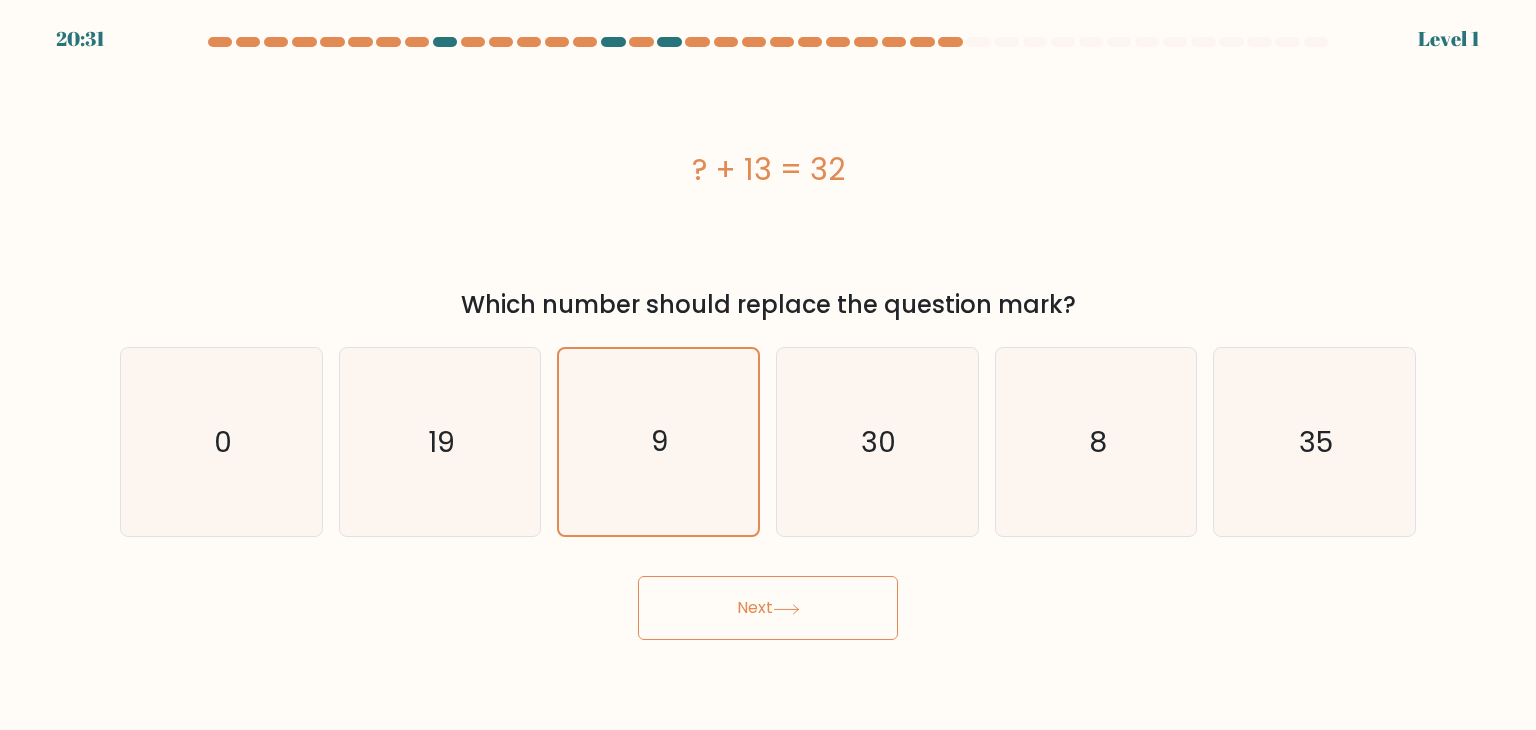 click on "Next" at bounding box center [768, 608] 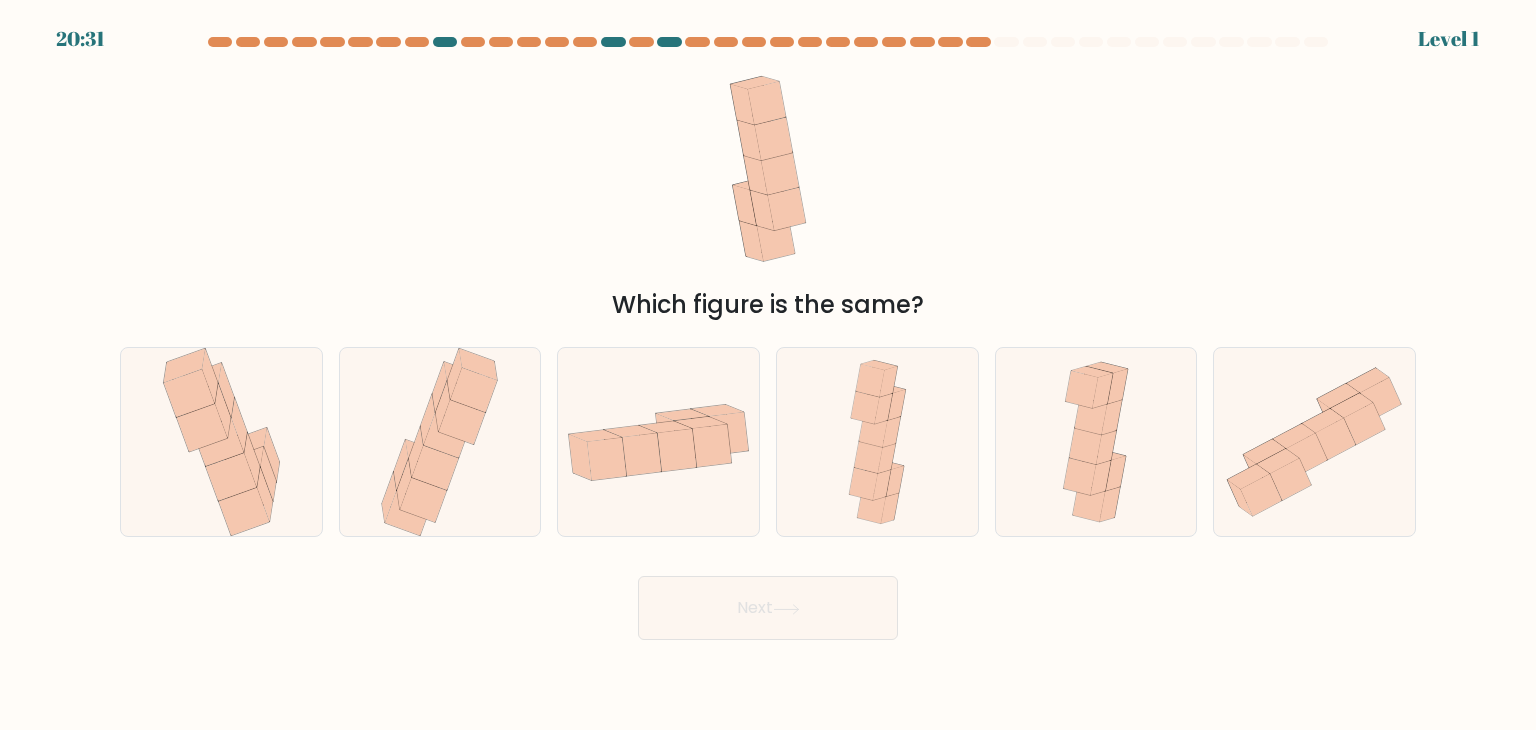 click at bounding box center [658, 442] 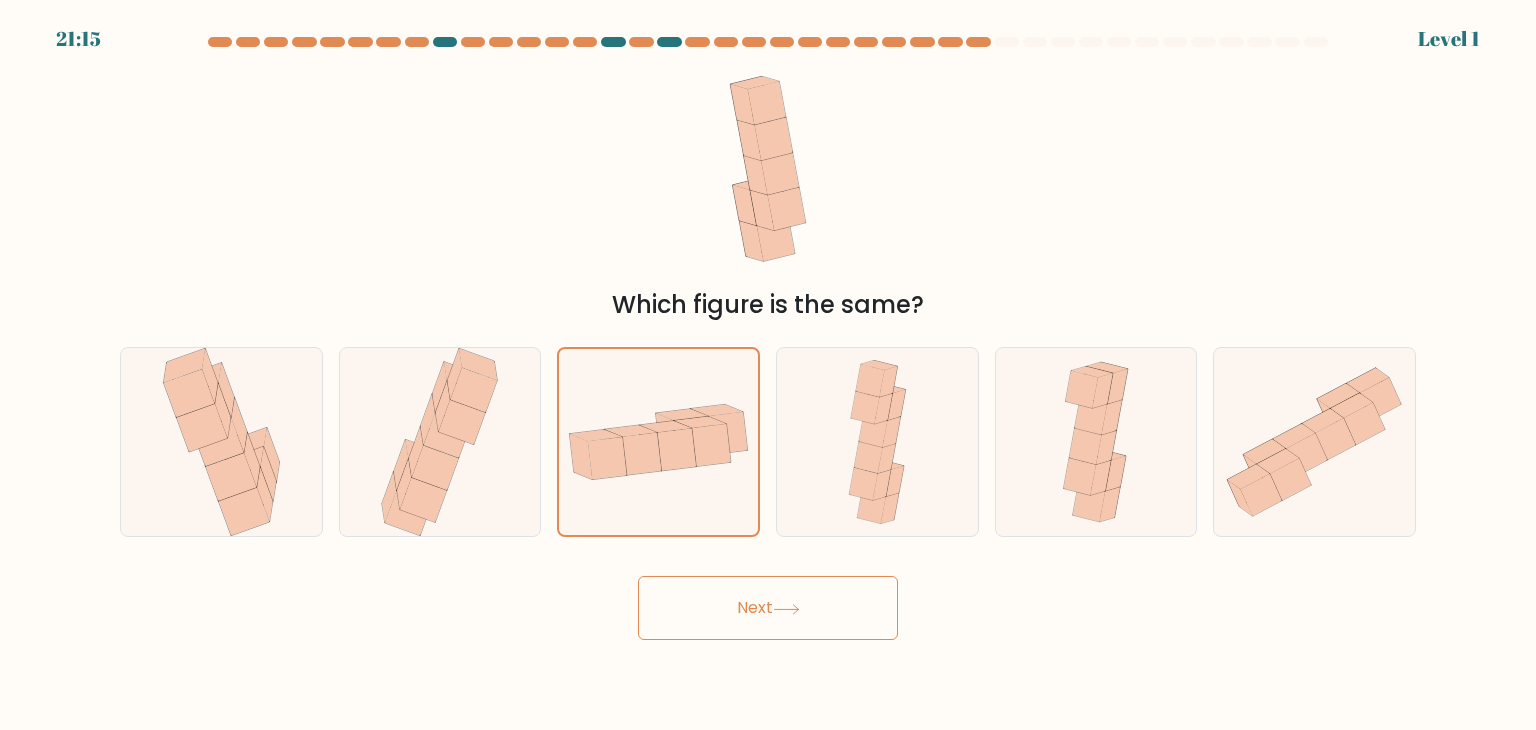 click on "Next" at bounding box center (768, 608) 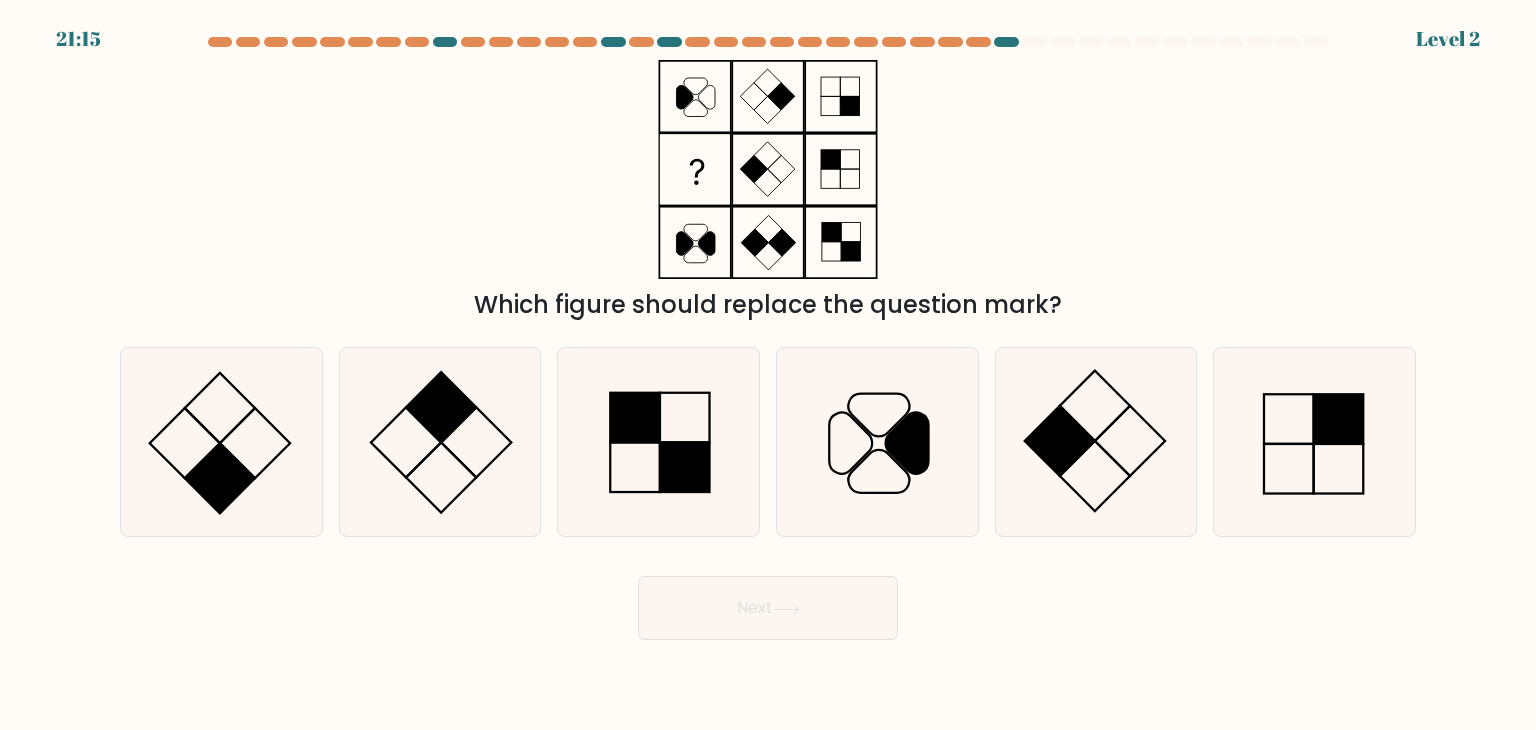 click on "Next" at bounding box center (768, 608) 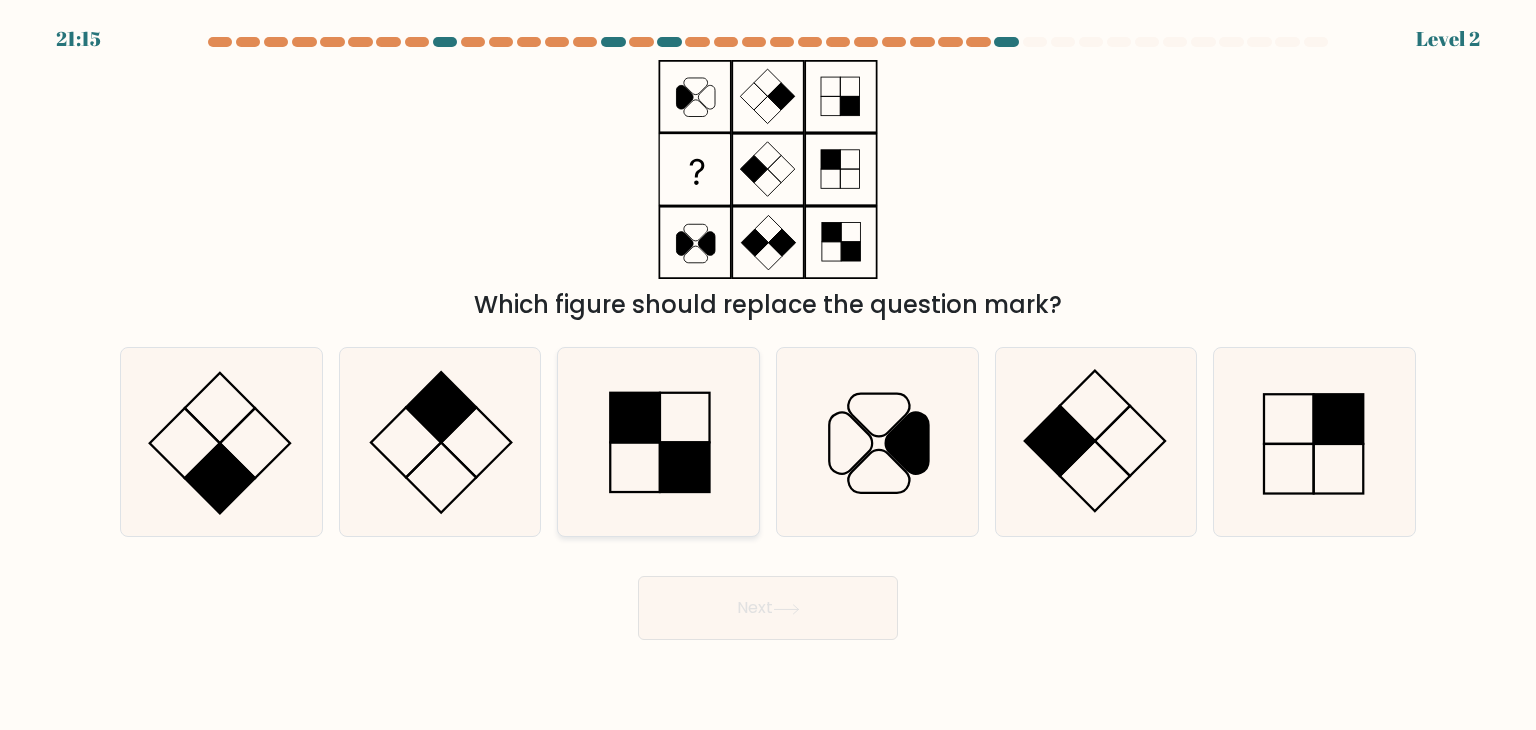 click 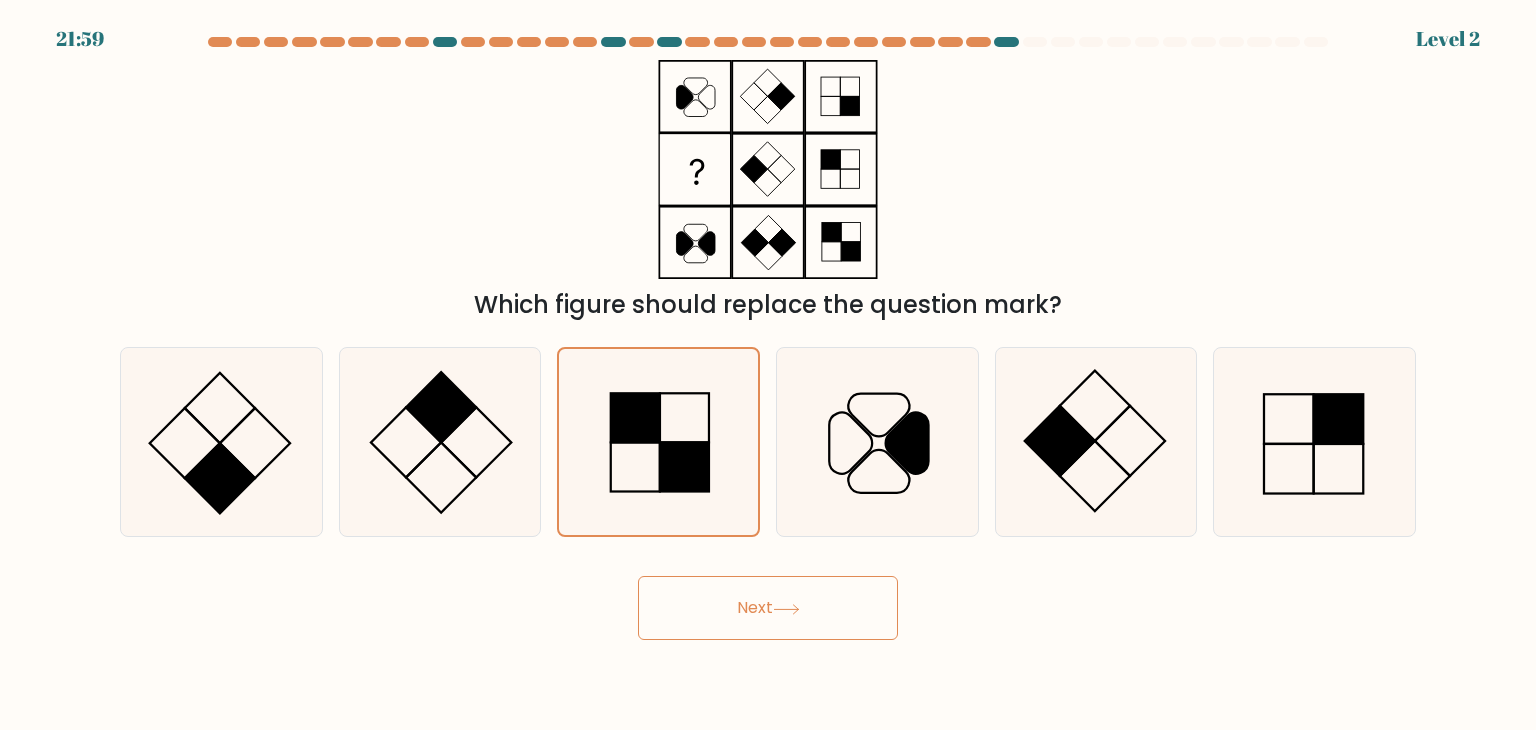 click on "Next" at bounding box center (768, 608) 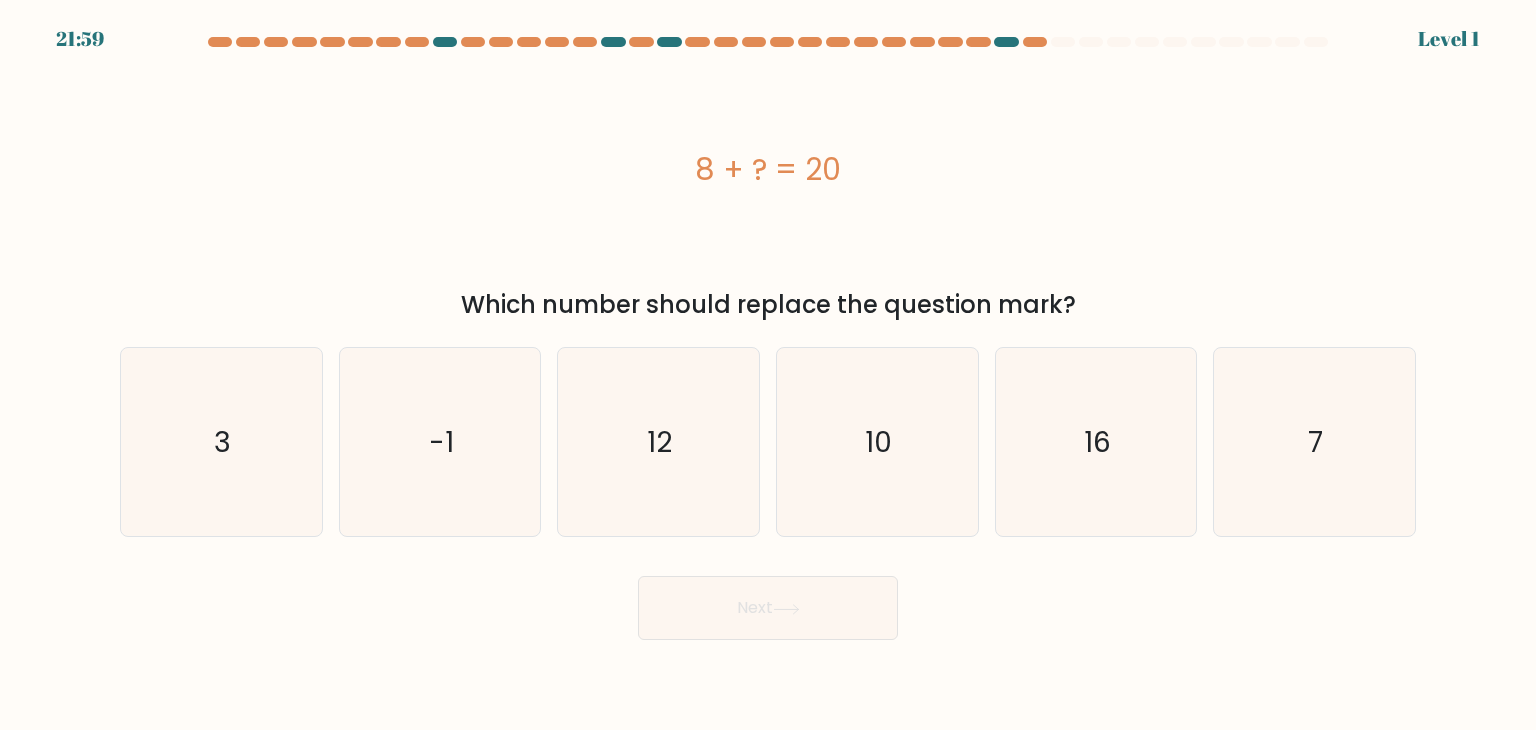 click on "12" 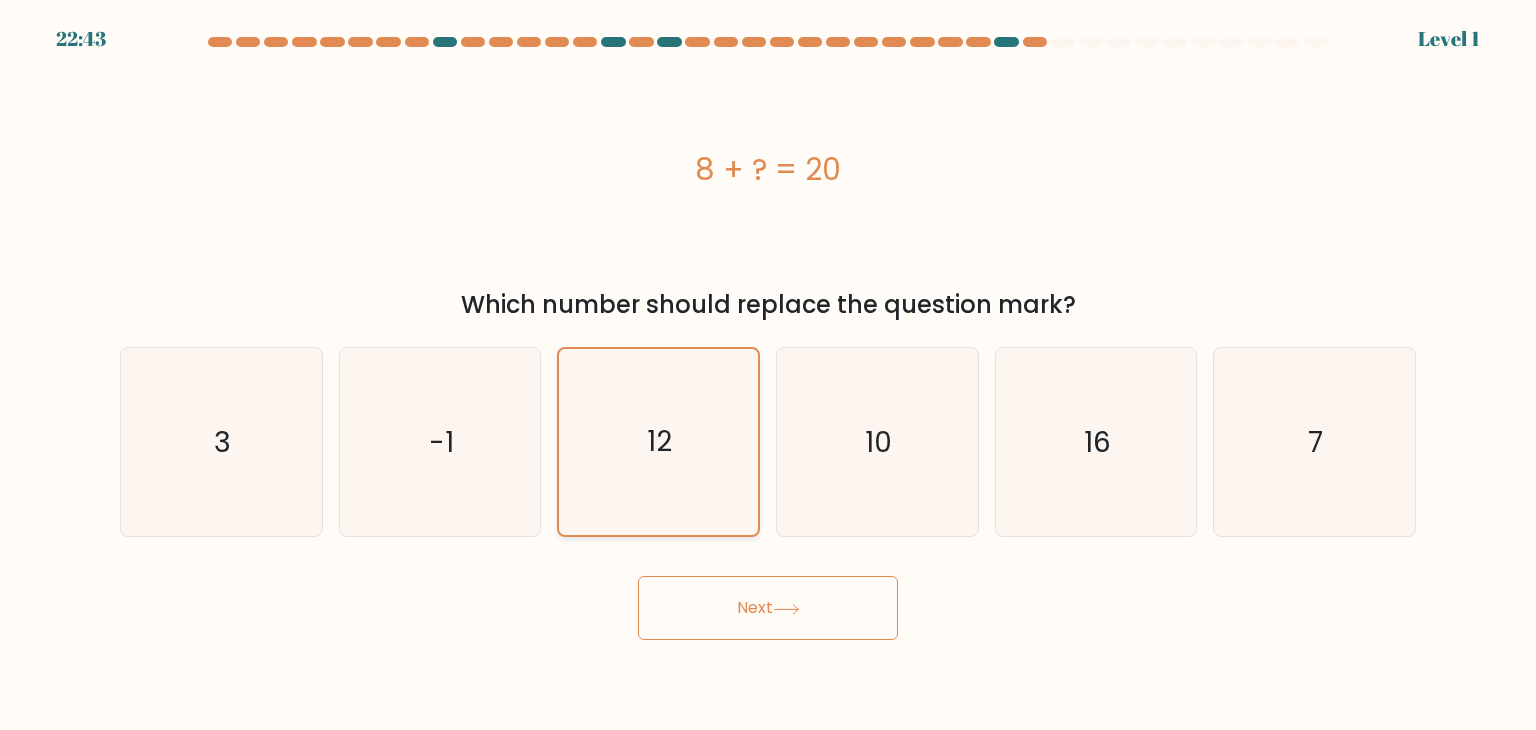 click on "Next" at bounding box center (768, 608) 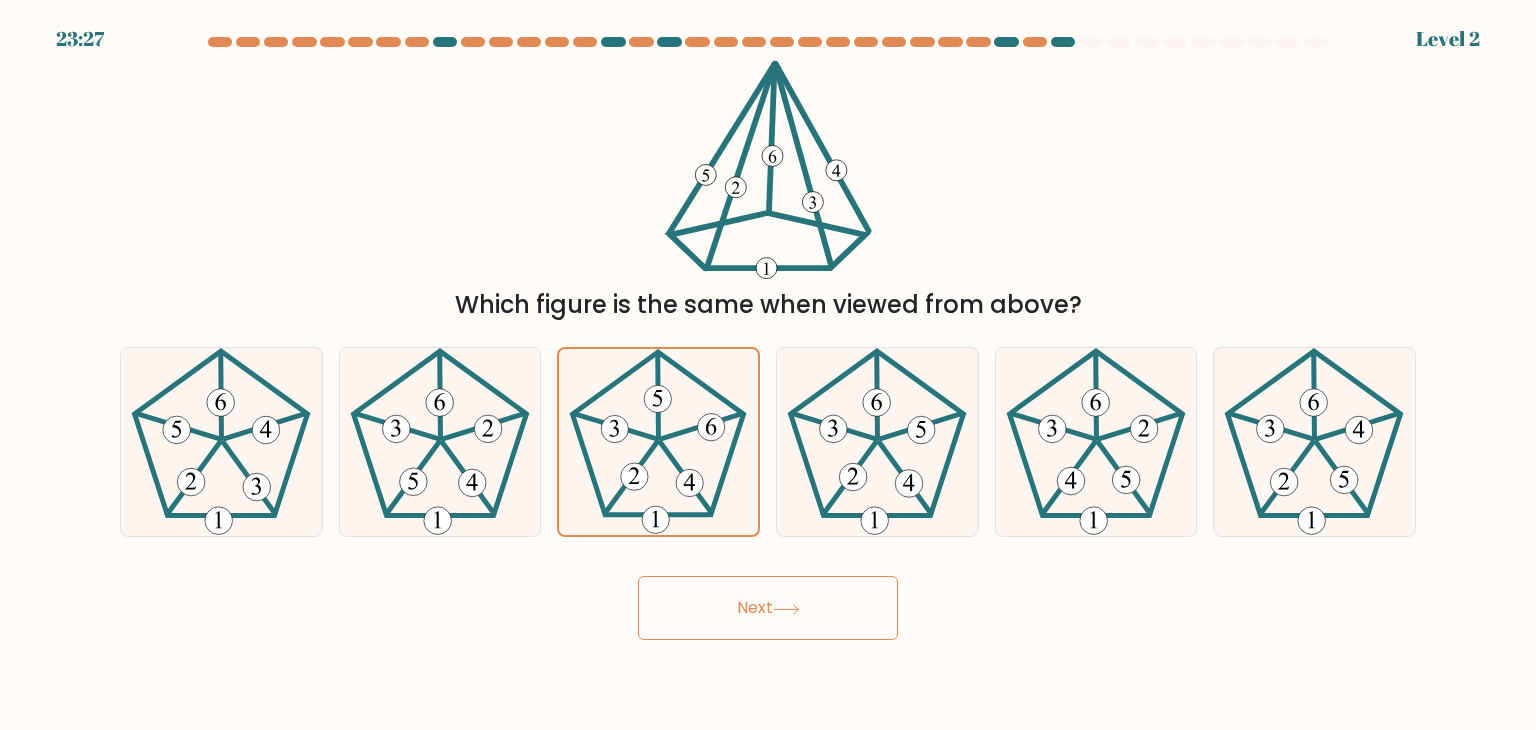 click on "Next" at bounding box center [768, 608] 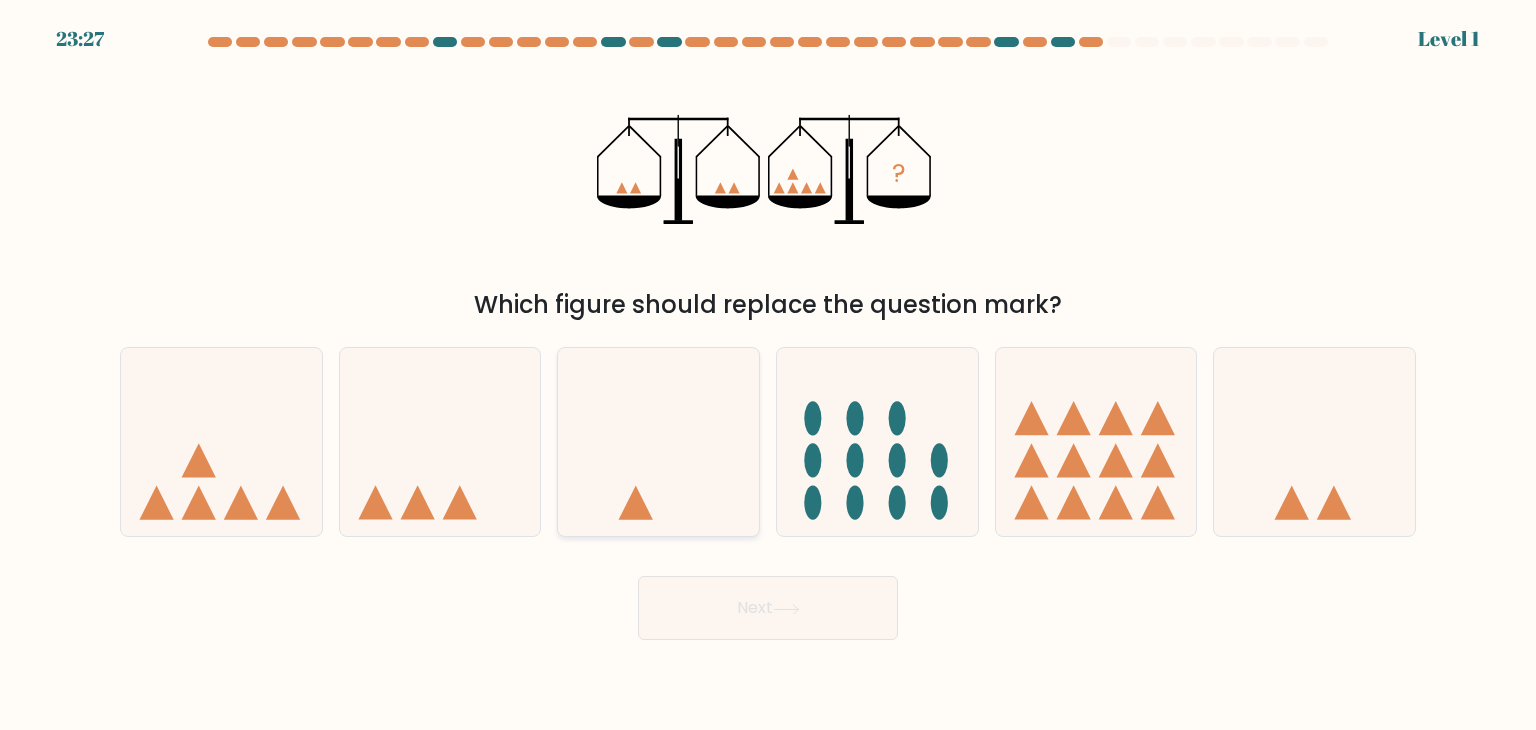click 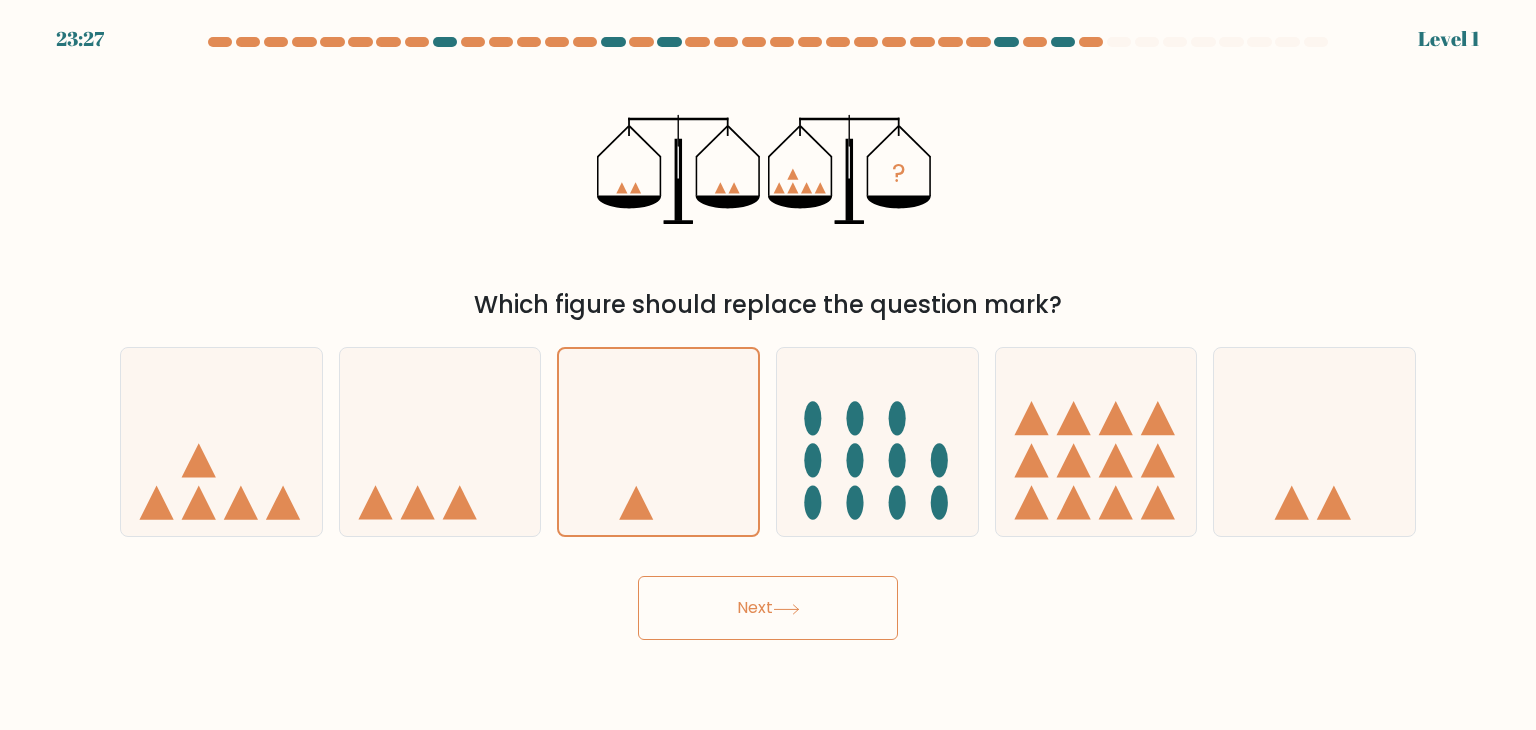 click on "Next" at bounding box center [768, 608] 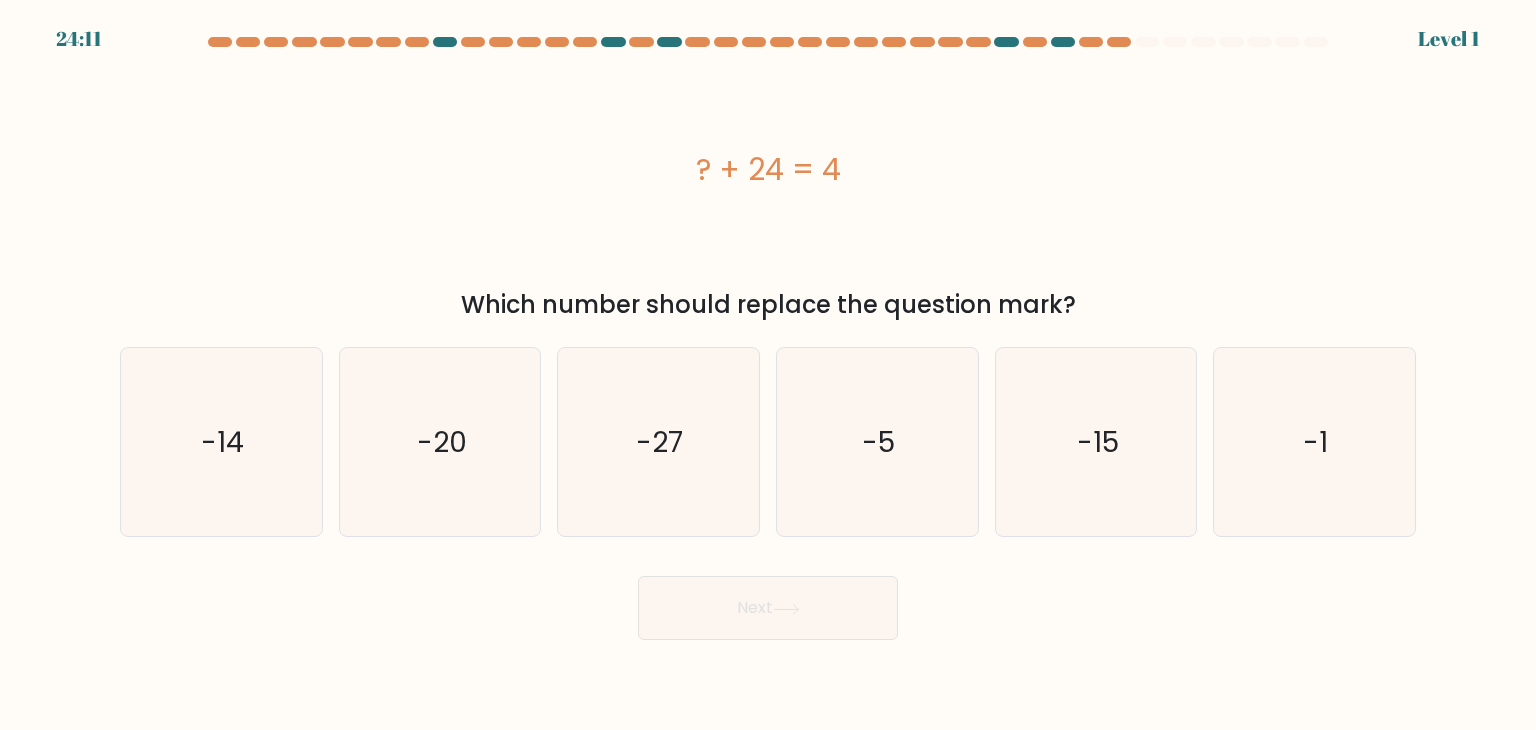 click on "-27" 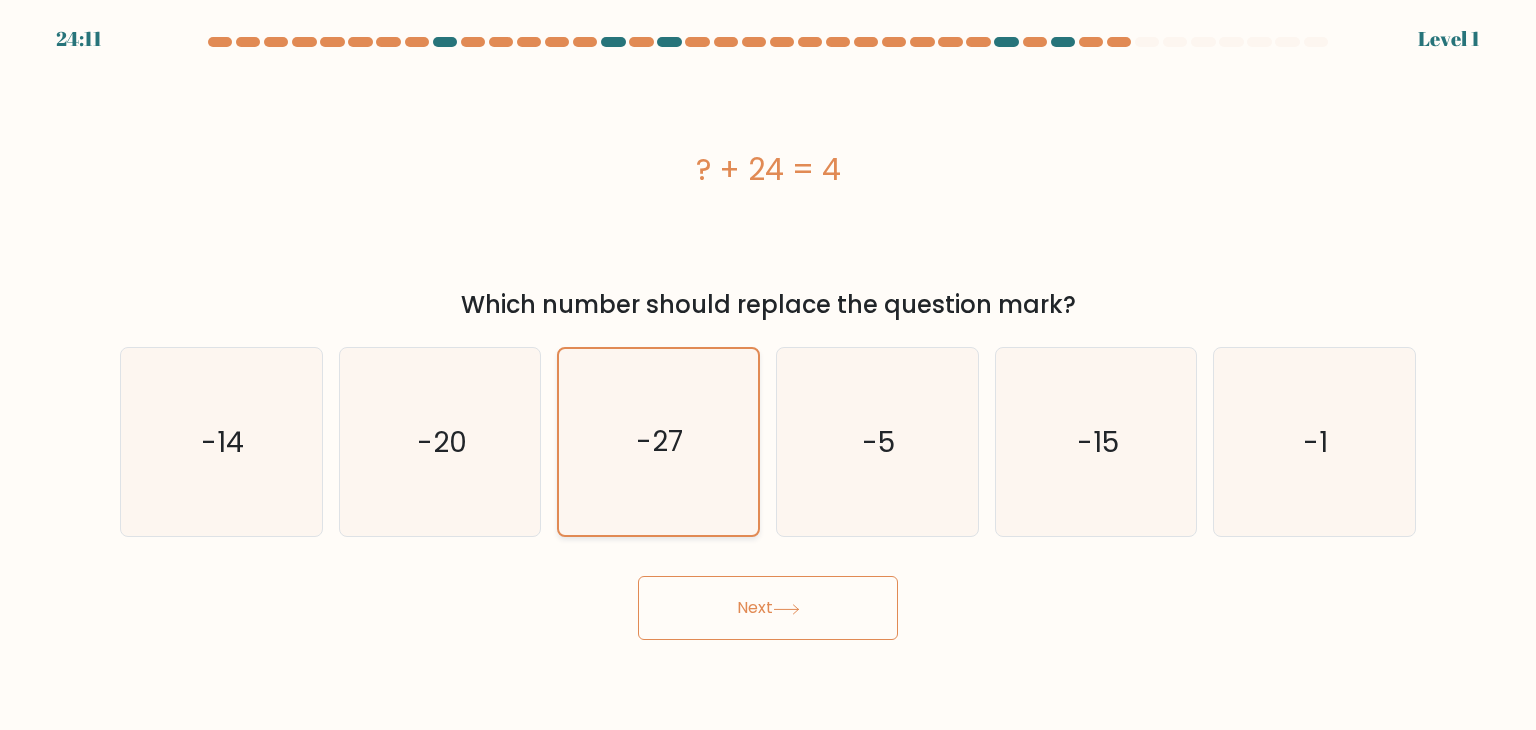 click on "Next" at bounding box center [768, 608] 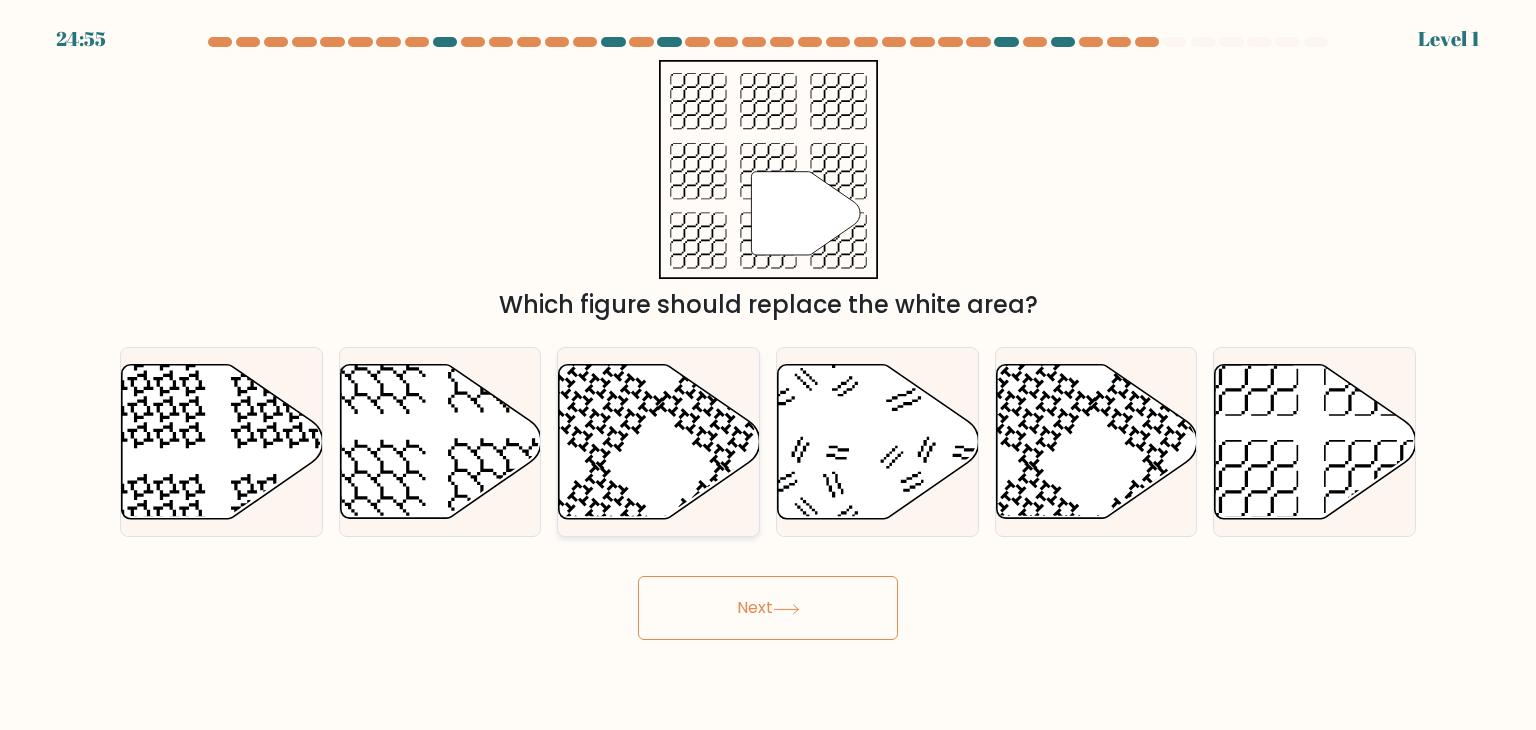 click 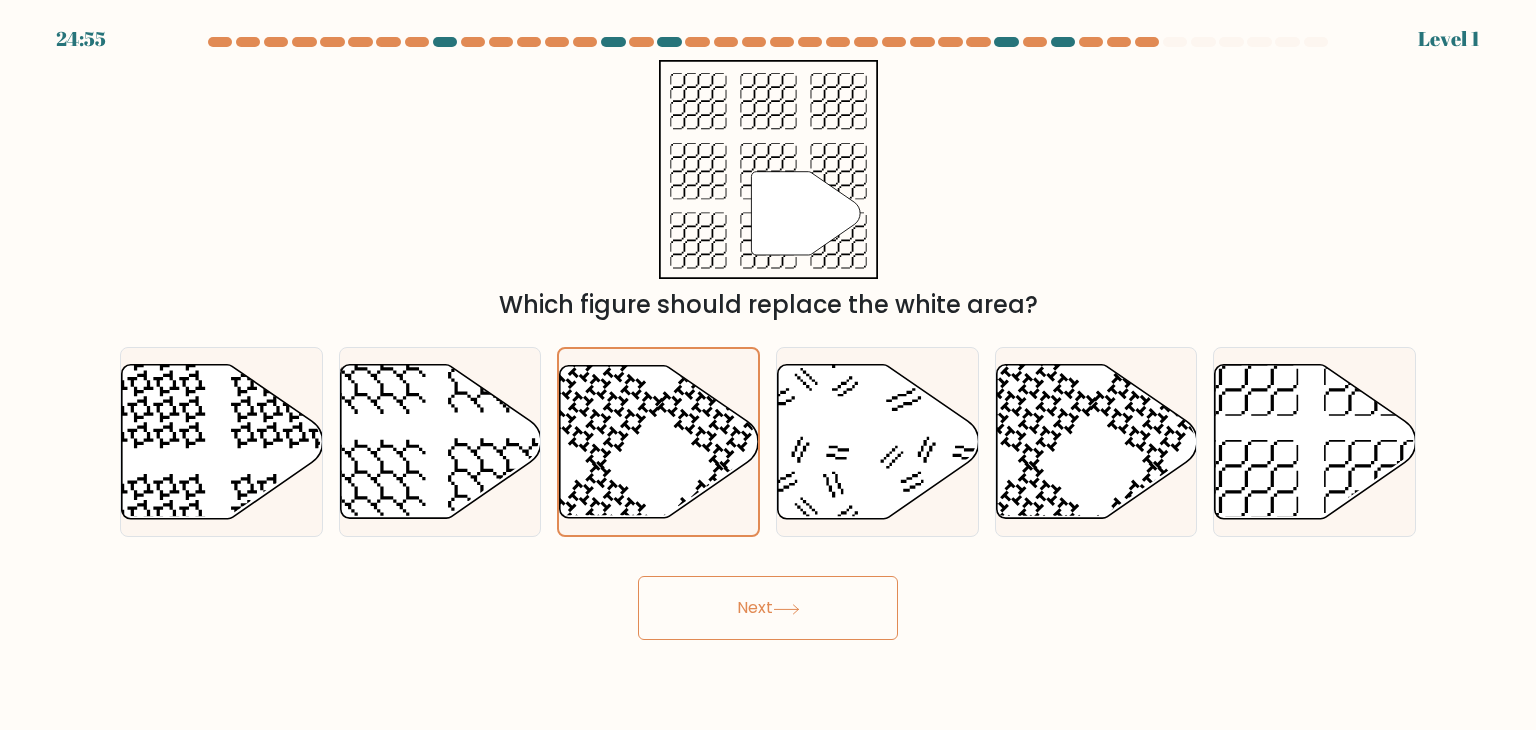 click on "Next" at bounding box center (768, 608) 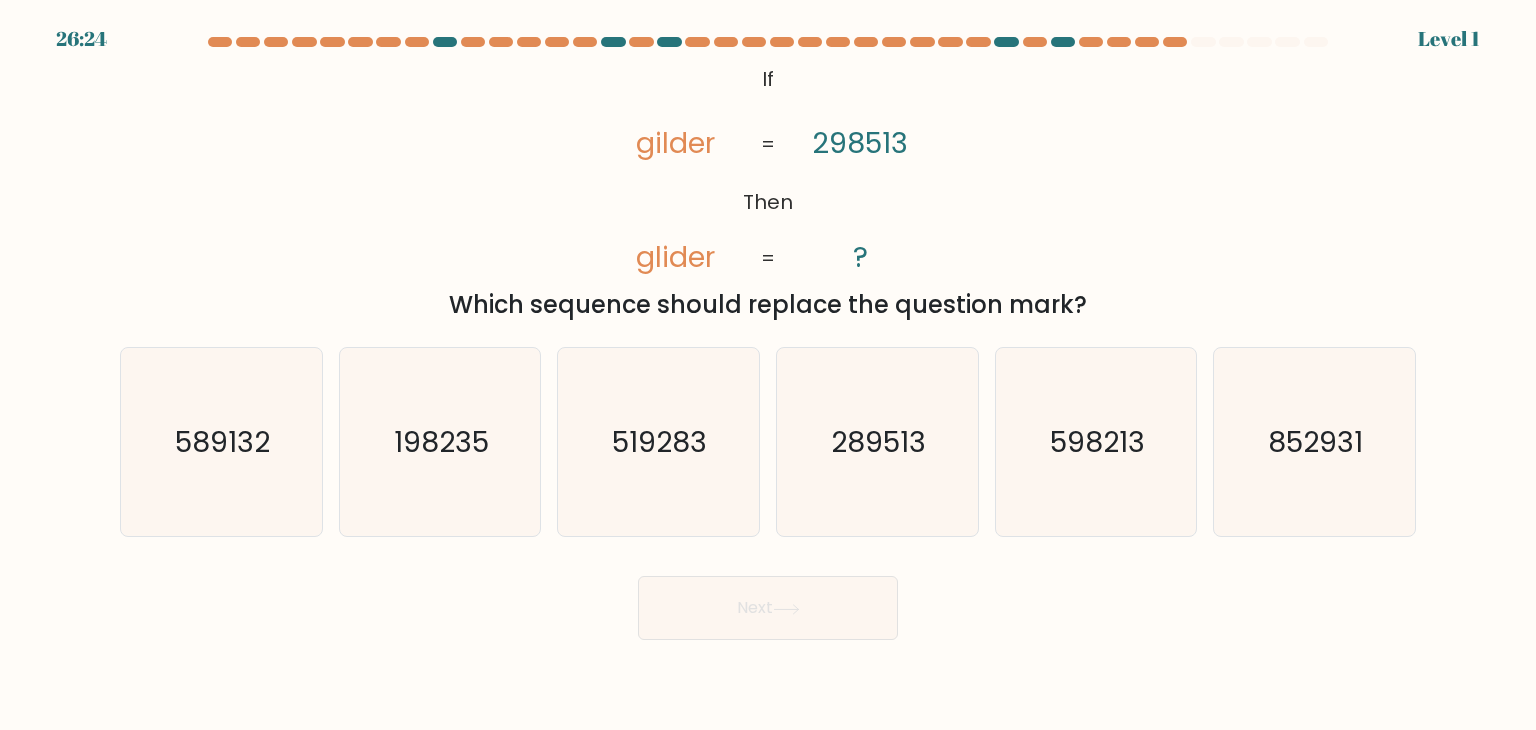 click on "519283" 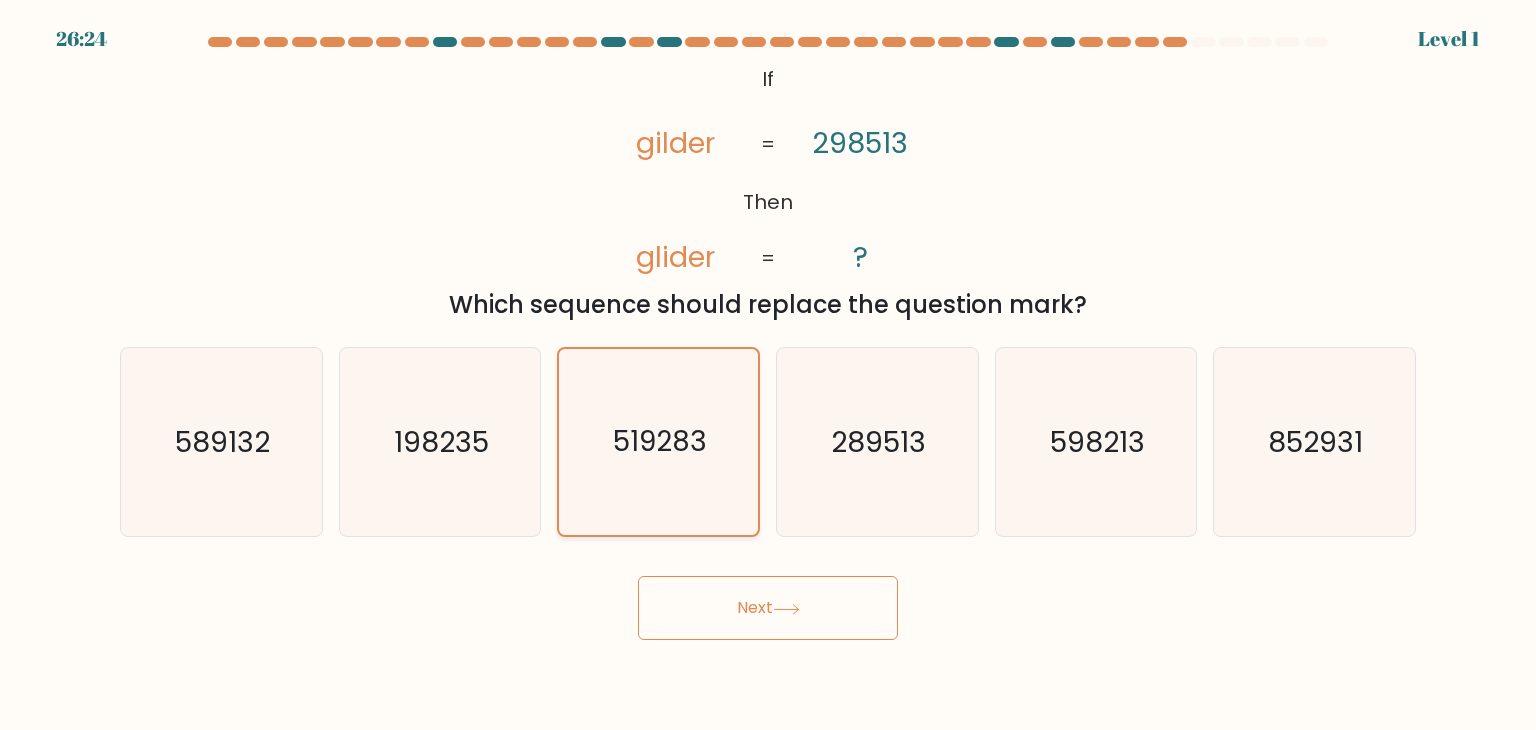 click on "Next" at bounding box center [768, 608] 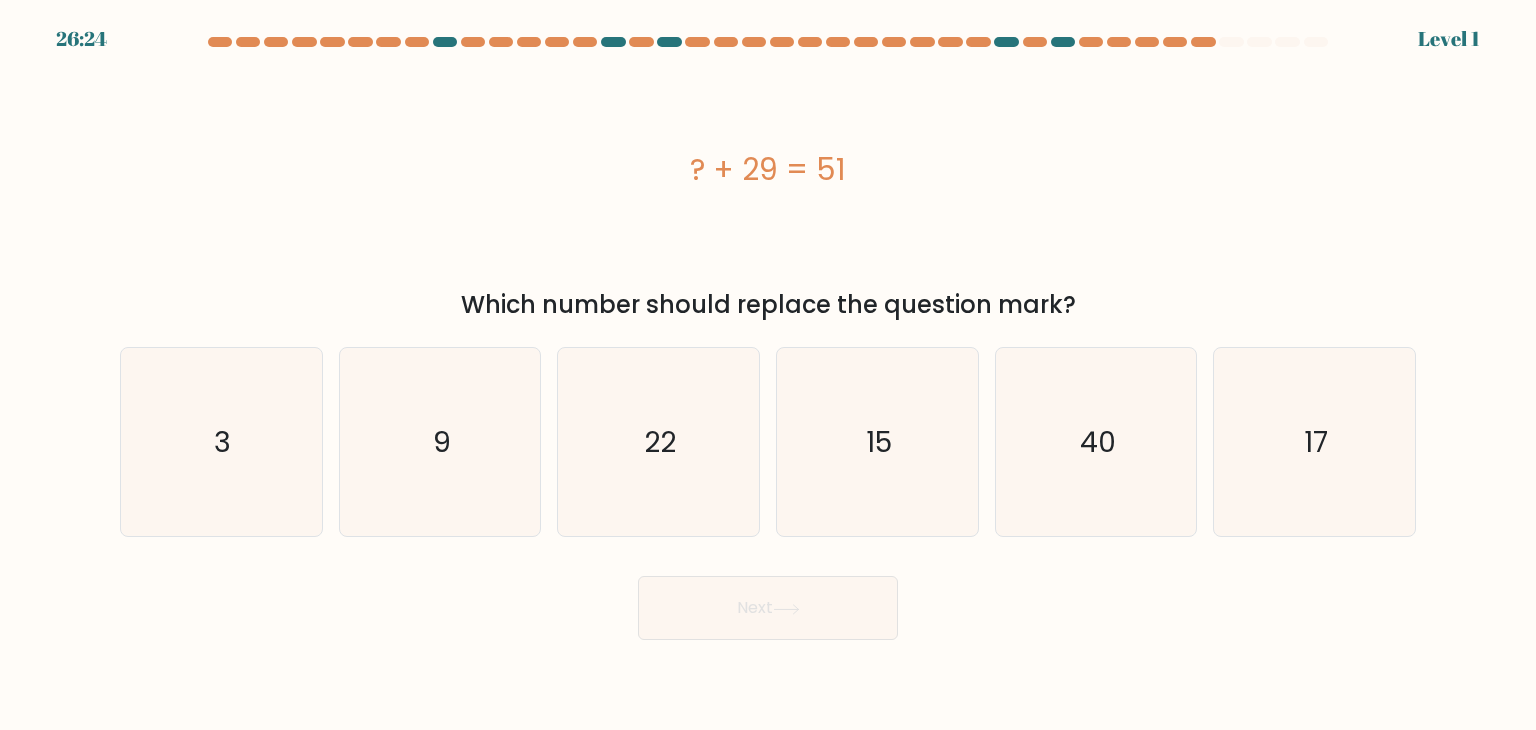 click on "22" 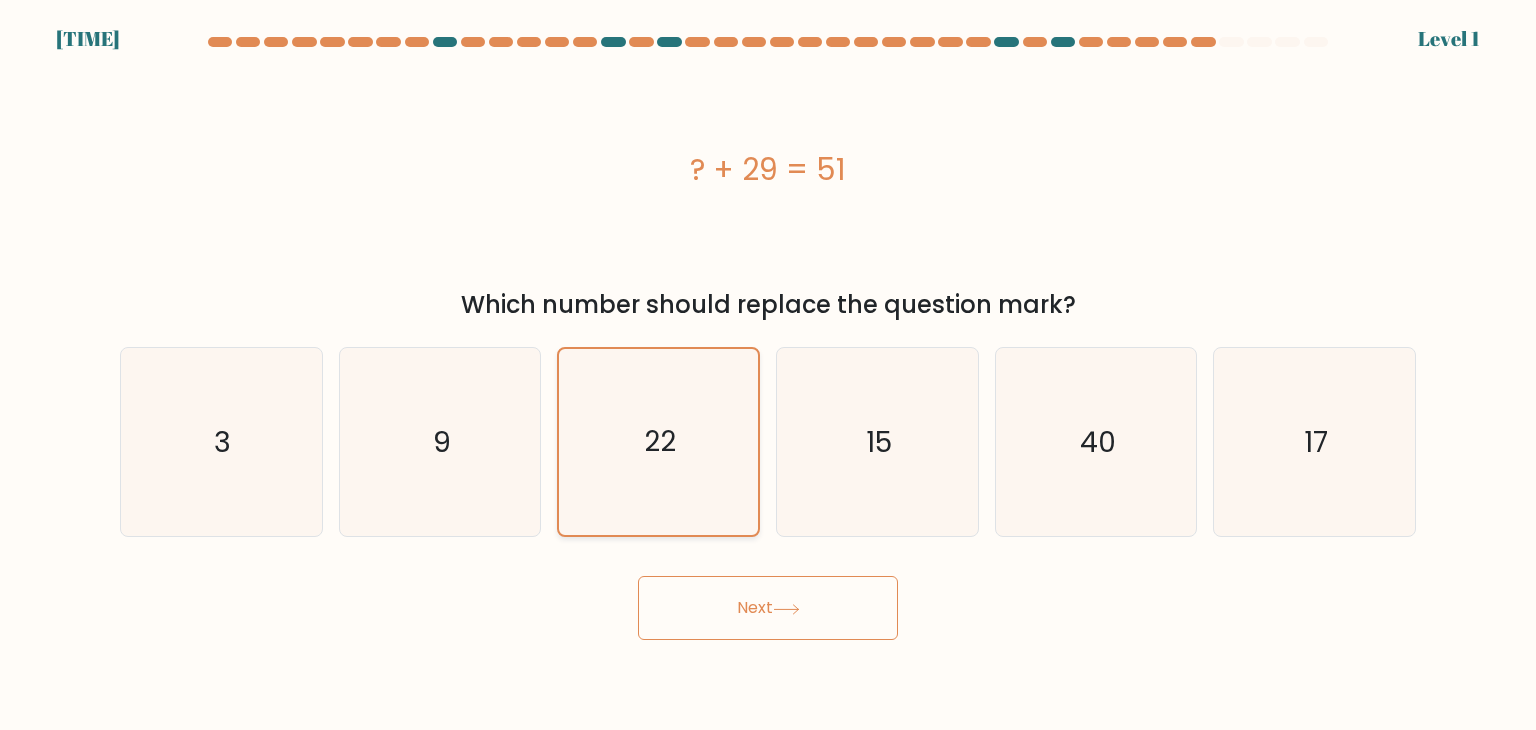 click on "Next" at bounding box center [768, 608] 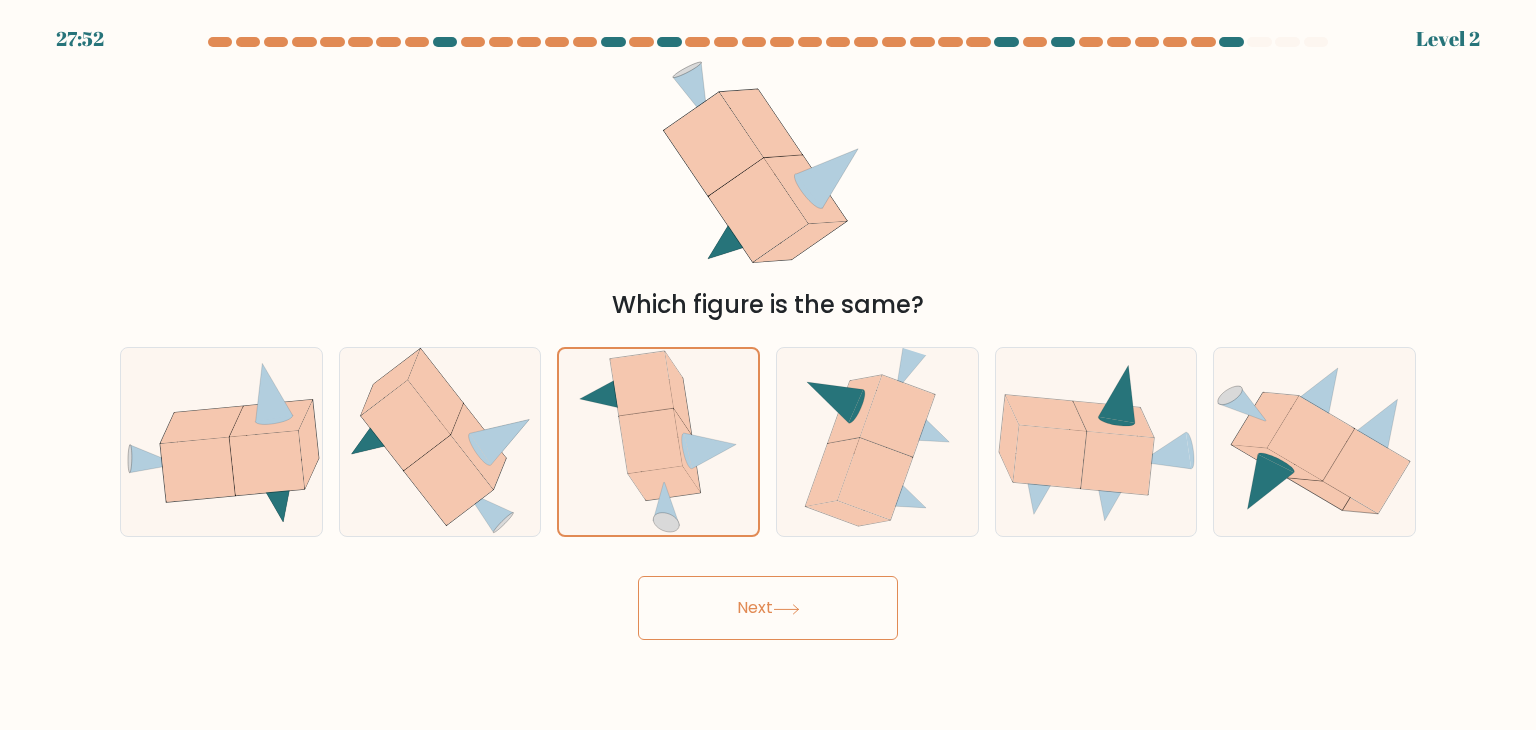 click on "Next" at bounding box center [768, 608] 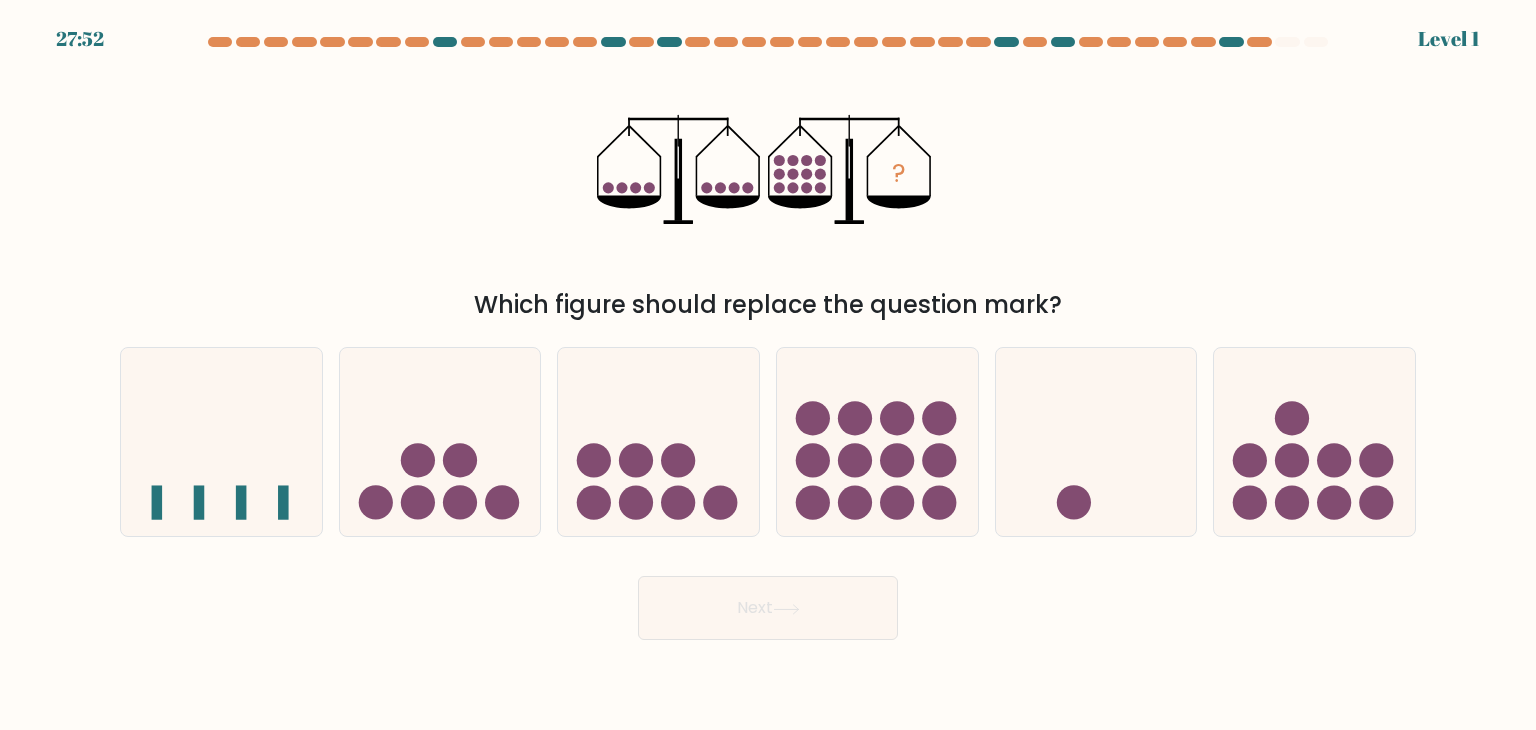 click 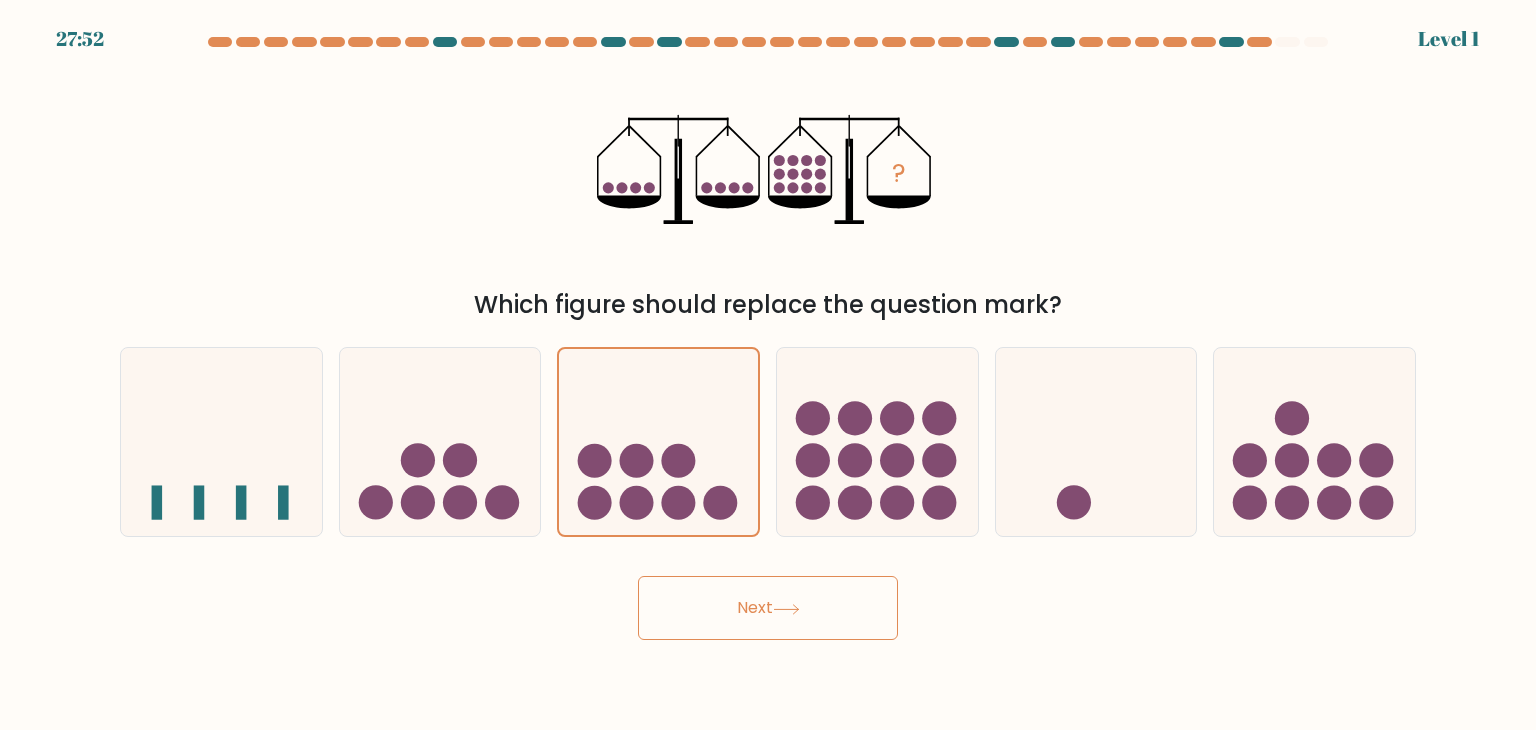 click on "Next" at bounding box center (768, 608) 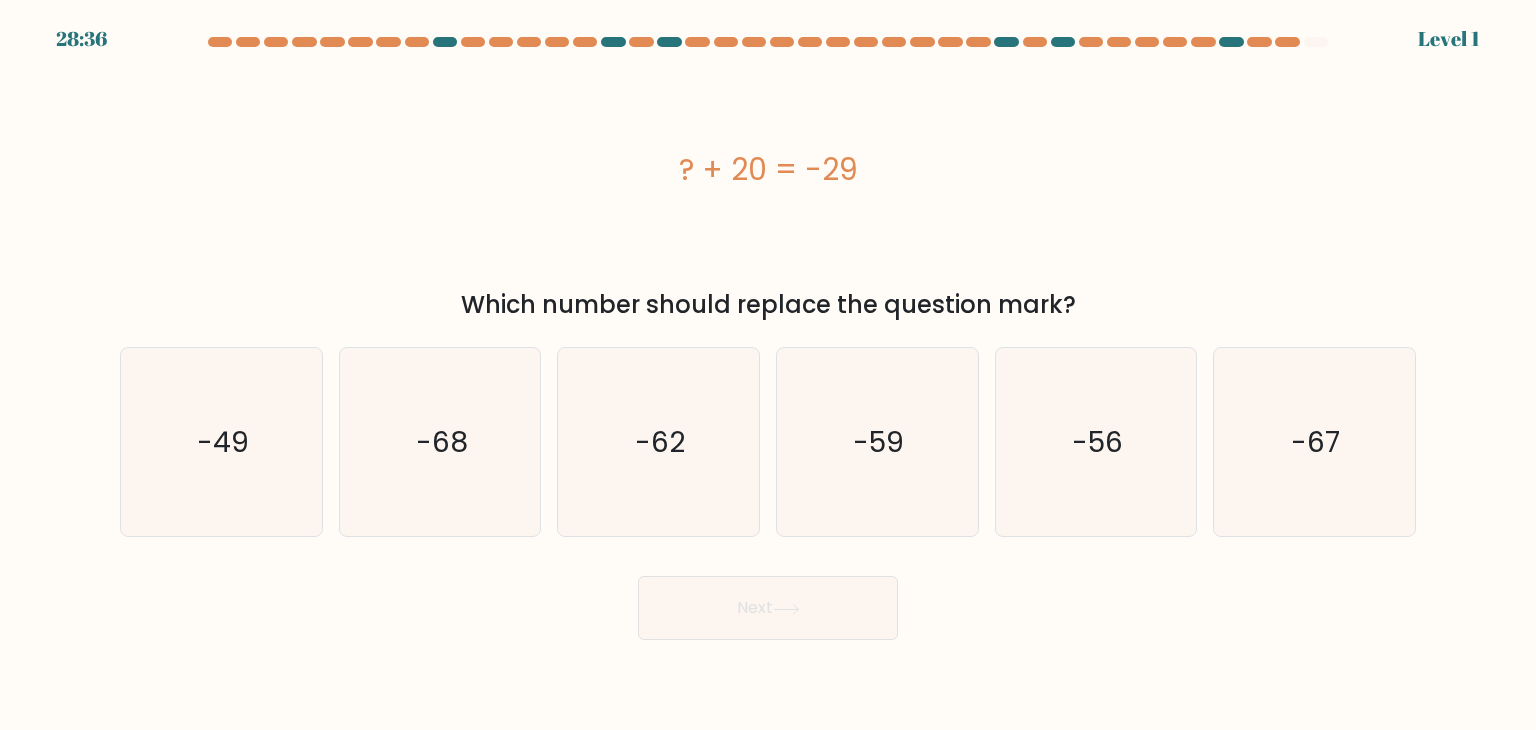click on "-62" 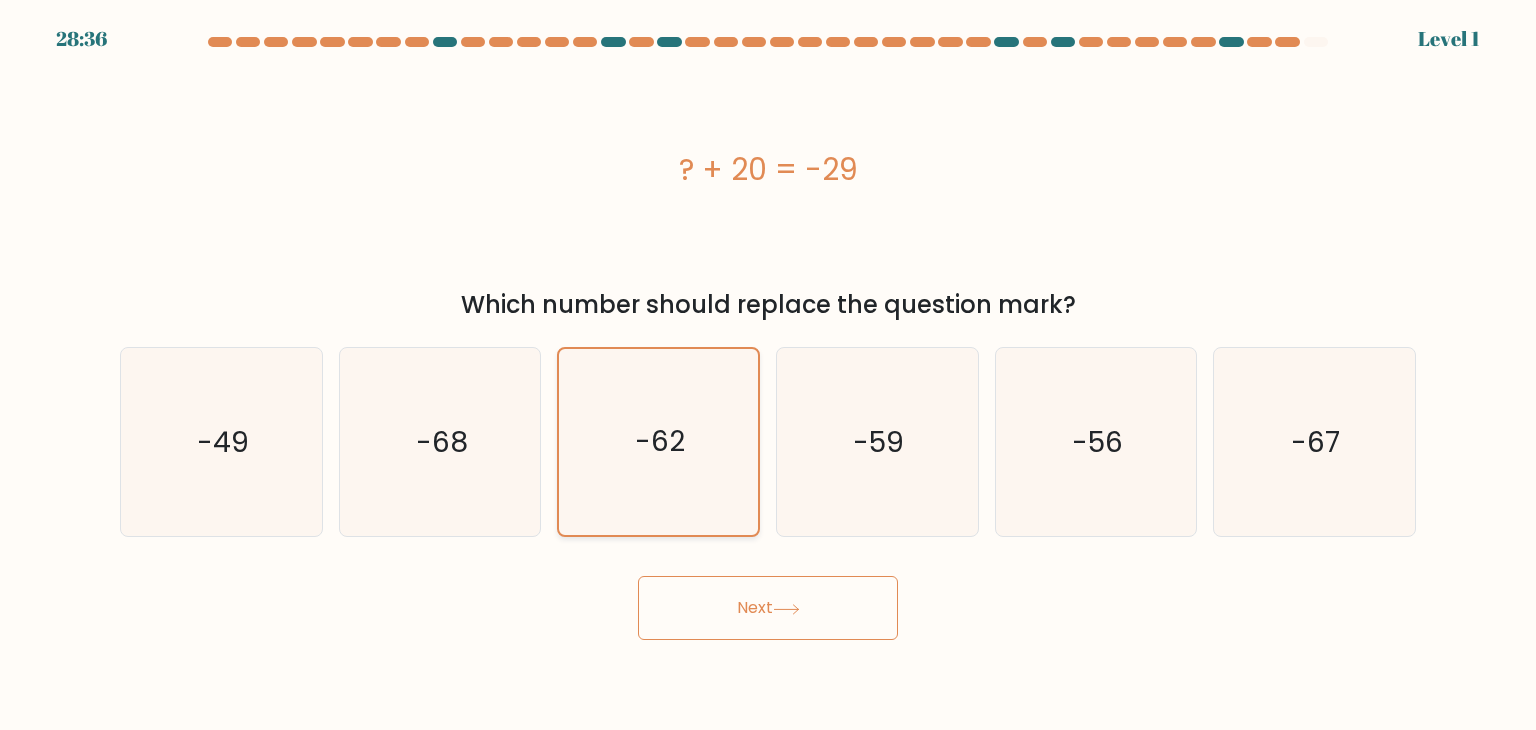 click on "Next" at bounding box center [768, 608] 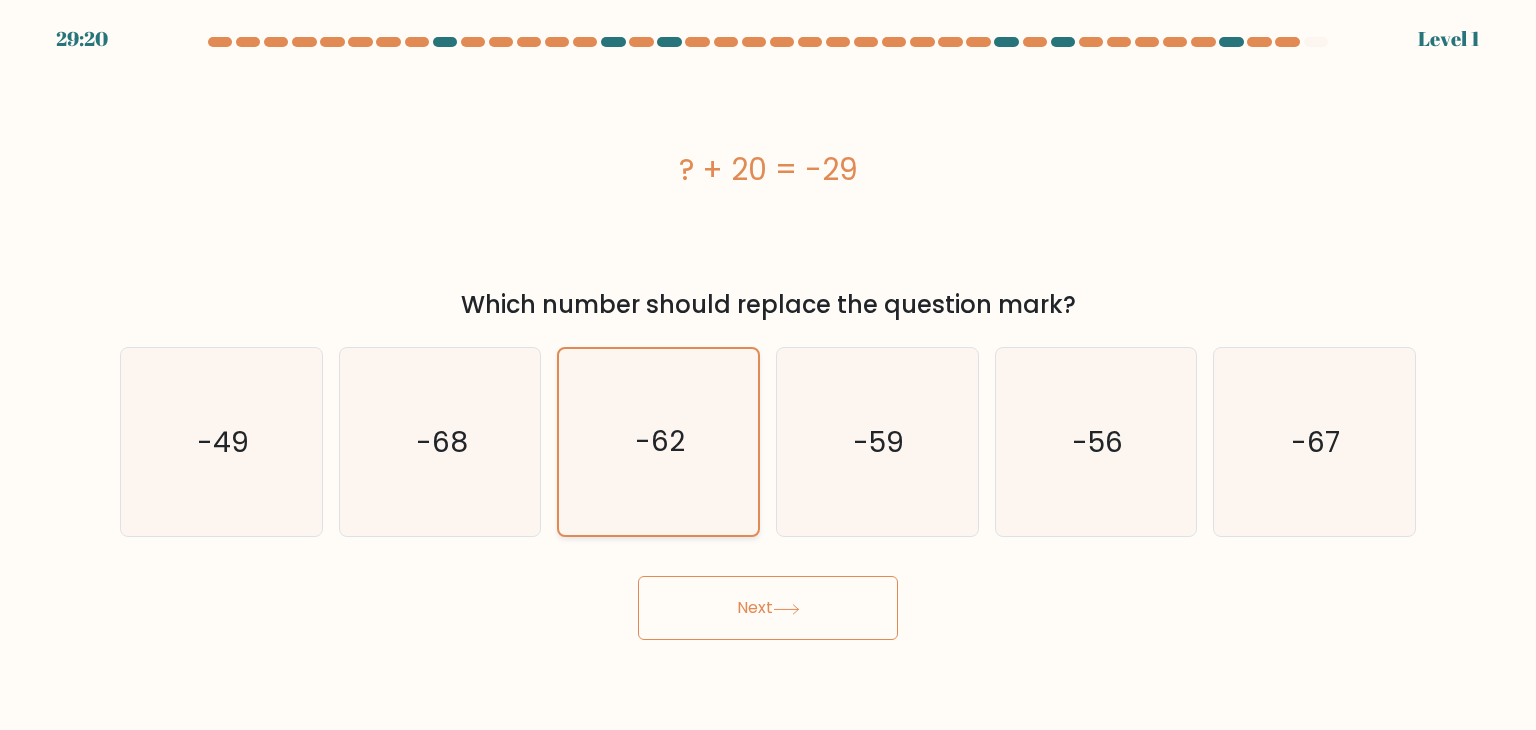 click on "-62" 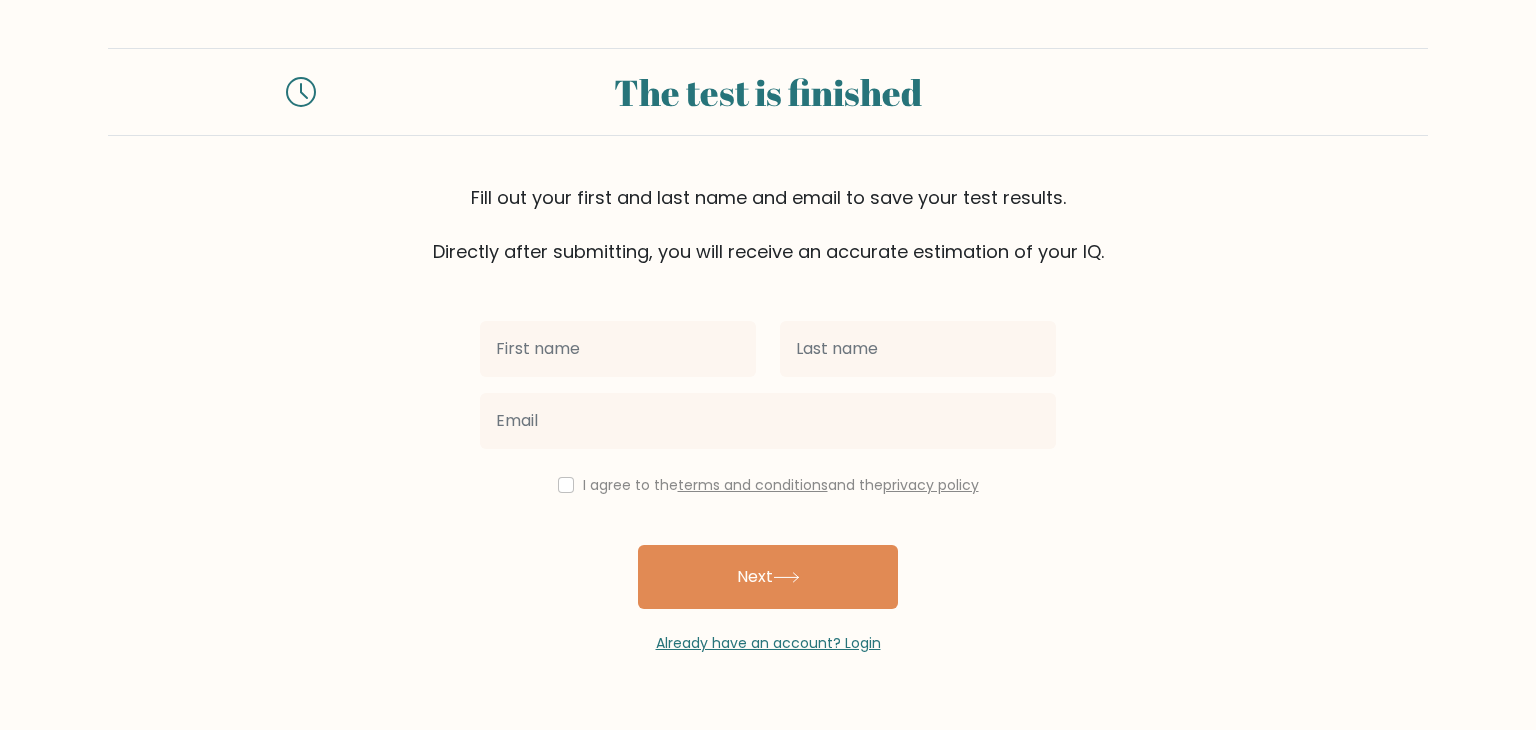 scroll, scrollTop: 0, scrollLeft: 0, axis: both 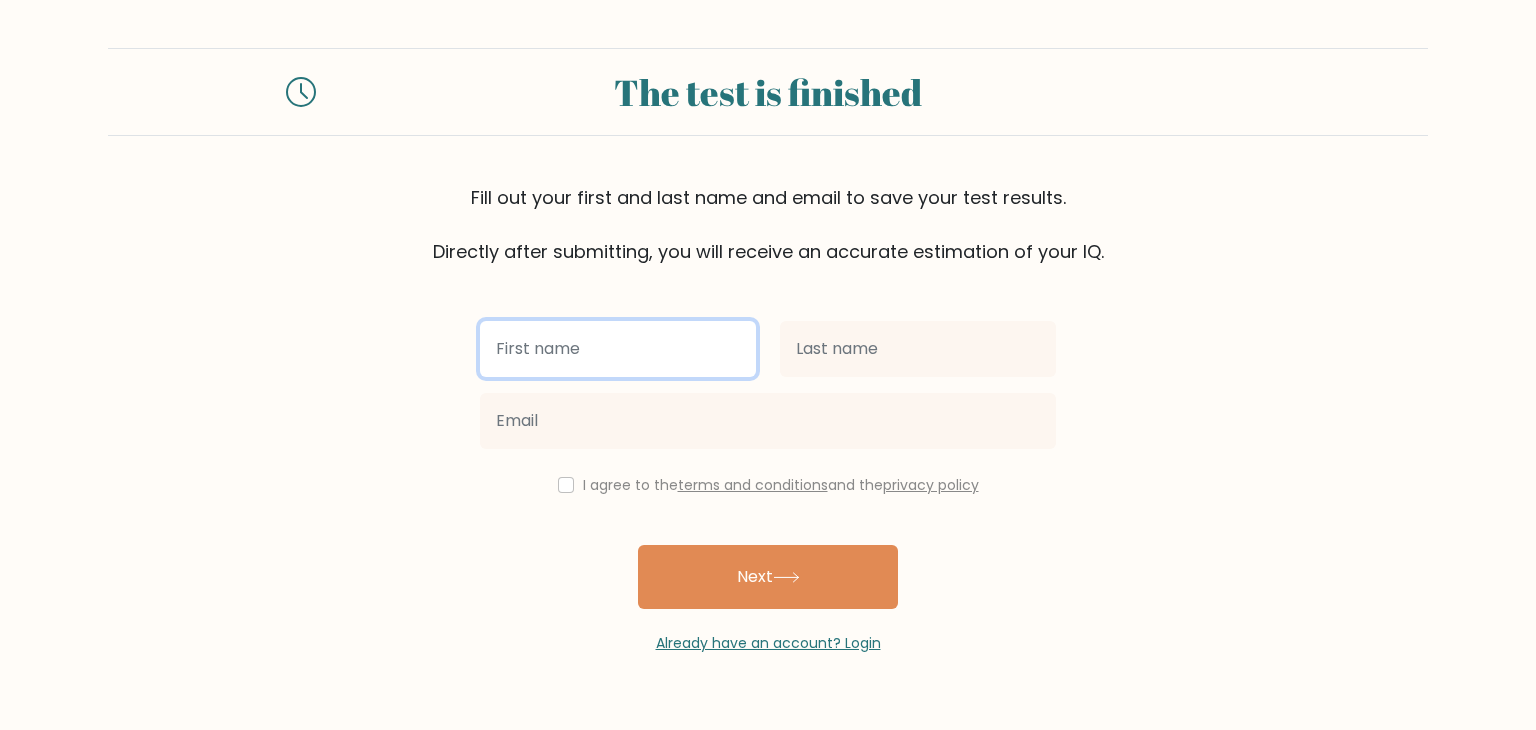 click at bounding box center [618, 349] 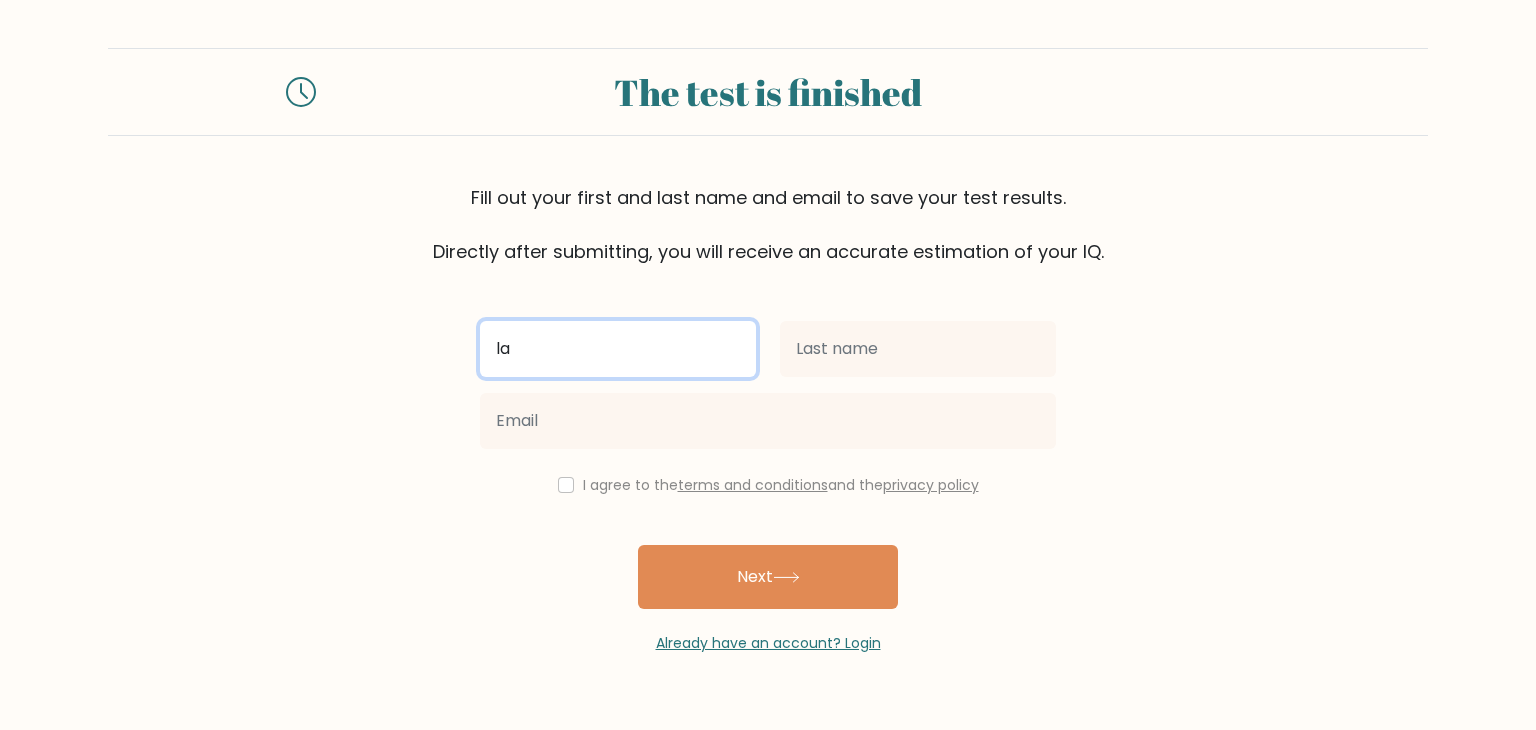 type on "l" 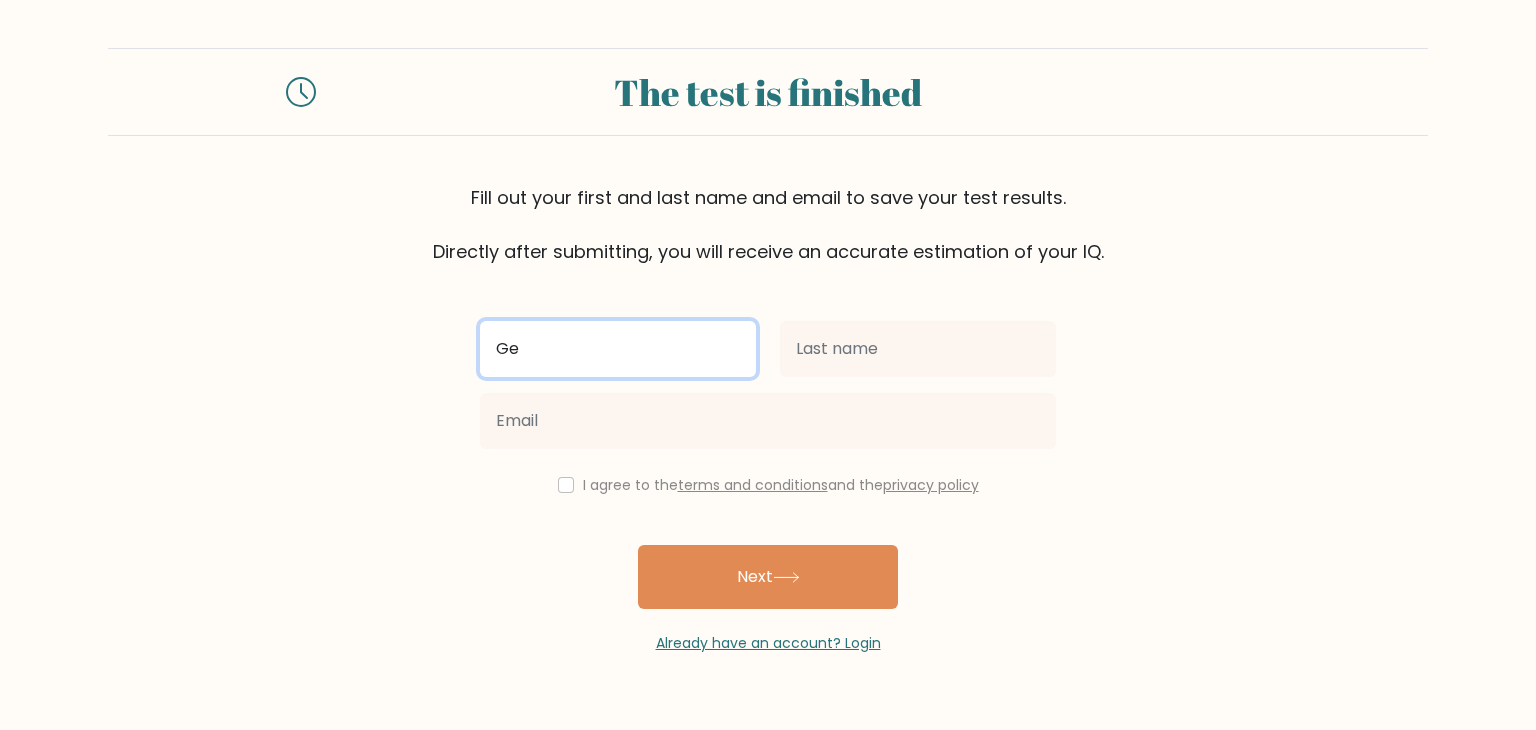 type on "G" 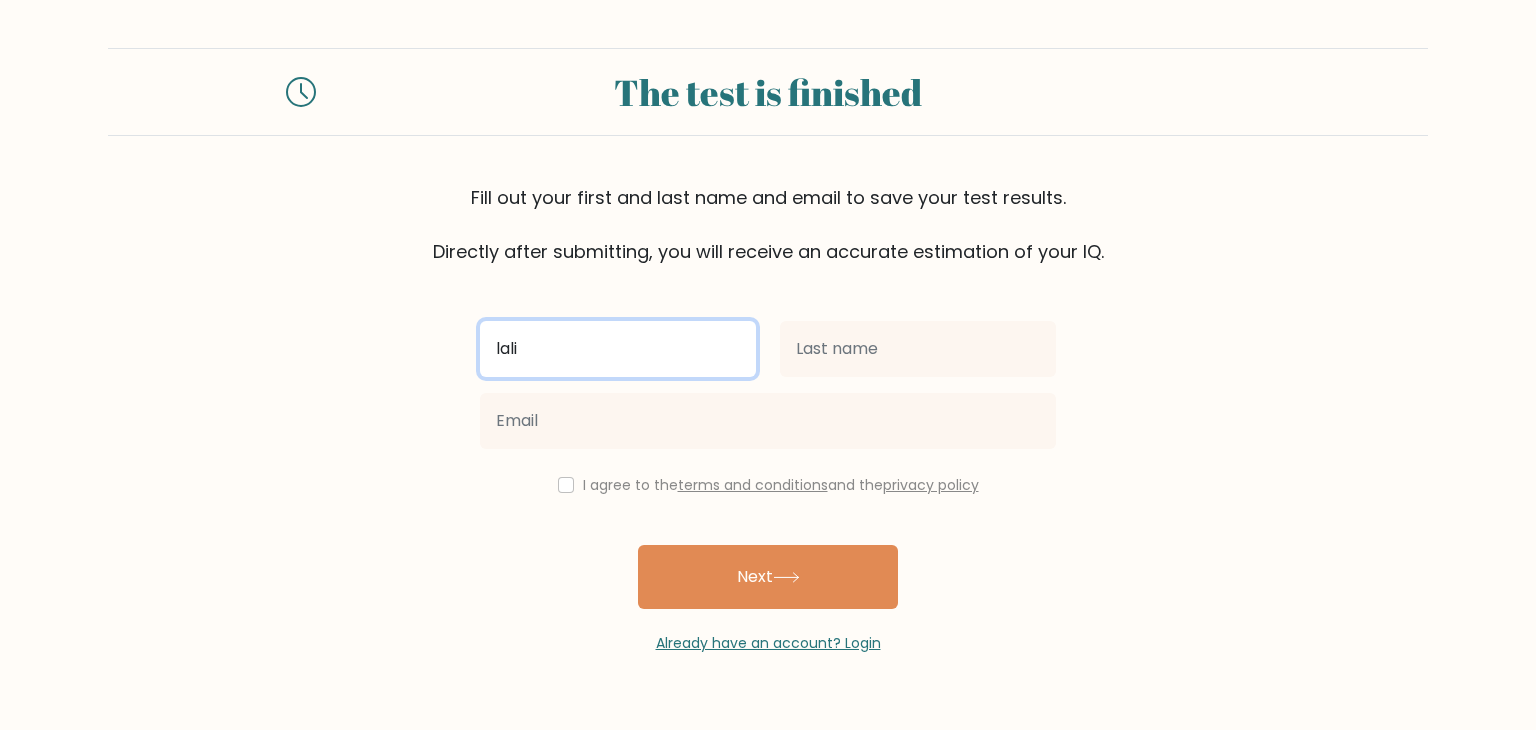 click on "lali" at bounding box center (618, 349) 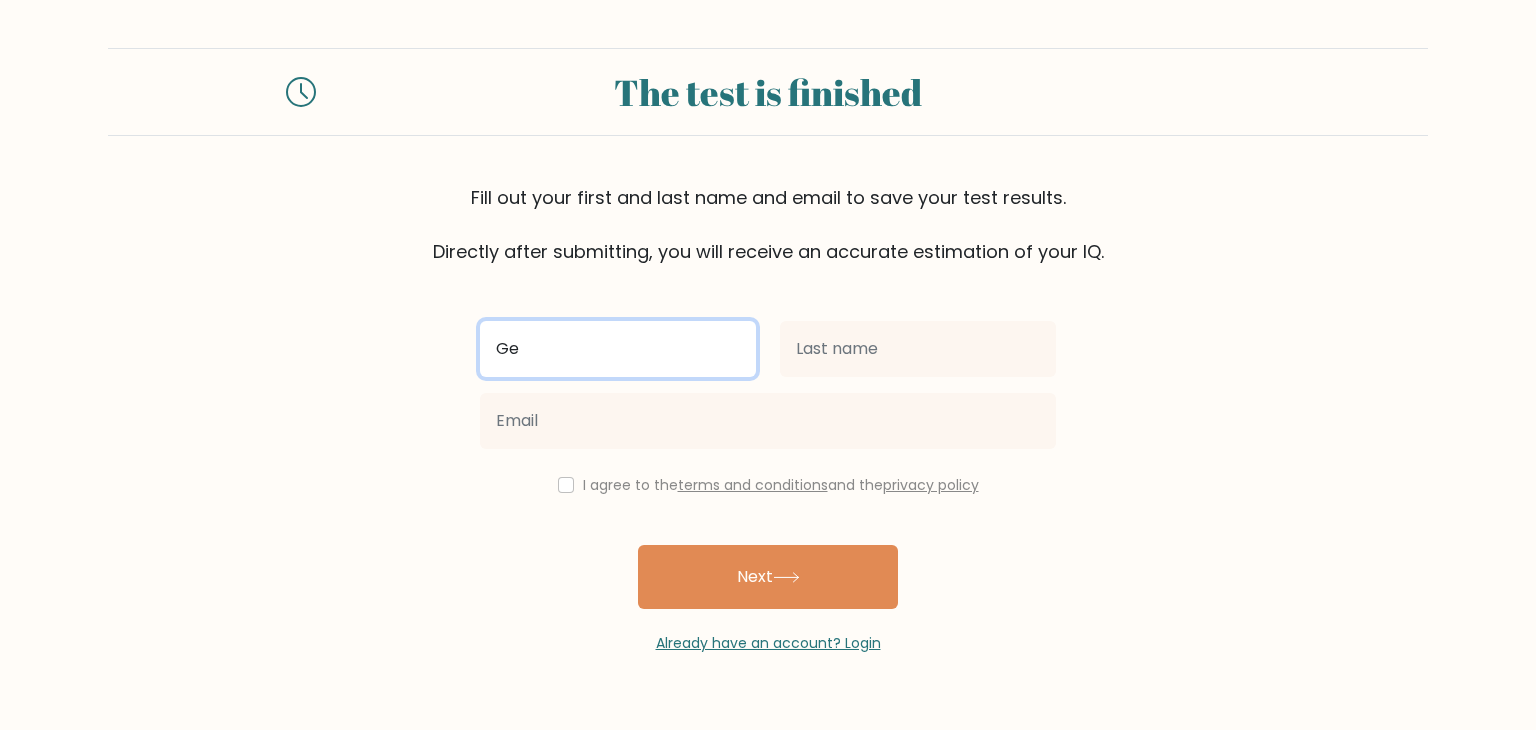 type on "G" 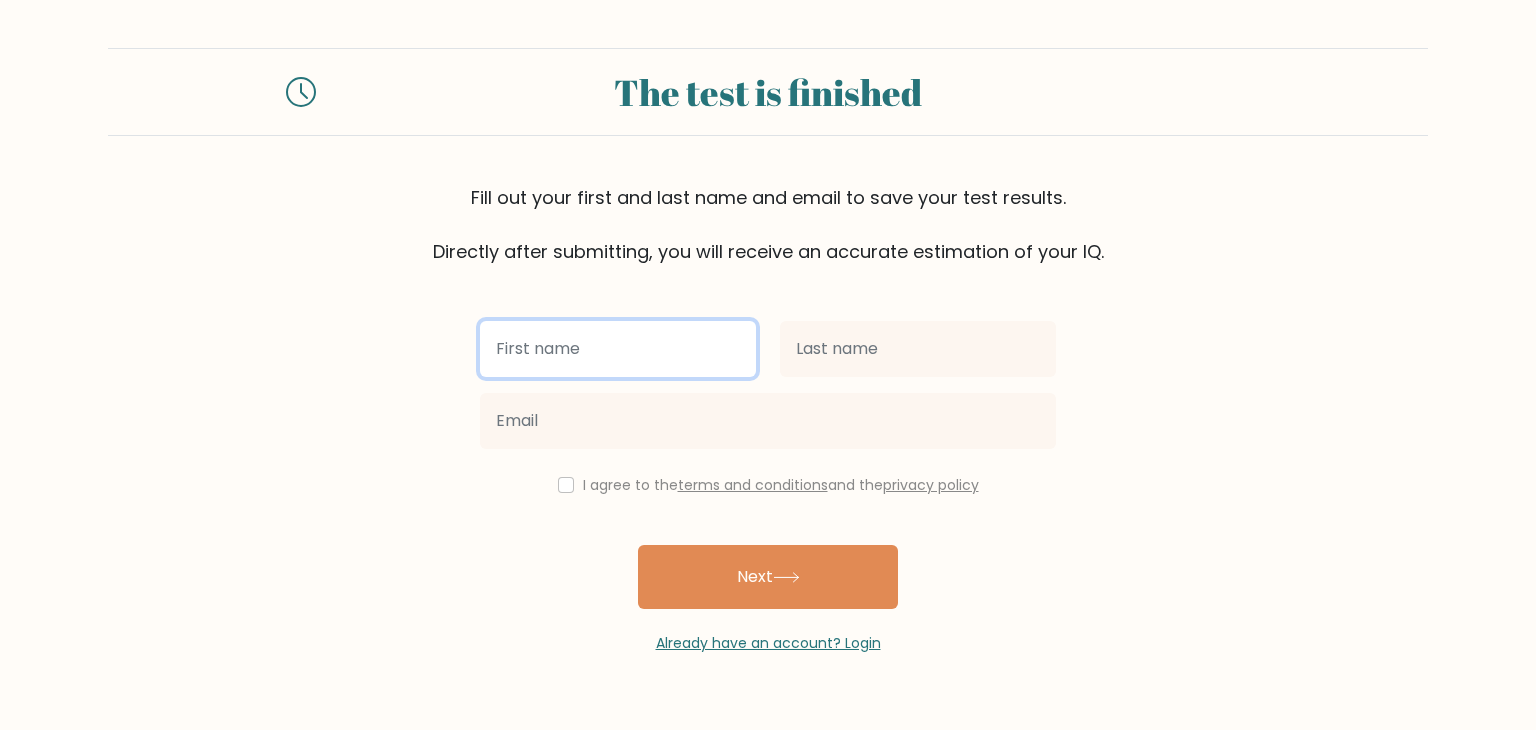 type on "l" 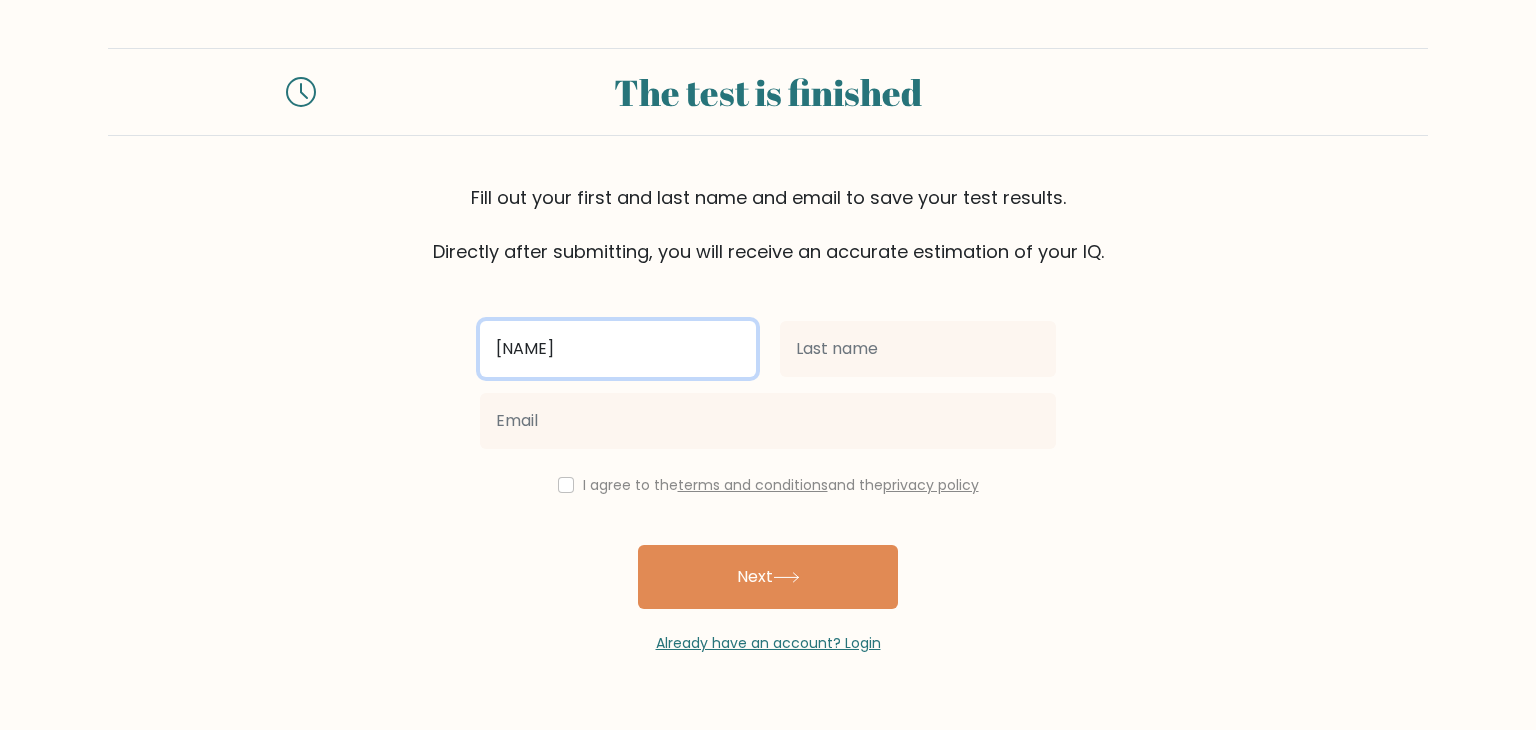 type on "[NAME]" 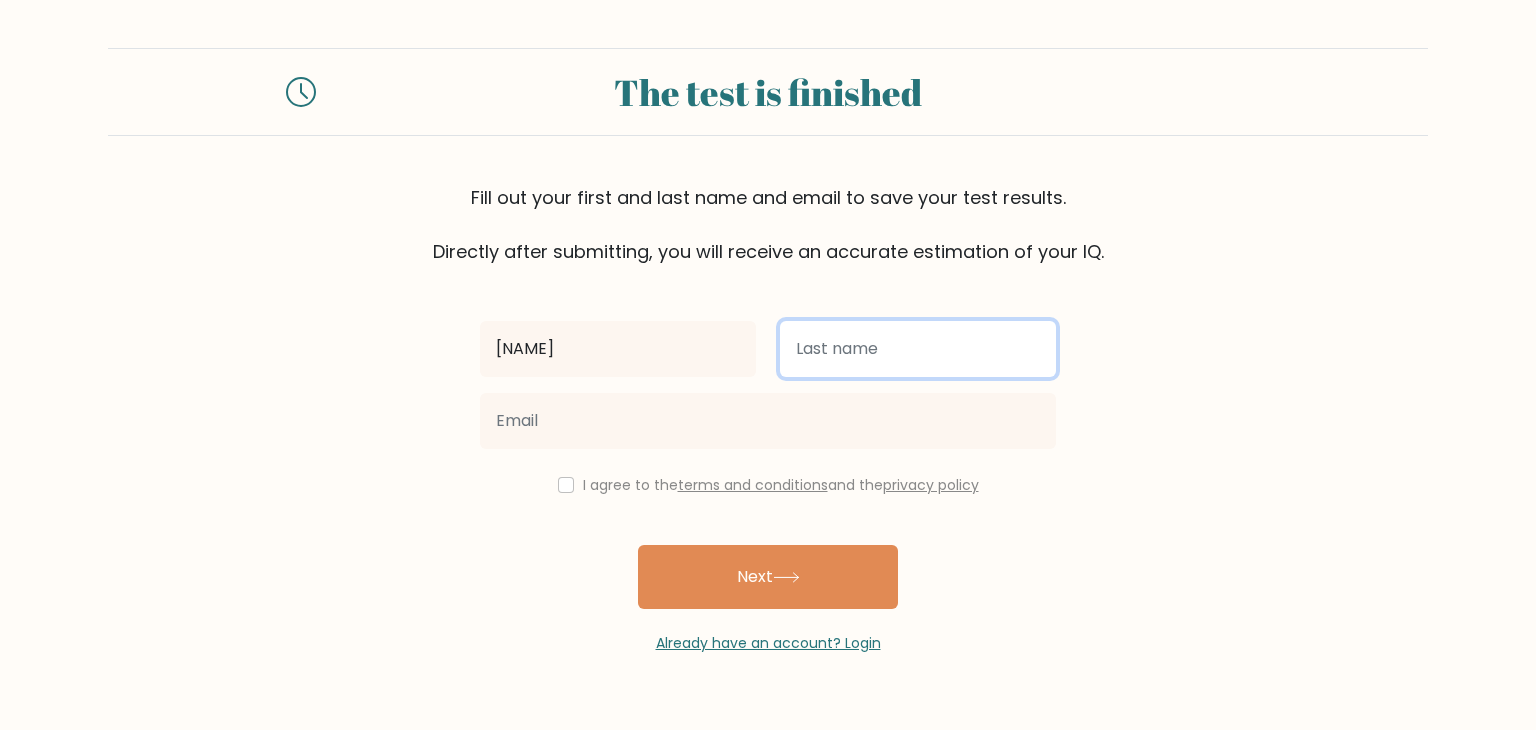 click at bounding box center (918, 349) 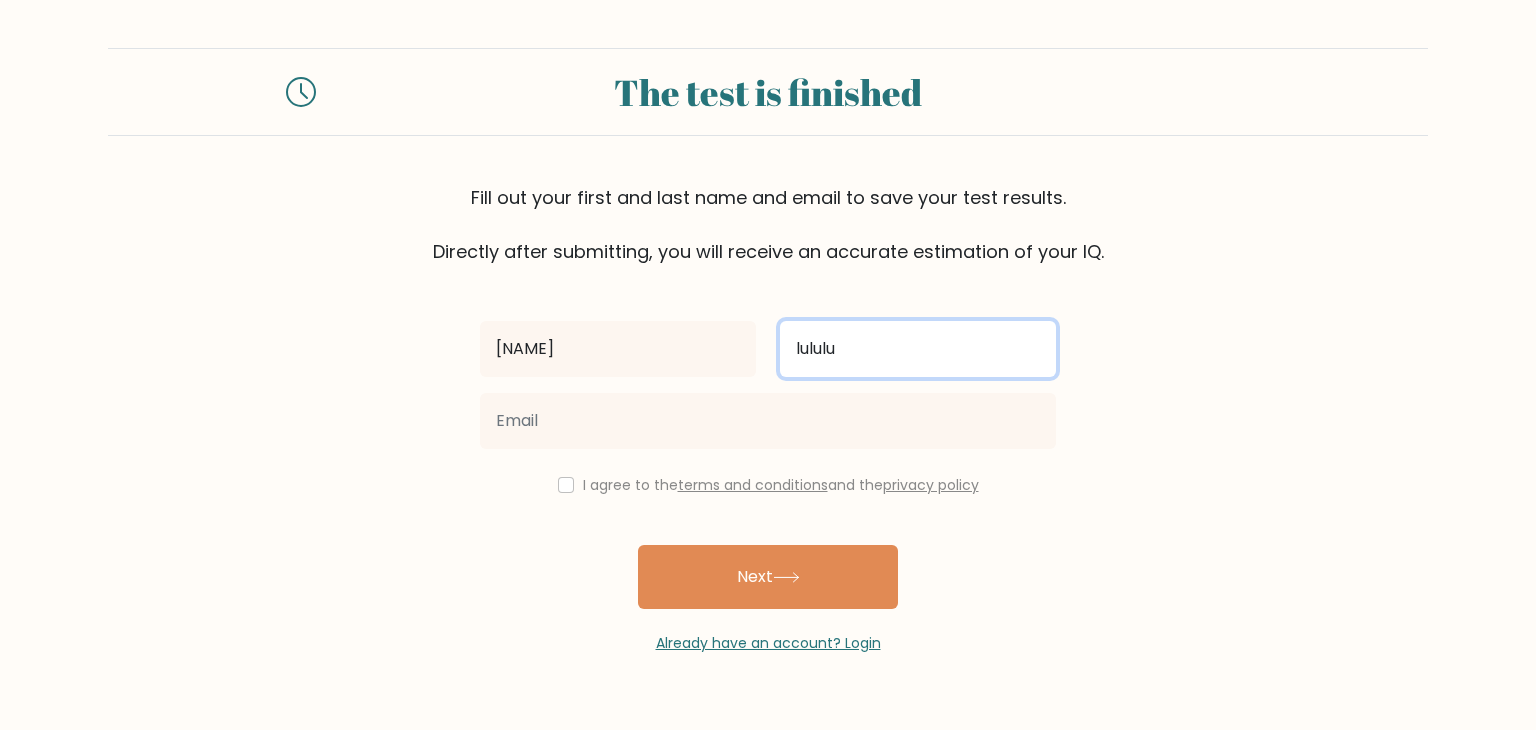 type on "lululu" 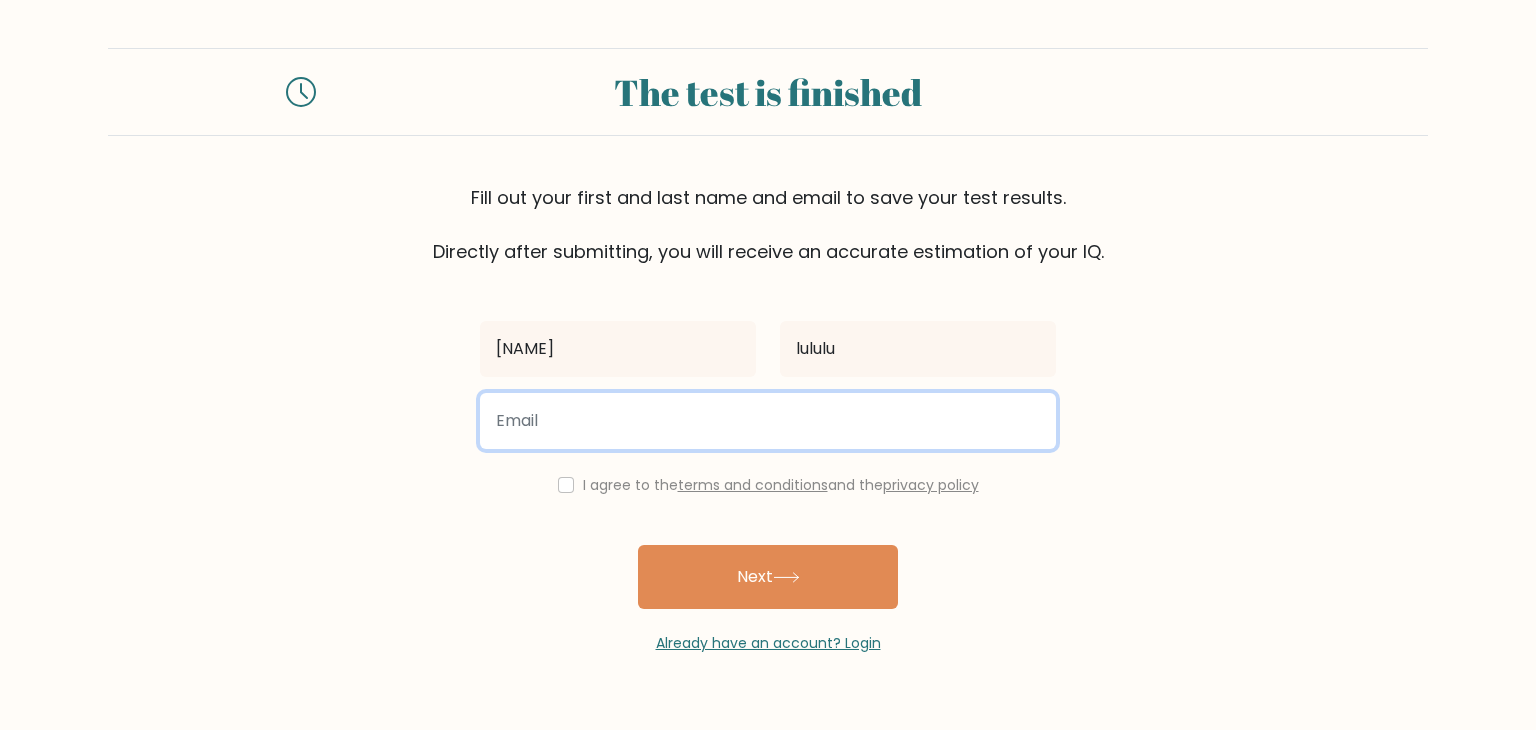 click at bounding box center [768, 421] 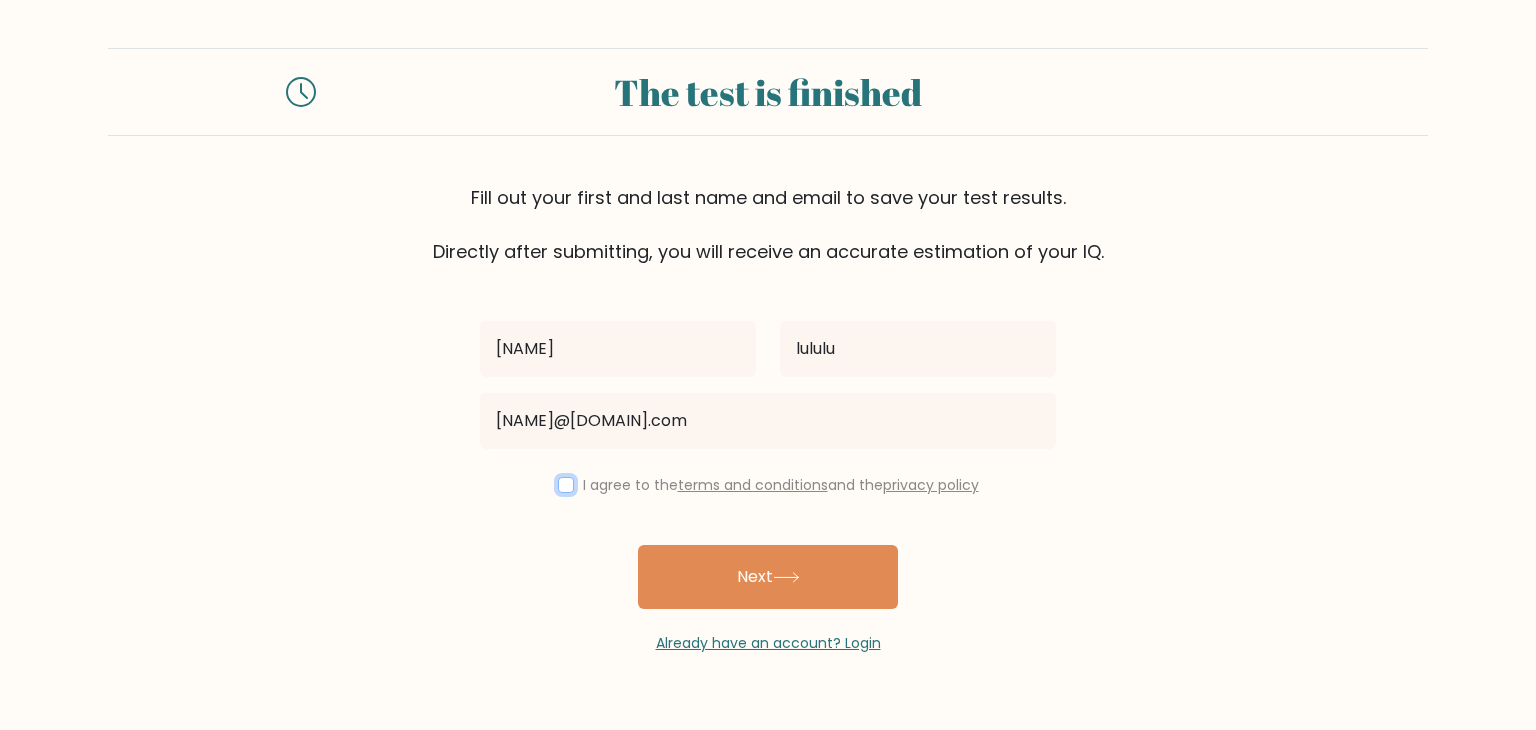 click at bounding box center (566, 485) 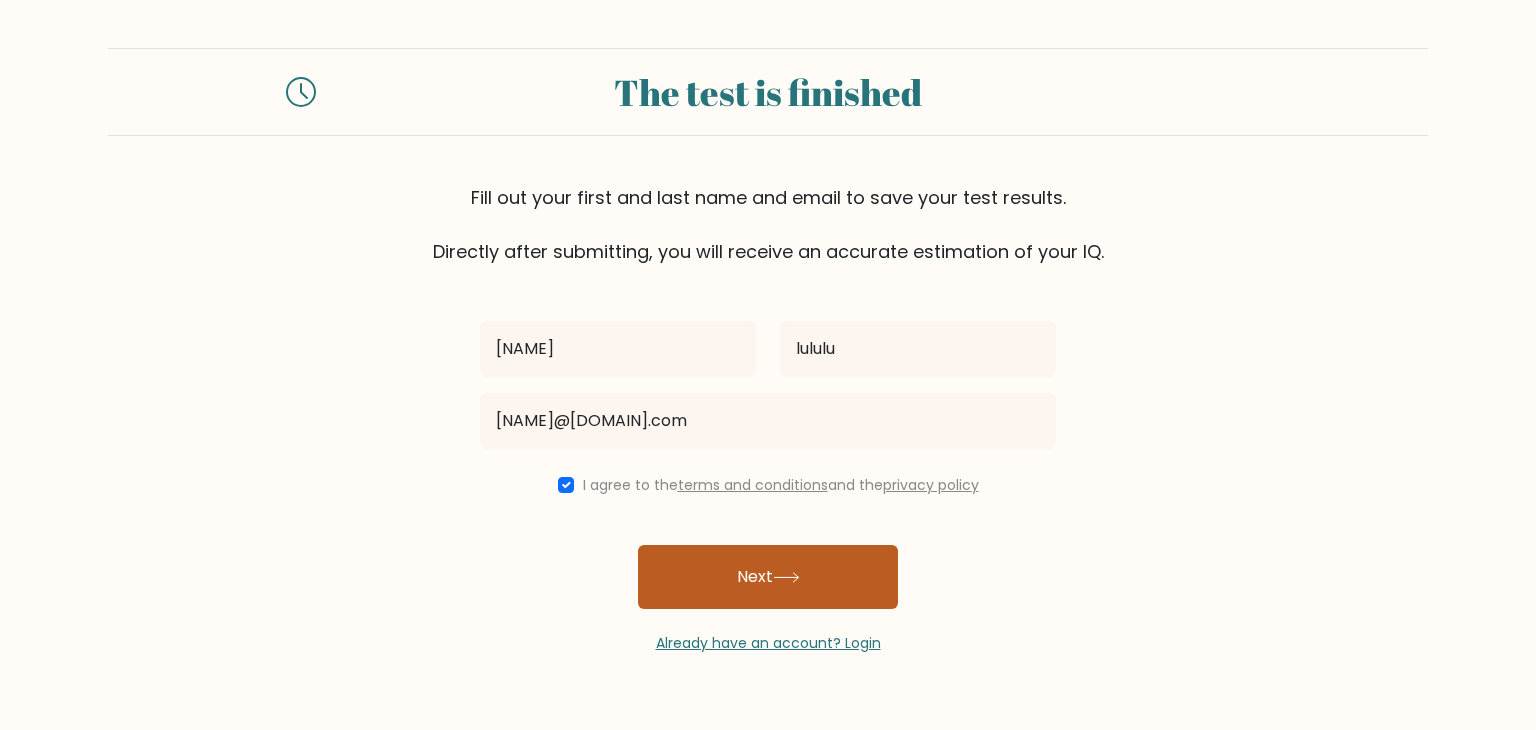 click on "Next" at bounding box center (768, 577) 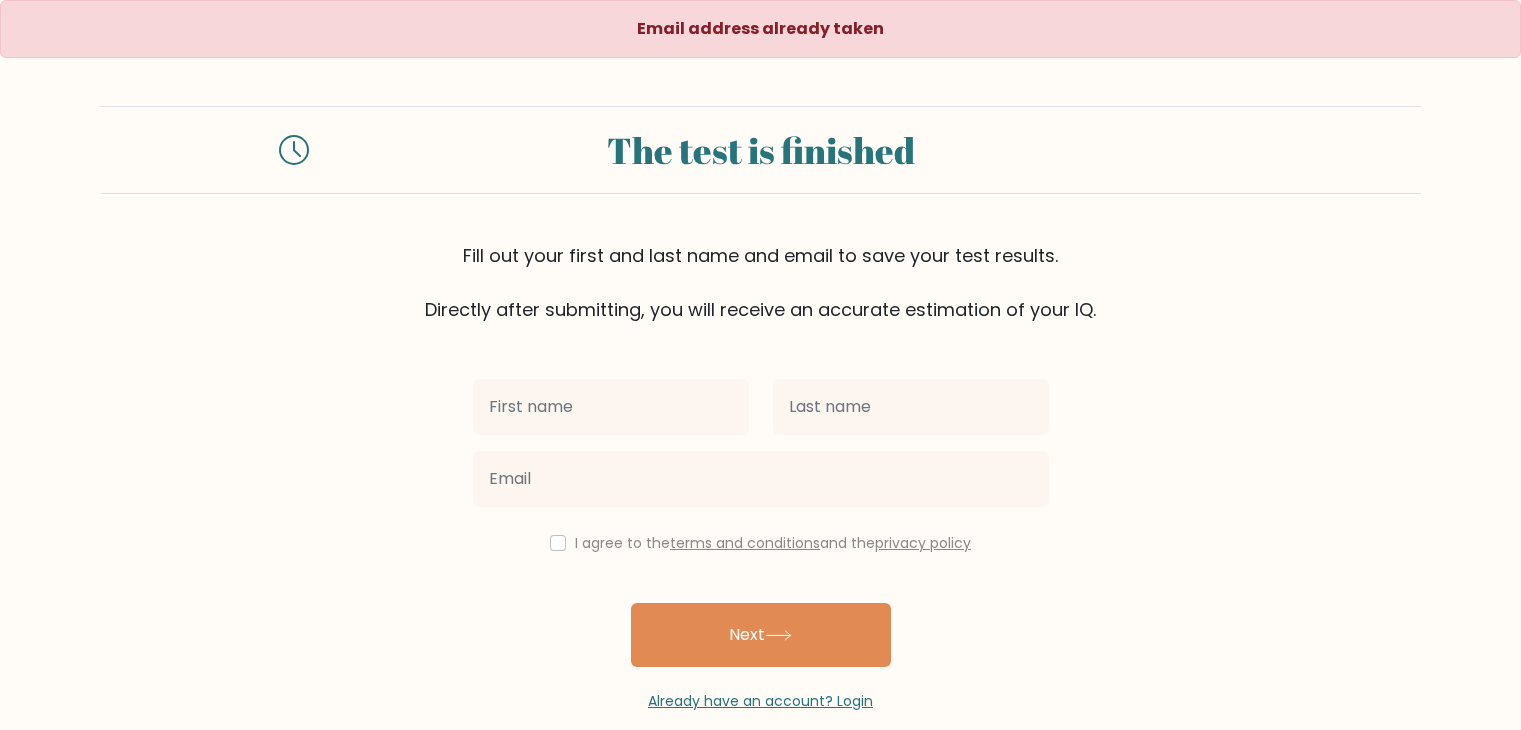 scroll, scrollTop: 0, scrollLeft: 0, axis: both 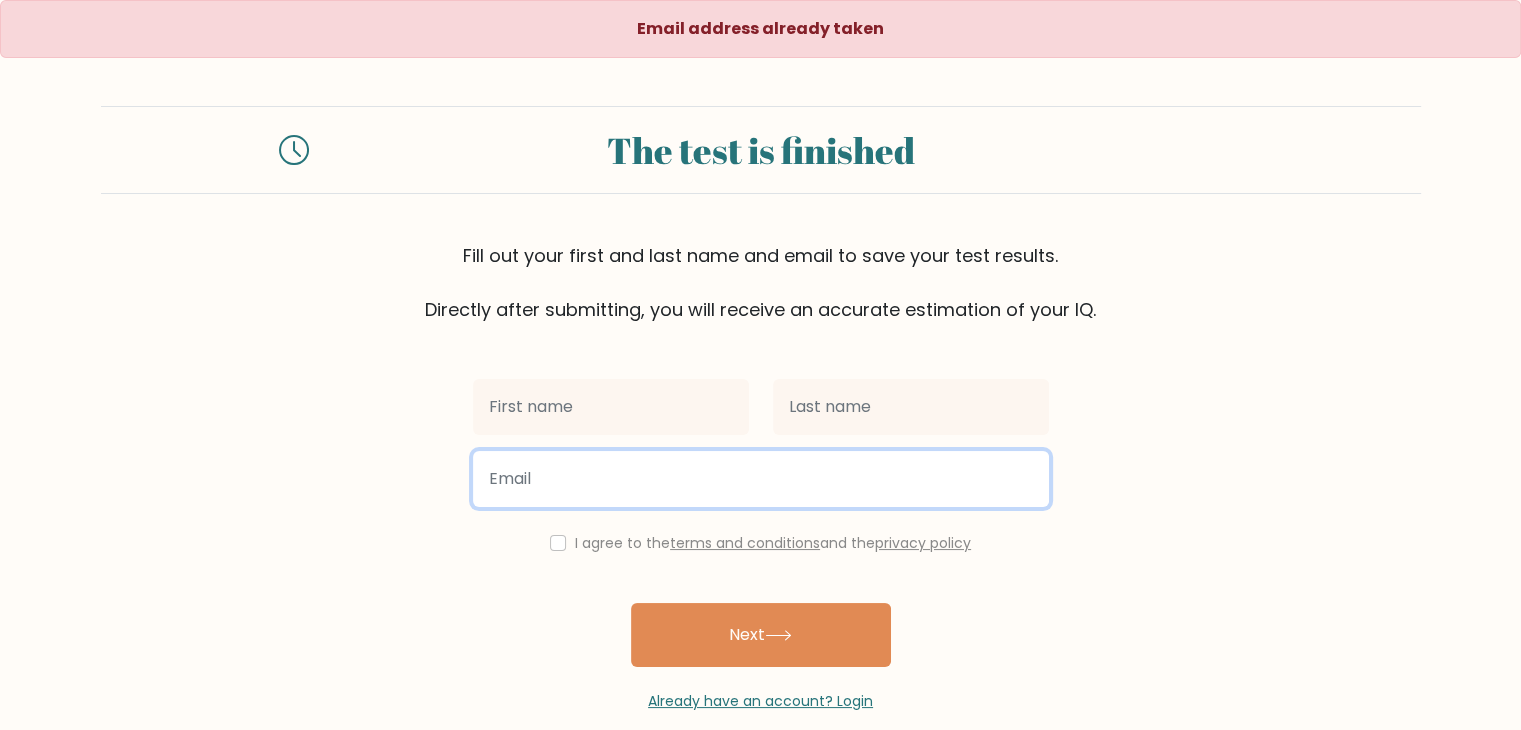 click at bounding box center [761, 479] 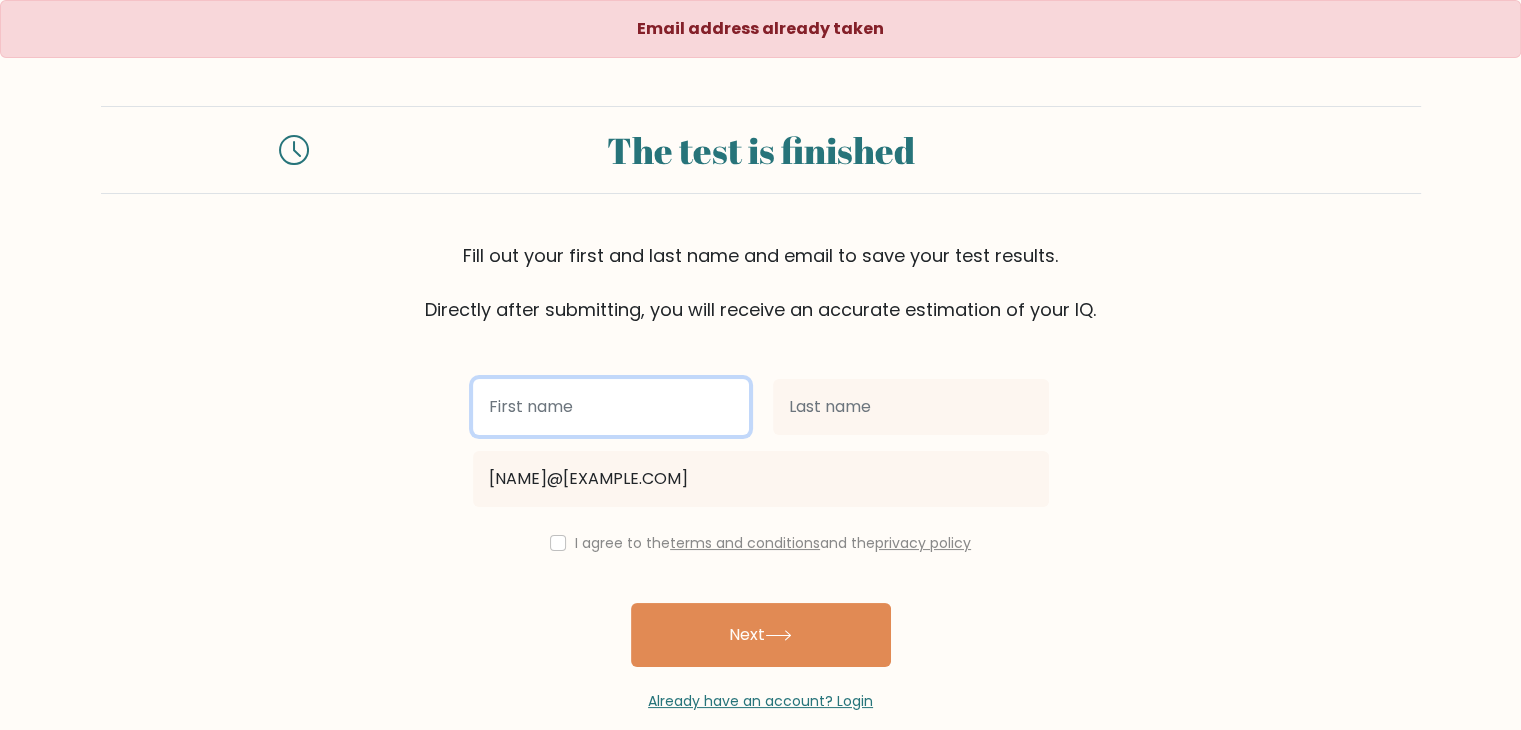click at bounding box center (611, 407) 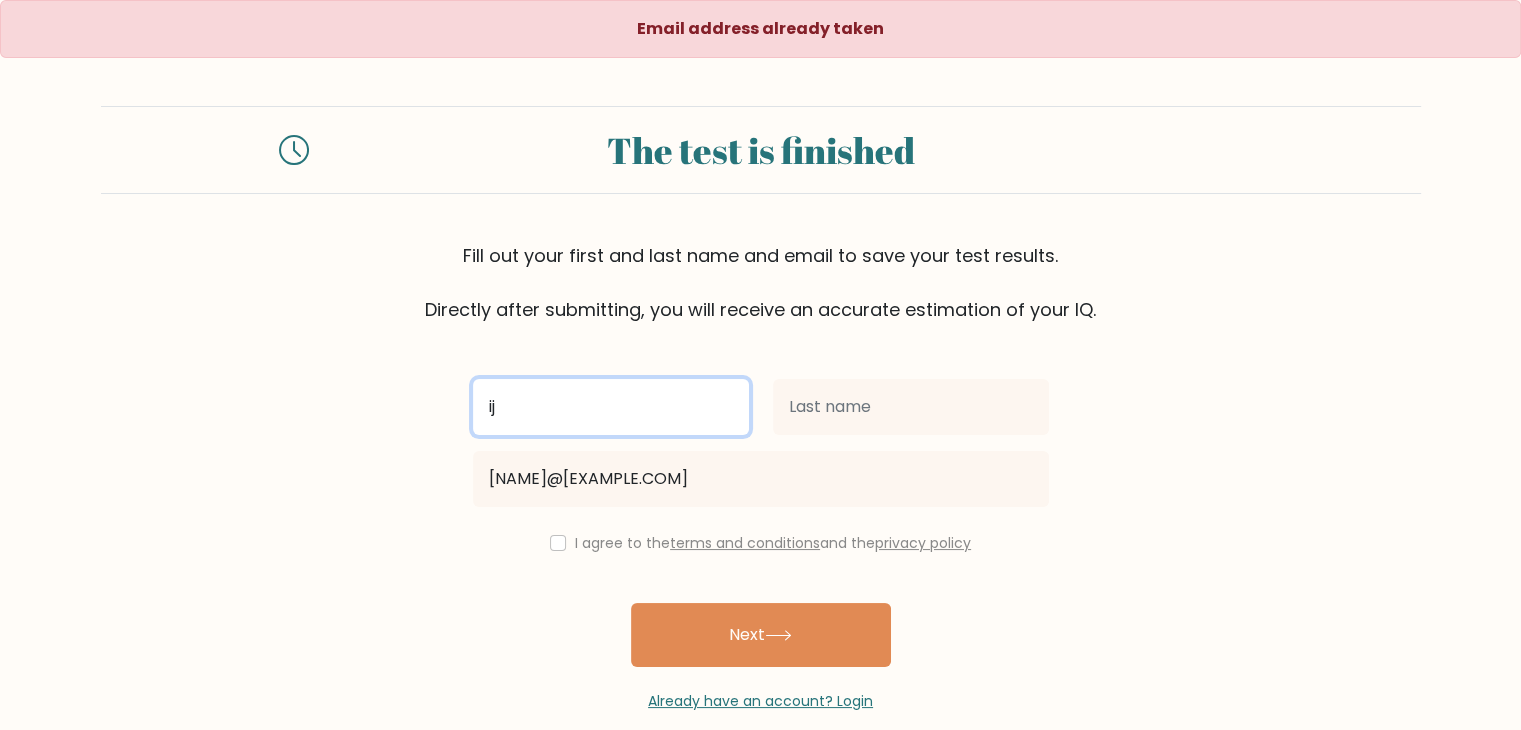 type on "i" 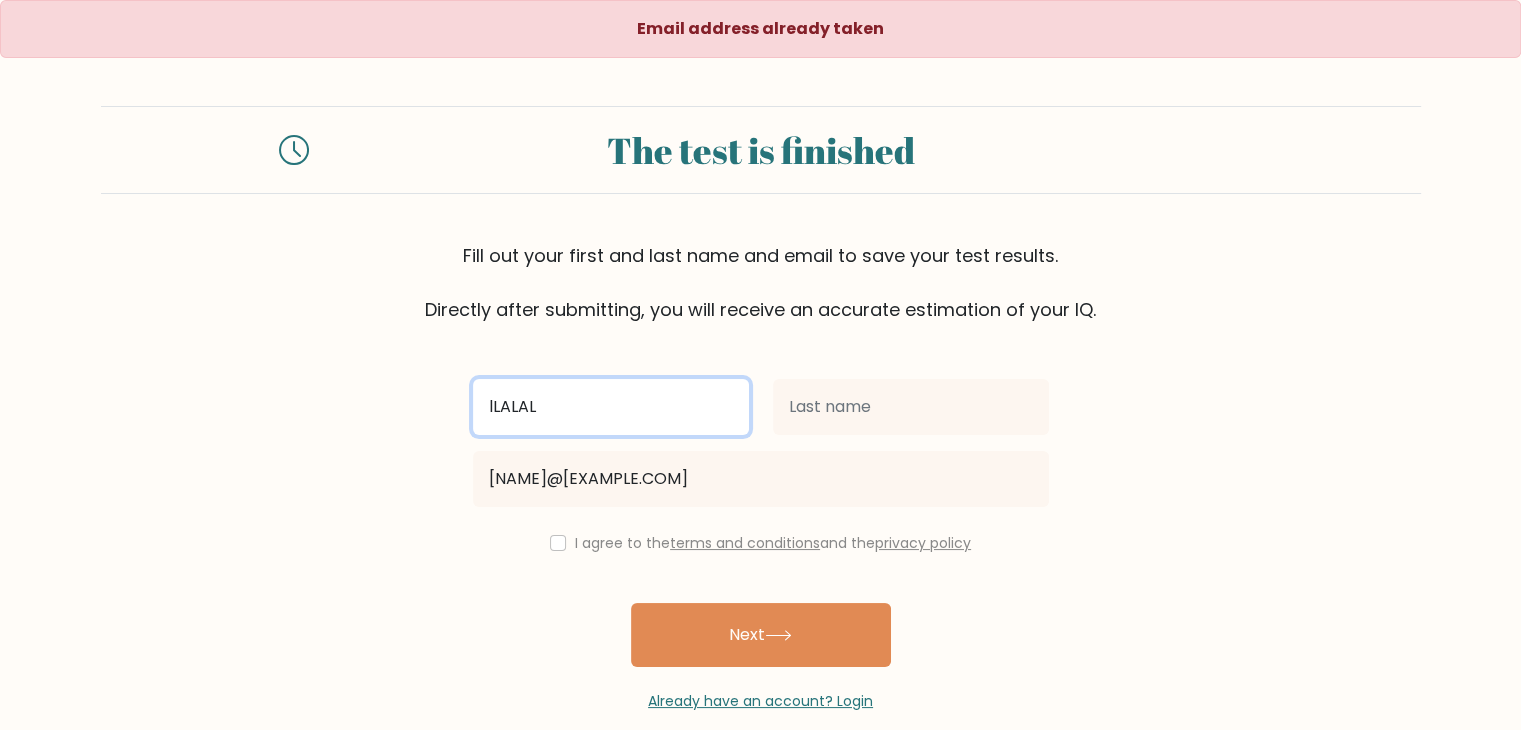 type on "lLALAL" 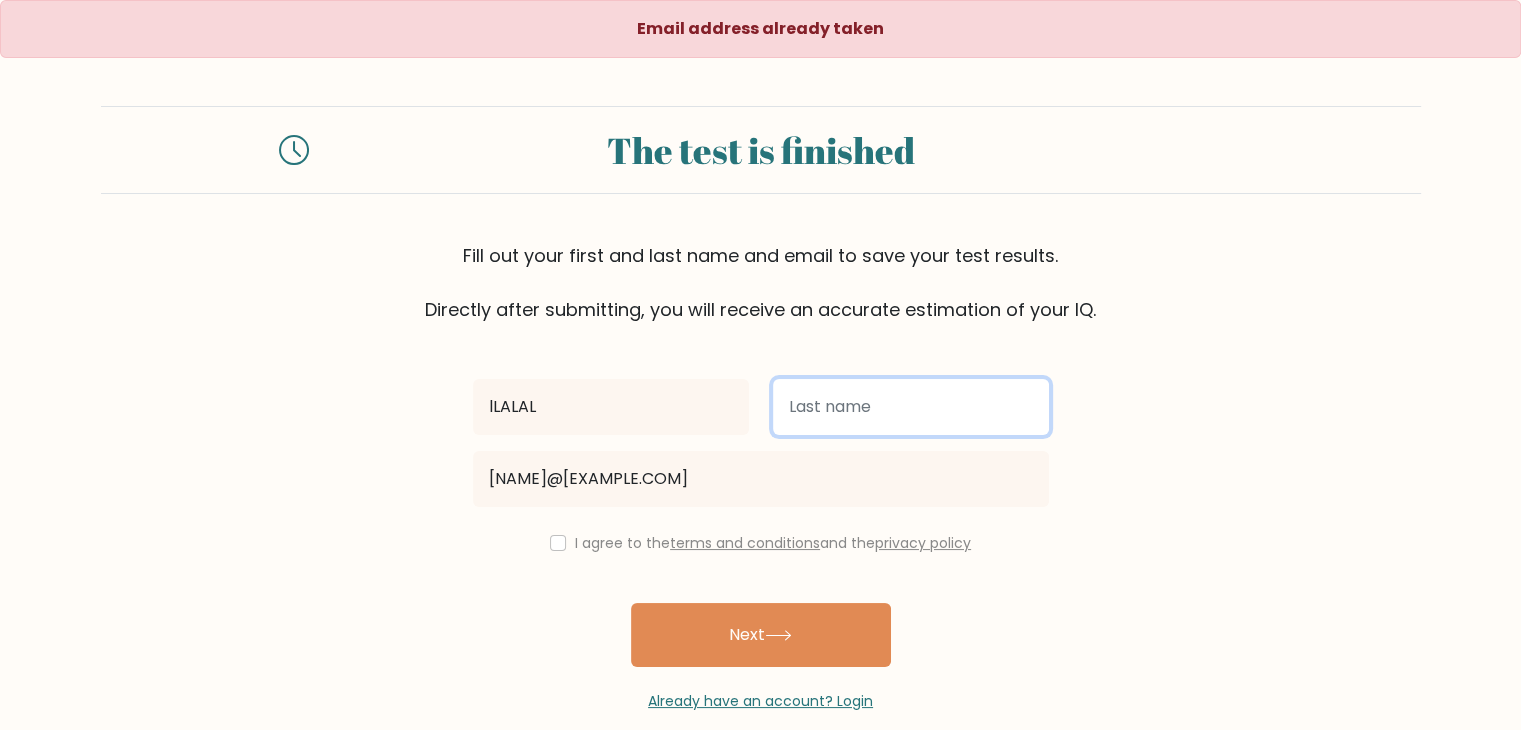 click at bounding box center (911, 407) 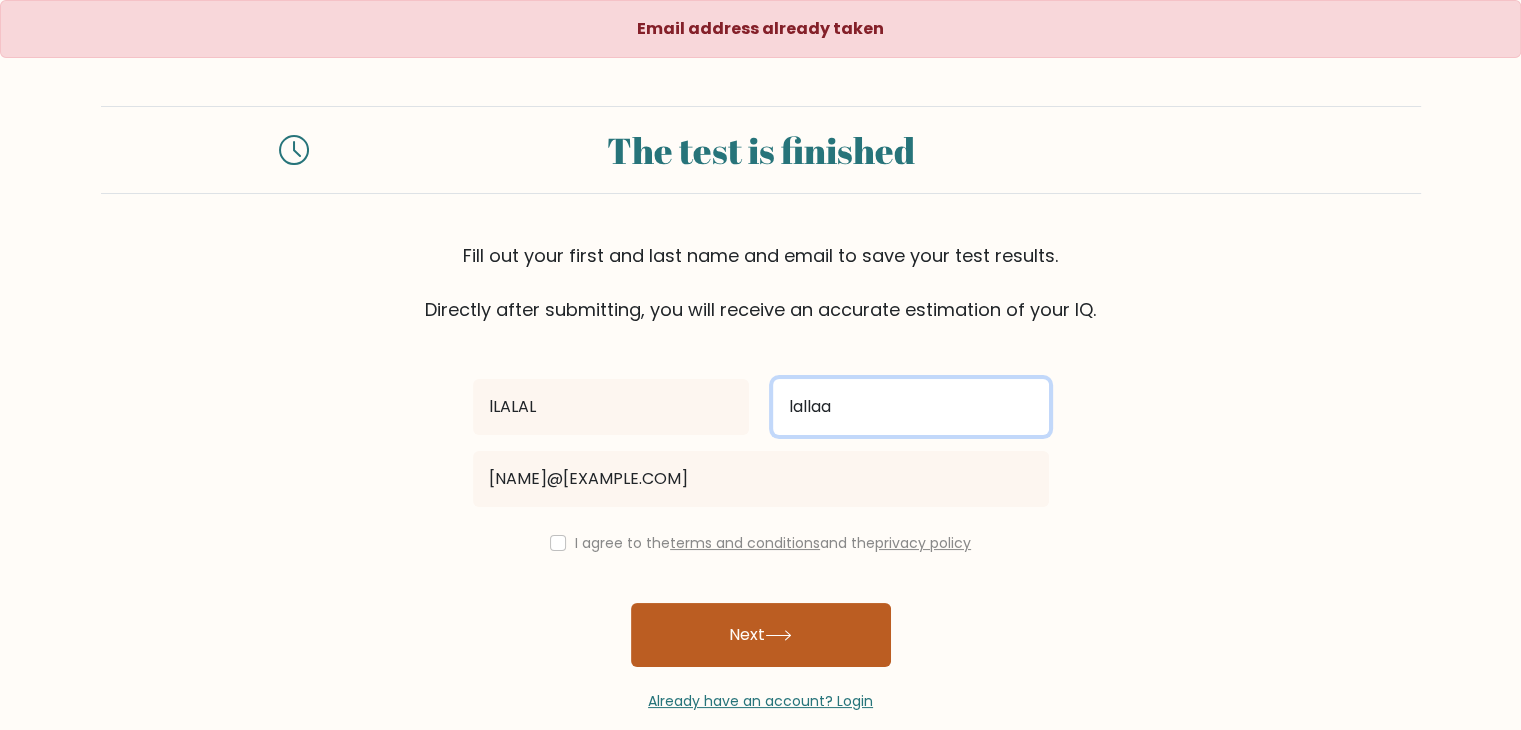 type on "lallaa" 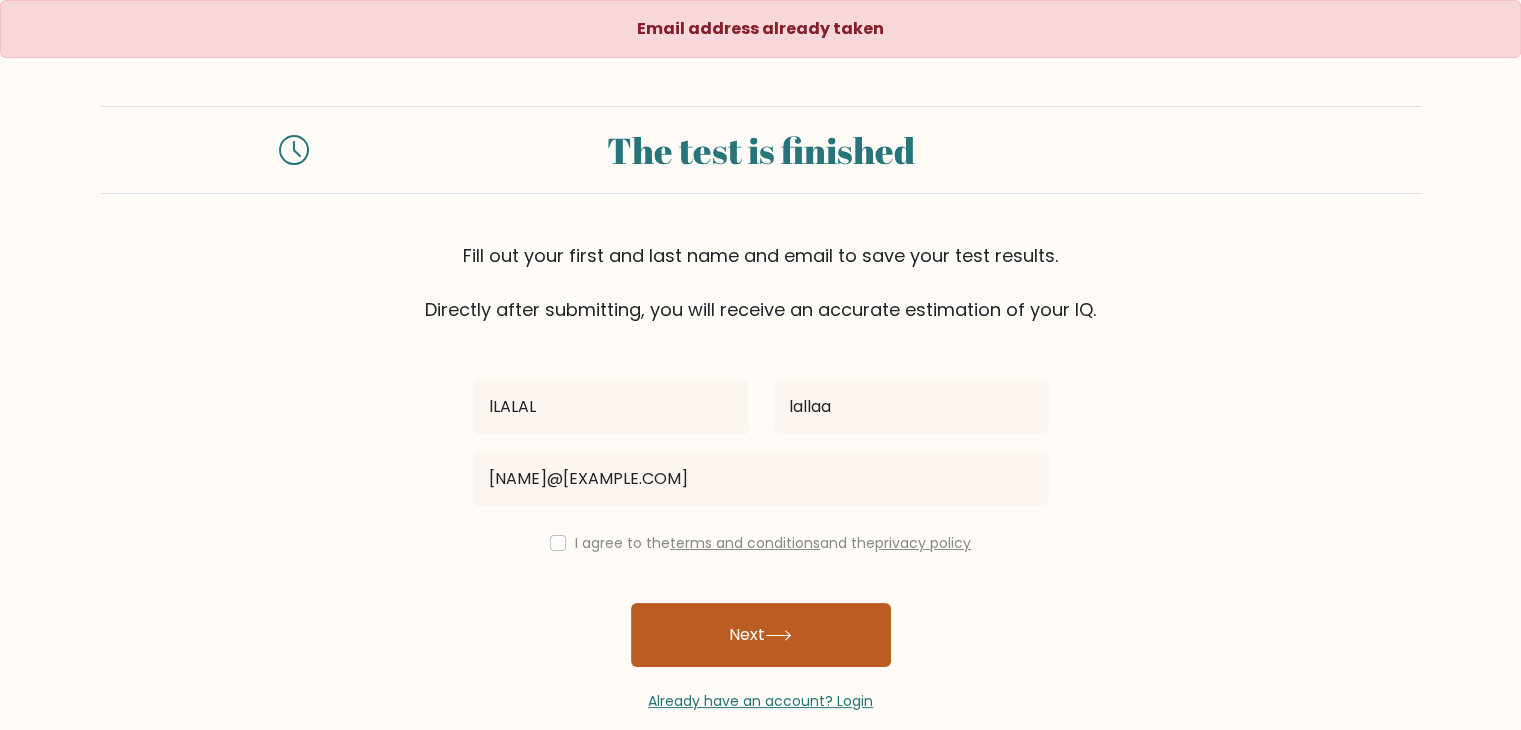 click on "Next" at bounding box center (761, 635) 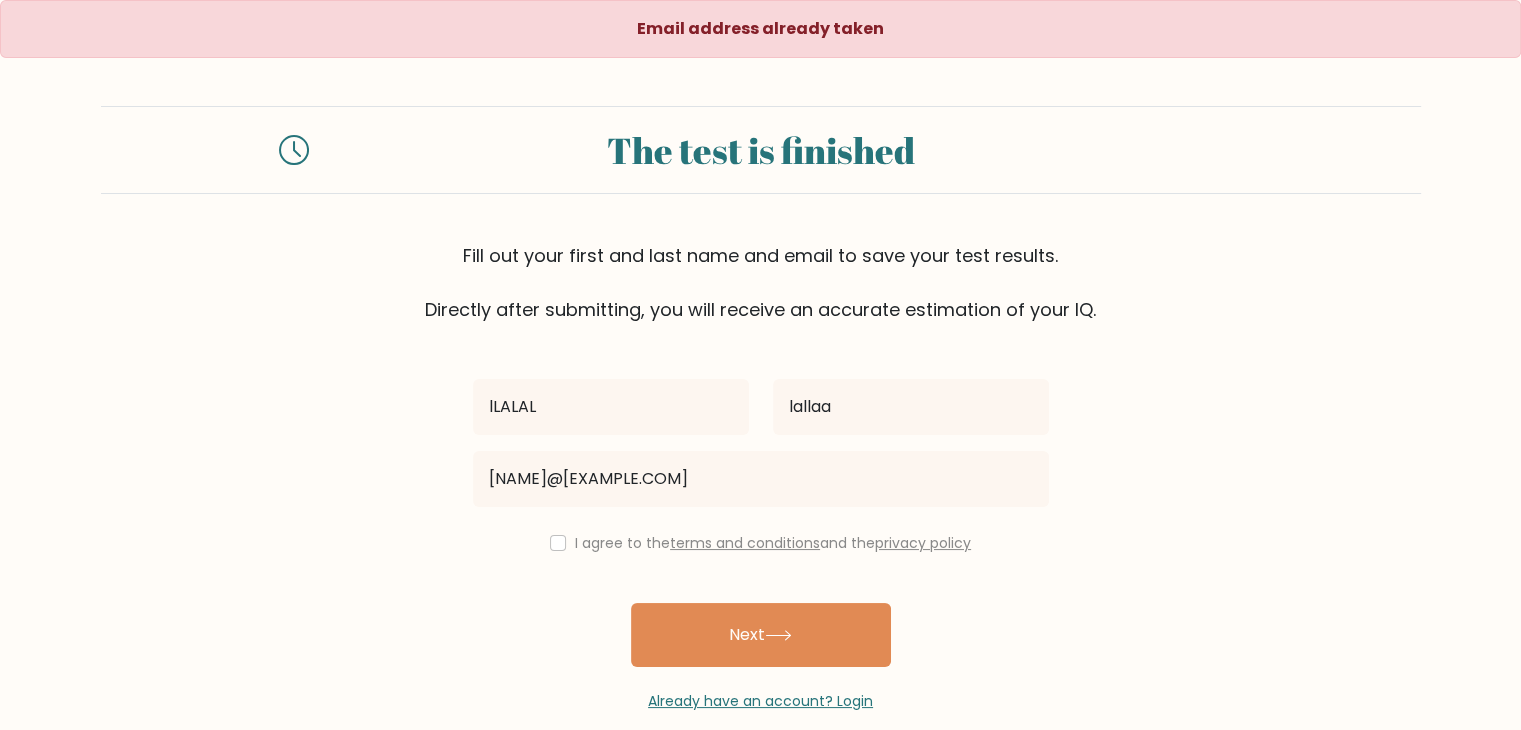 click on "I agree to the  terms and conditions  and the  privacy policy" at bounding box center [761, 543] 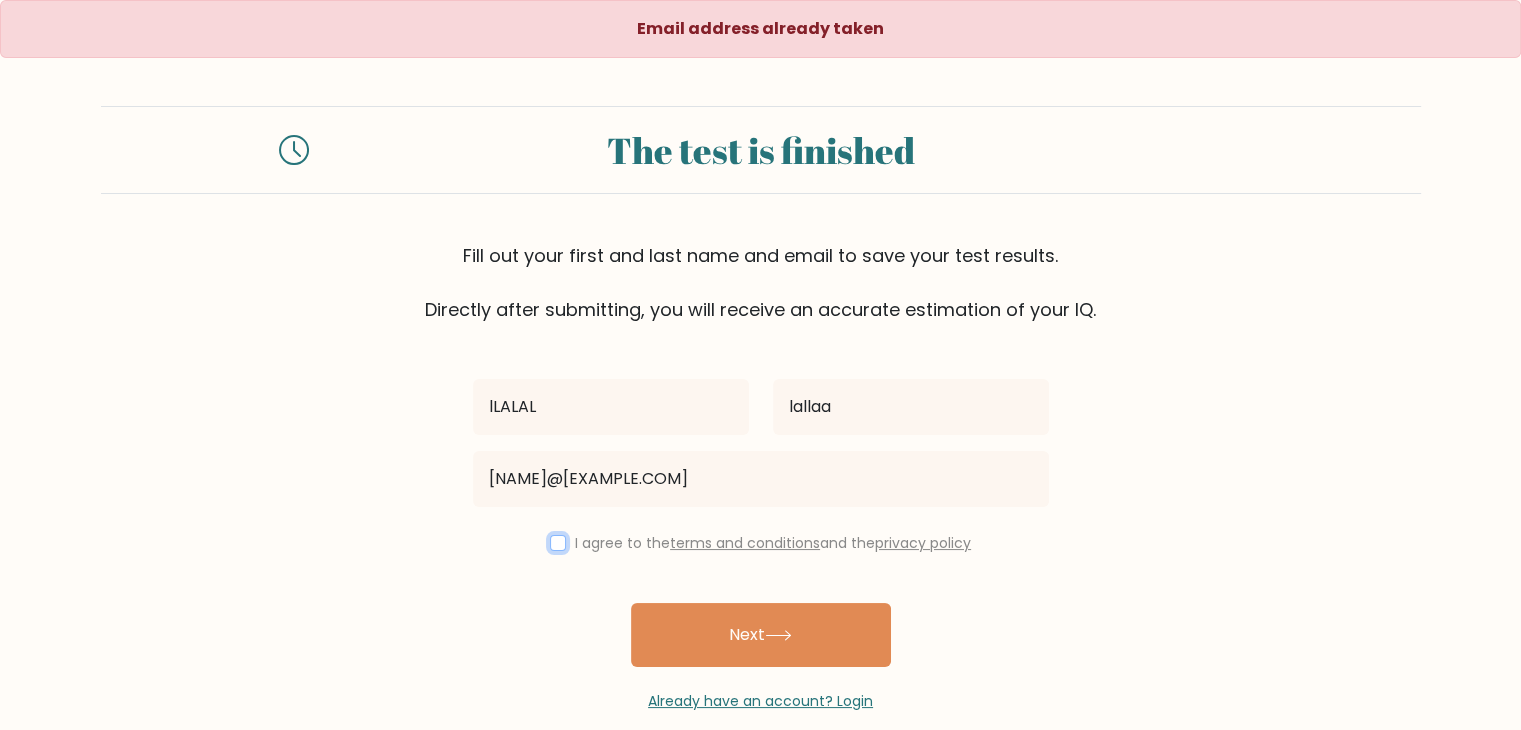 click at bounding box center (558, 543) 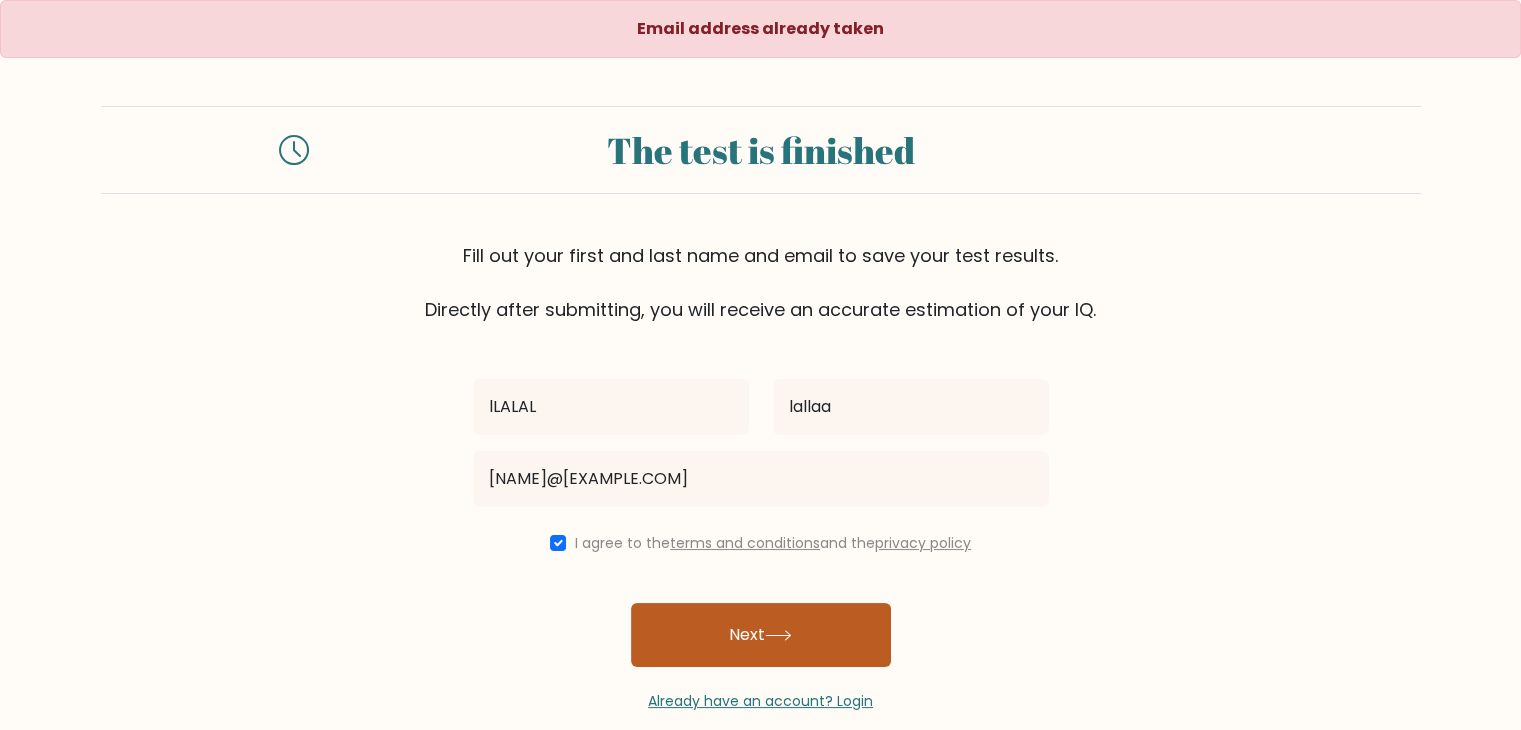 click on "Next" at bounding box center [761, 635] 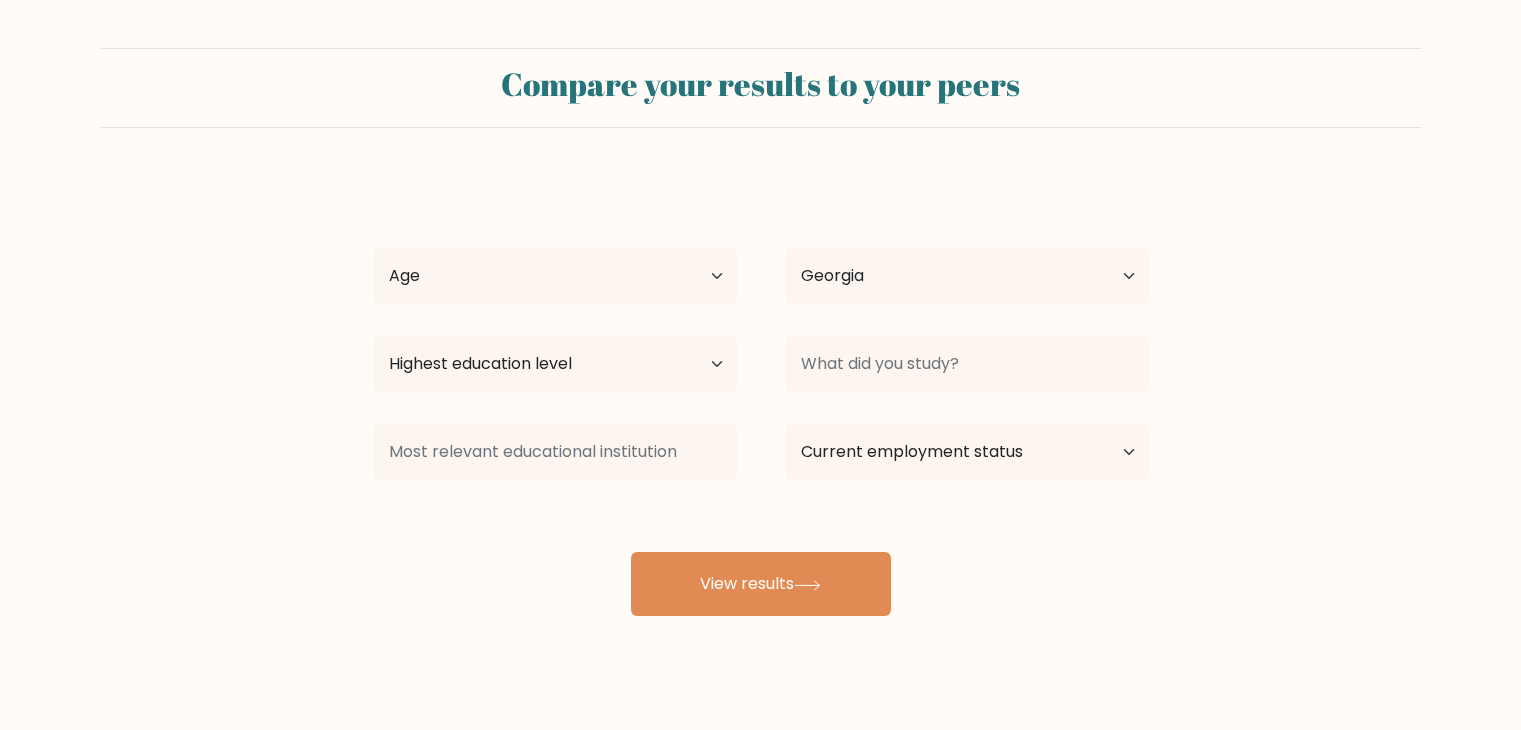 select on "GE" 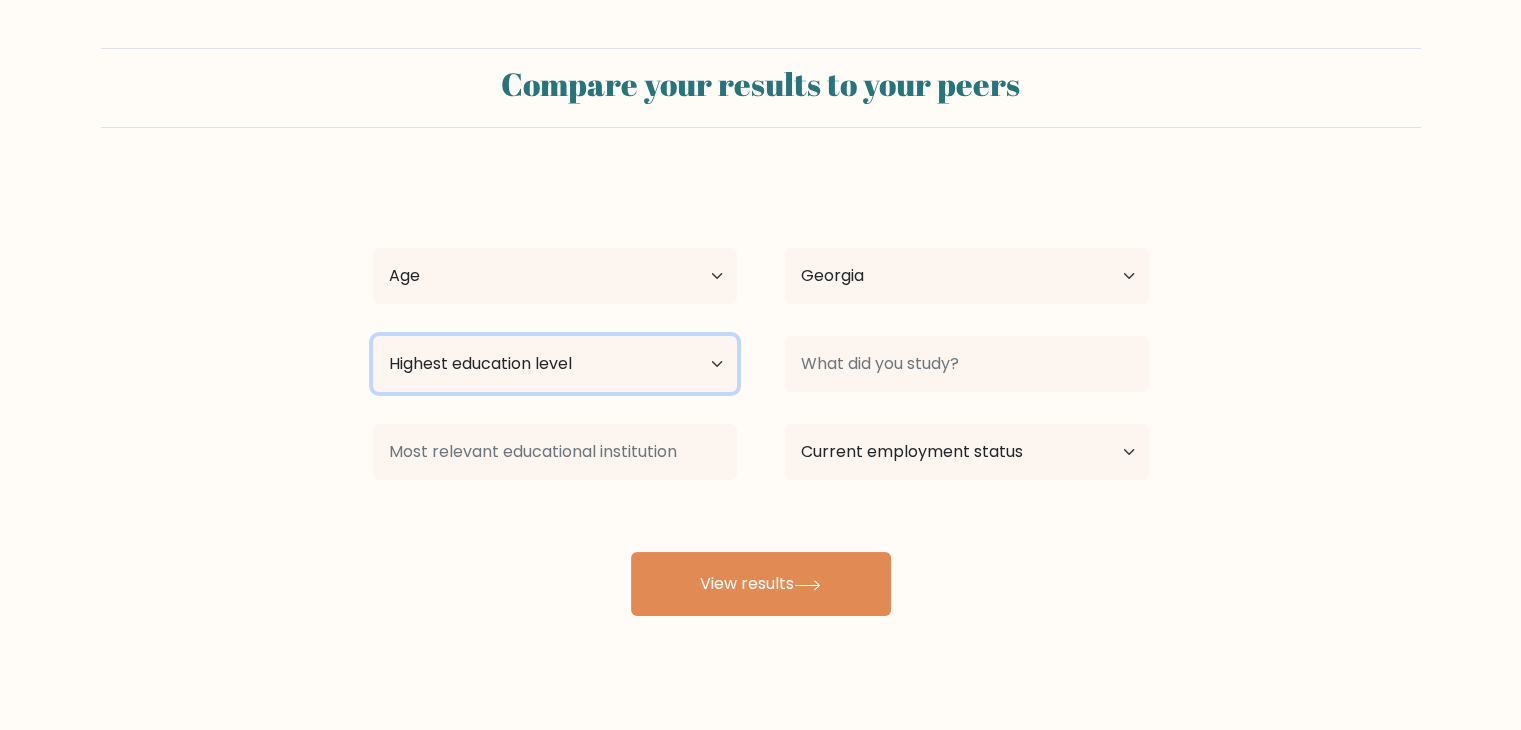 click on "Highest education level
No schooling
Primary
Lower Secondary
Upper Secondary
Occupation Specific
Bachelor's degree
Master's degree
Doctoral degree" at bounding box center [555, 364] 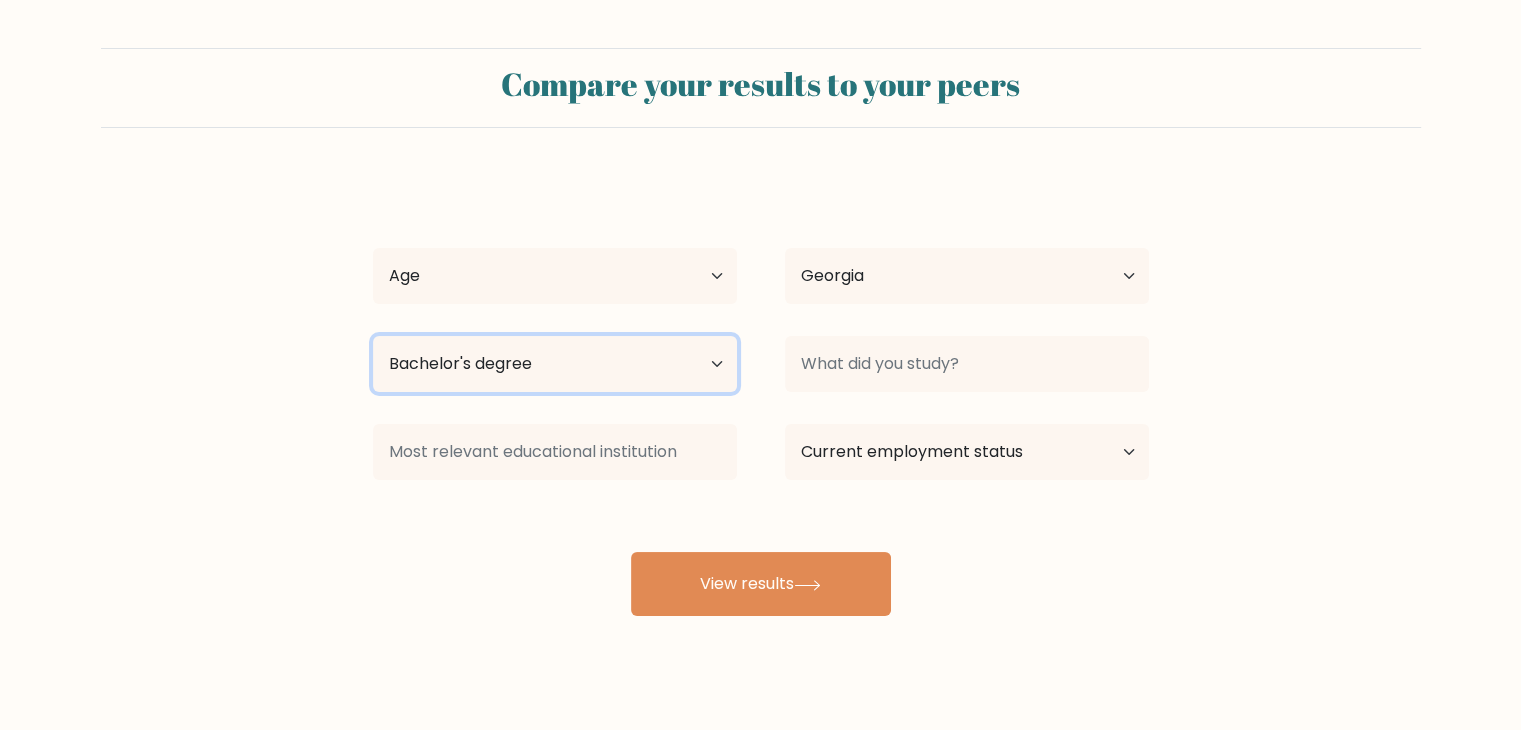 click on "Highest education level
No schooling
Primary
Lower Secondary
Upper Secondary
Occupation Specific
Bachelor's degree
Master's degree
Doctoral degree" at bounding box center (555, 364) 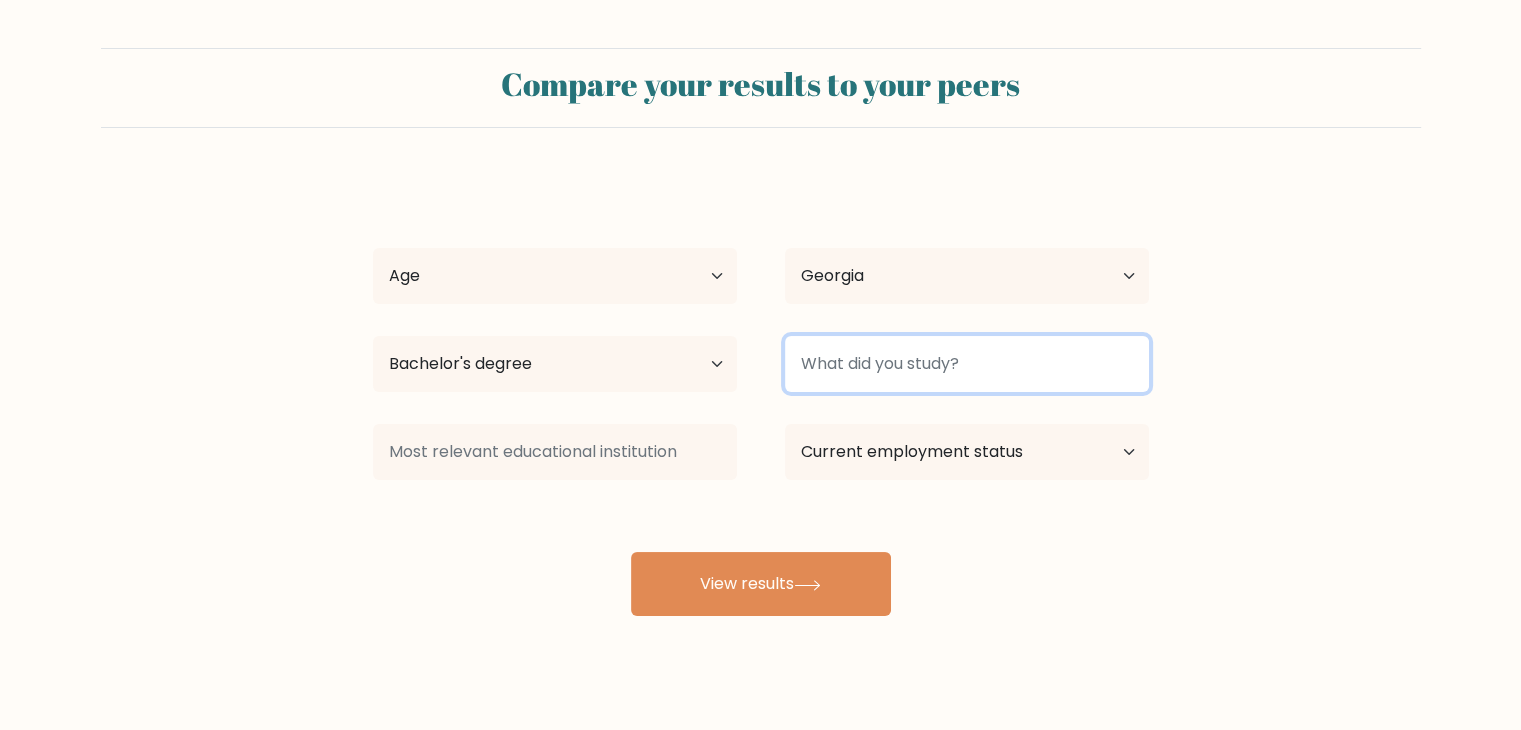 click at bounding box center [967, 364] 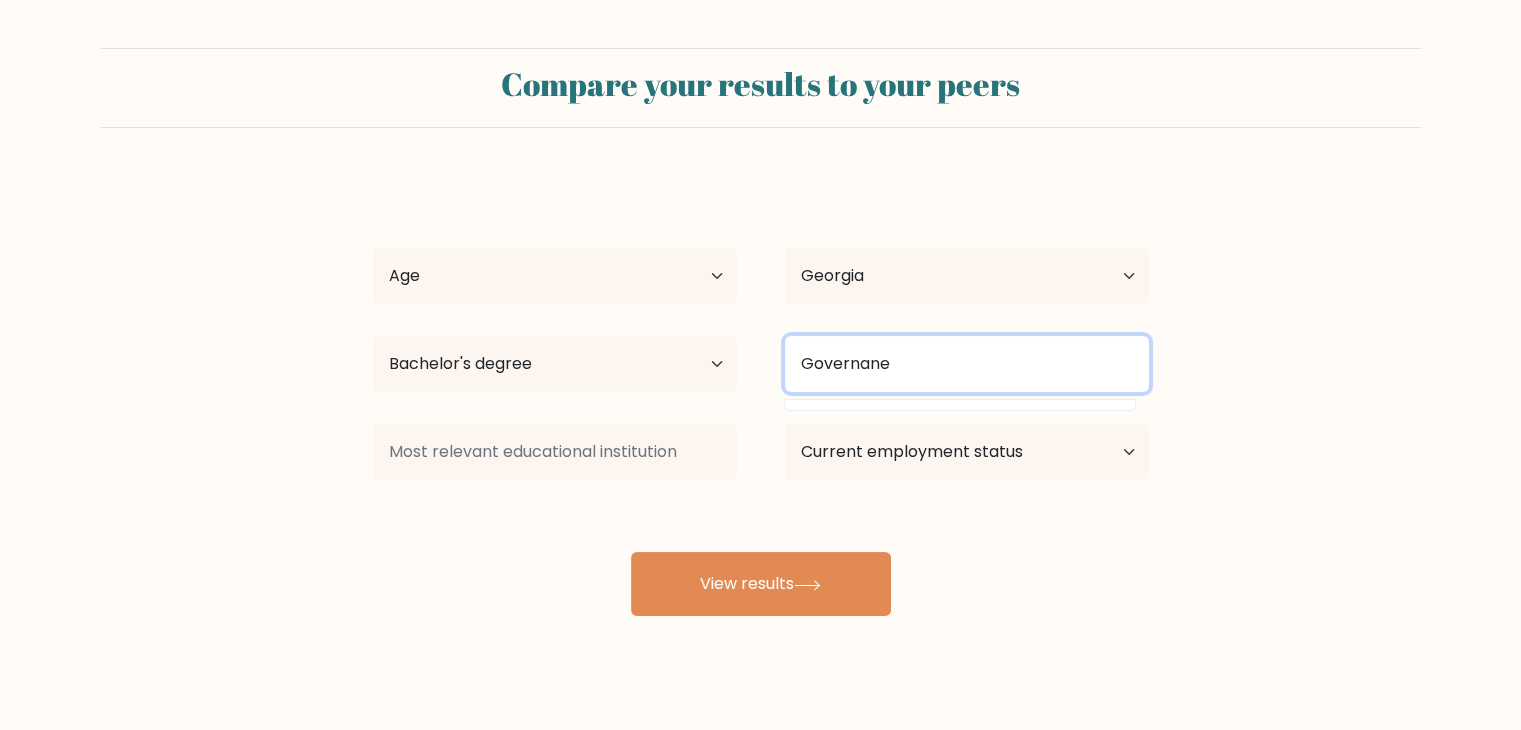 type on "Governane" 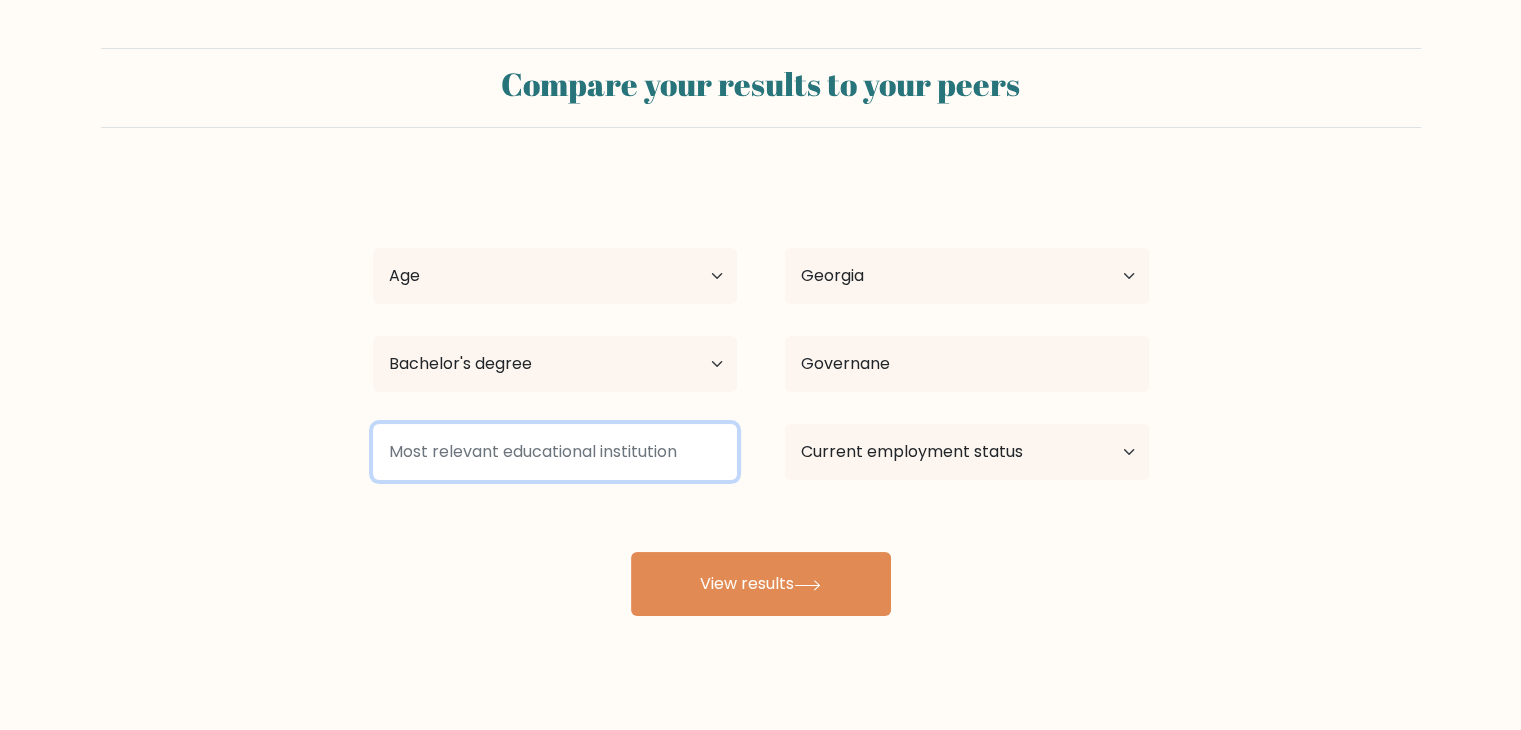 click at bounding box center (555, 452) 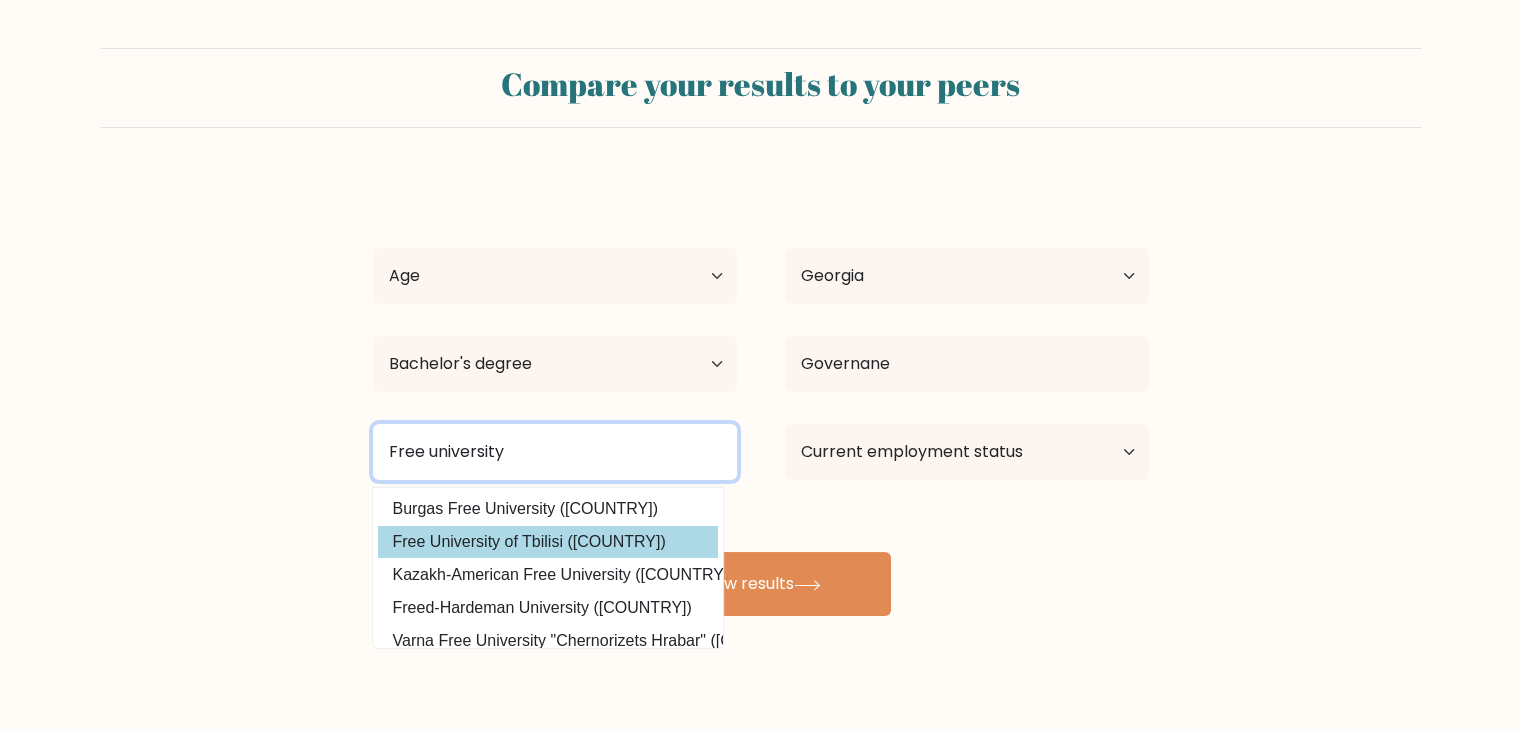 type on "Free university" 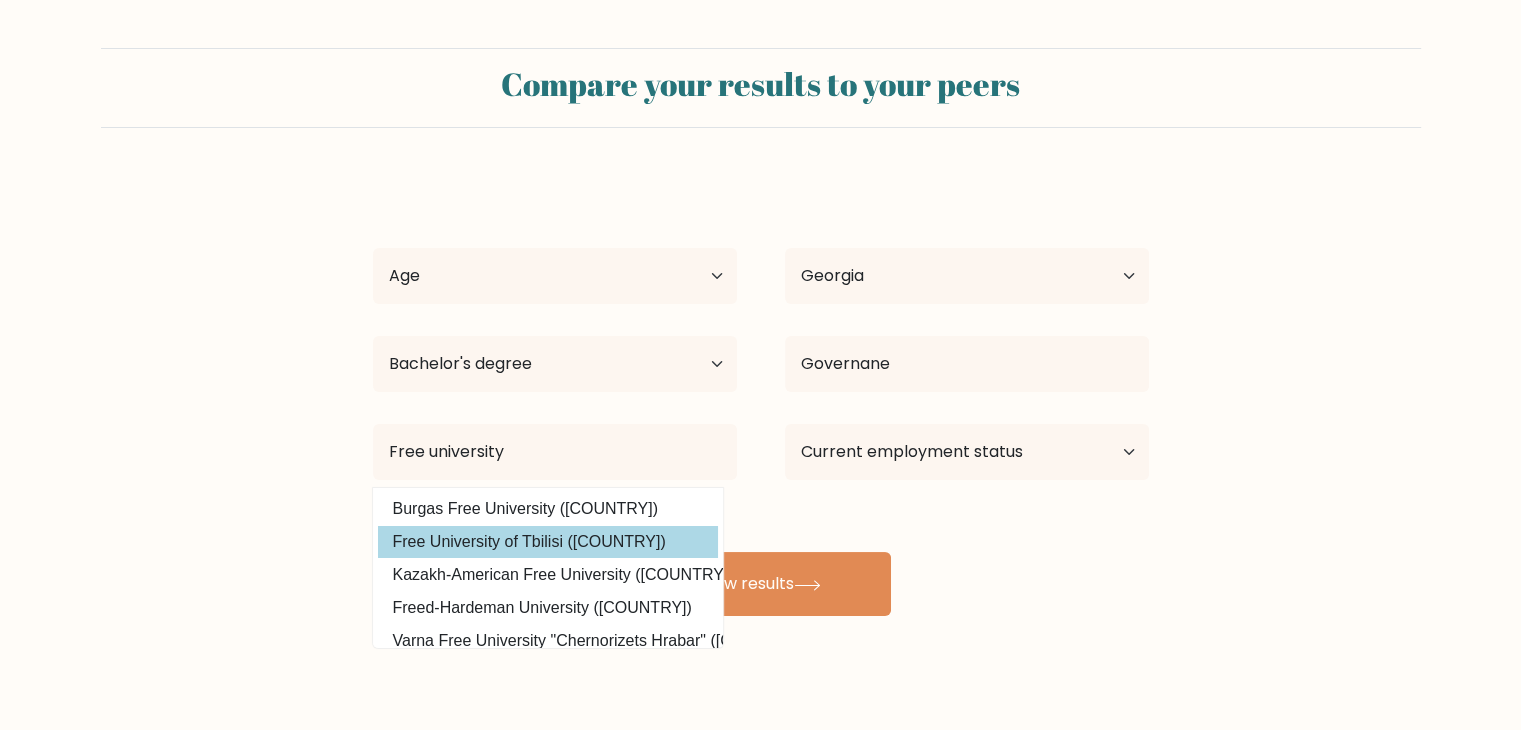 click on "lLALAL
lallaa
Age
Under 18 years old
18-24 years old
25-34 years old
35-44 years old
45-54 years old
55-64 years old
65 years old and above
Country
Afghanistan
Albania
Algeria
American Samoa
Andorra
Angola
Anguilla
Antarctica
Antigua and Barbuda
Argentina
Armenia
Aruba
Australia
Austria
Azerbaijan
Bahamas
Bahrain
Bangladesh
Barbados
Belarus
Belgium
Belize
Benin
Bermuda
Bhutan
Bolivia
Bonaire, Sint Eustatius and Saba
Bosnia and Herzegovina
Botswana
Bouvet Island
Brazil
Brunei" at bounding box center [761, 396] 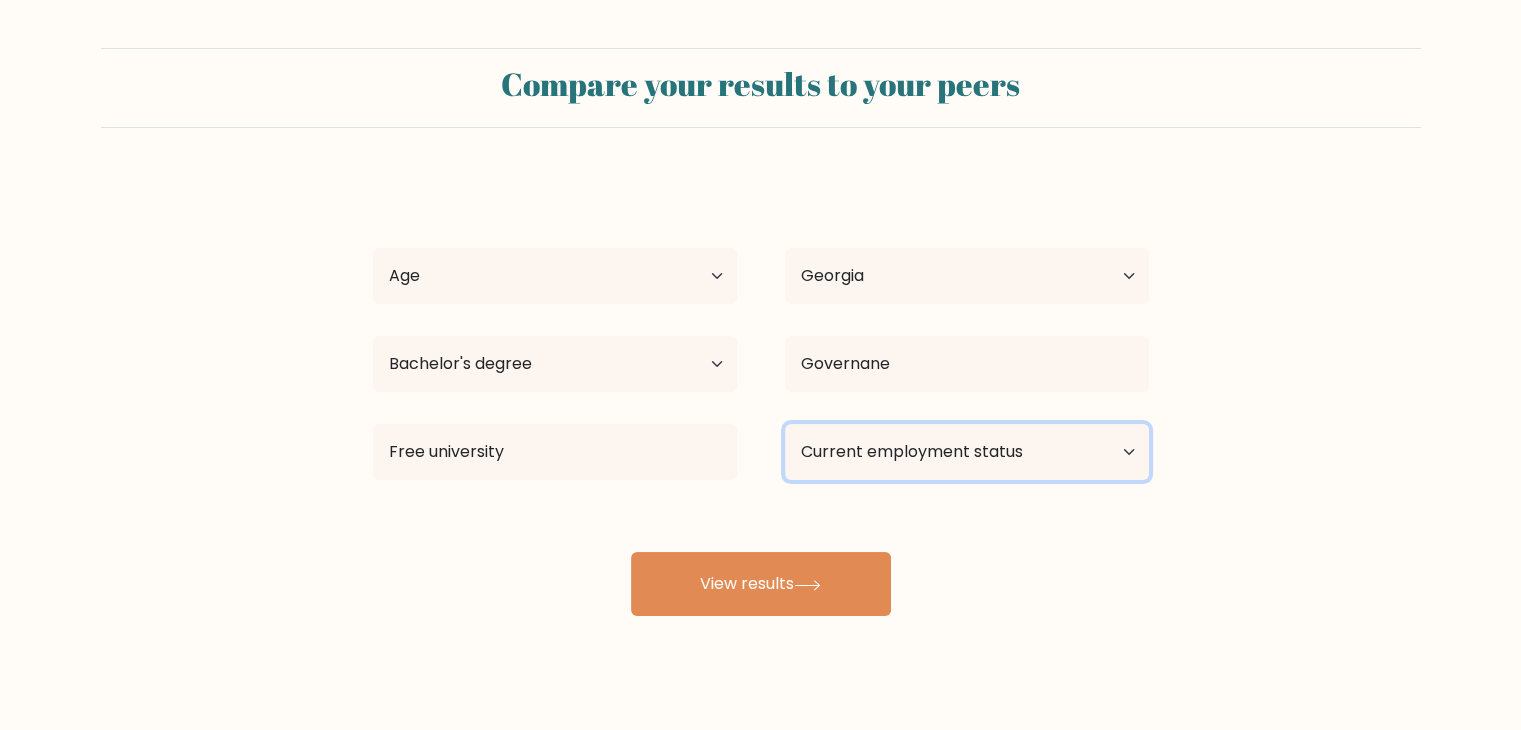 click on "Current employment status
Employed
Student
Retired
Other / prefer not to answer" at bounding box center [967, 452] 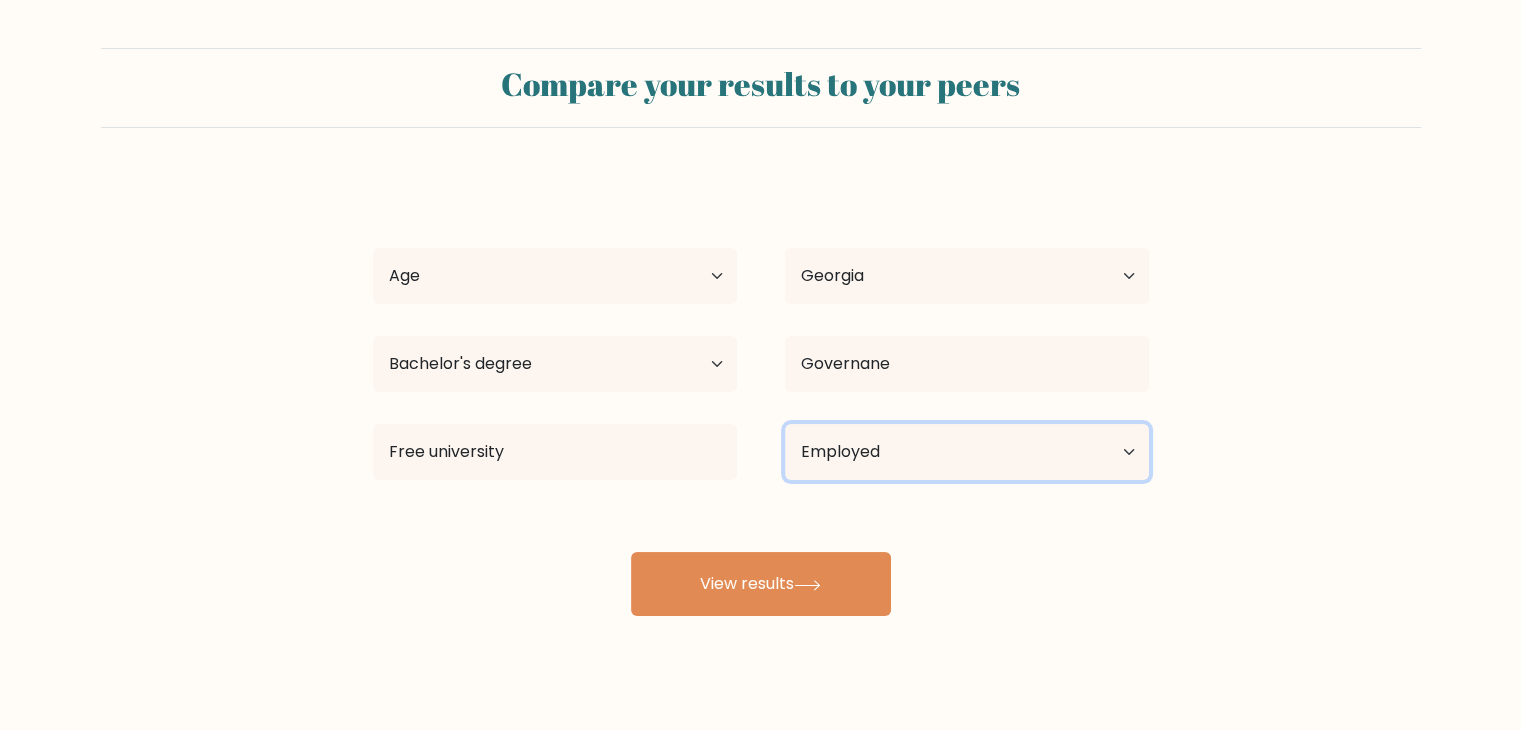 click on "Current employment status
Employed
Student
Retired
Other / prefer not to answer" at bounding box center [967, 452] 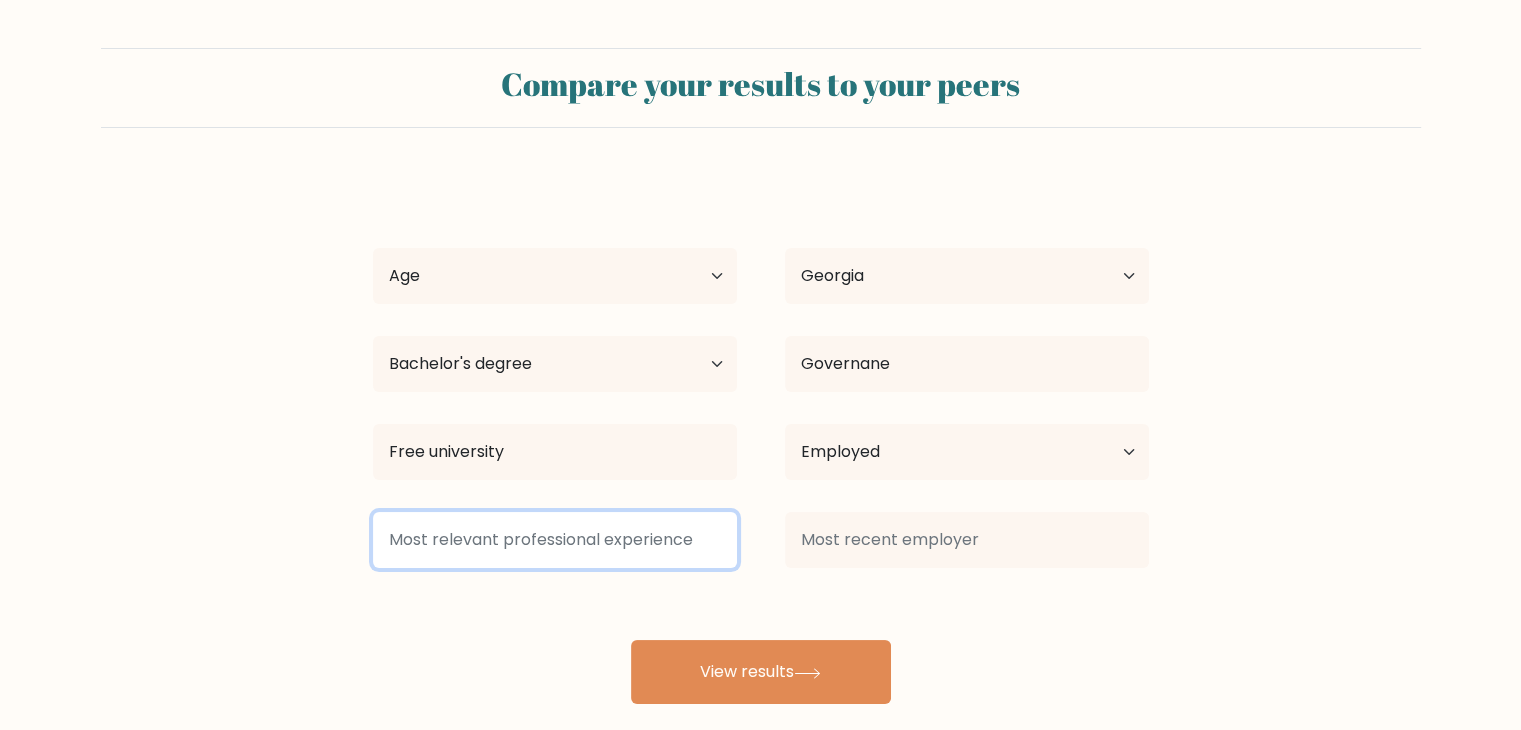 click at bounding box center (555, 540) 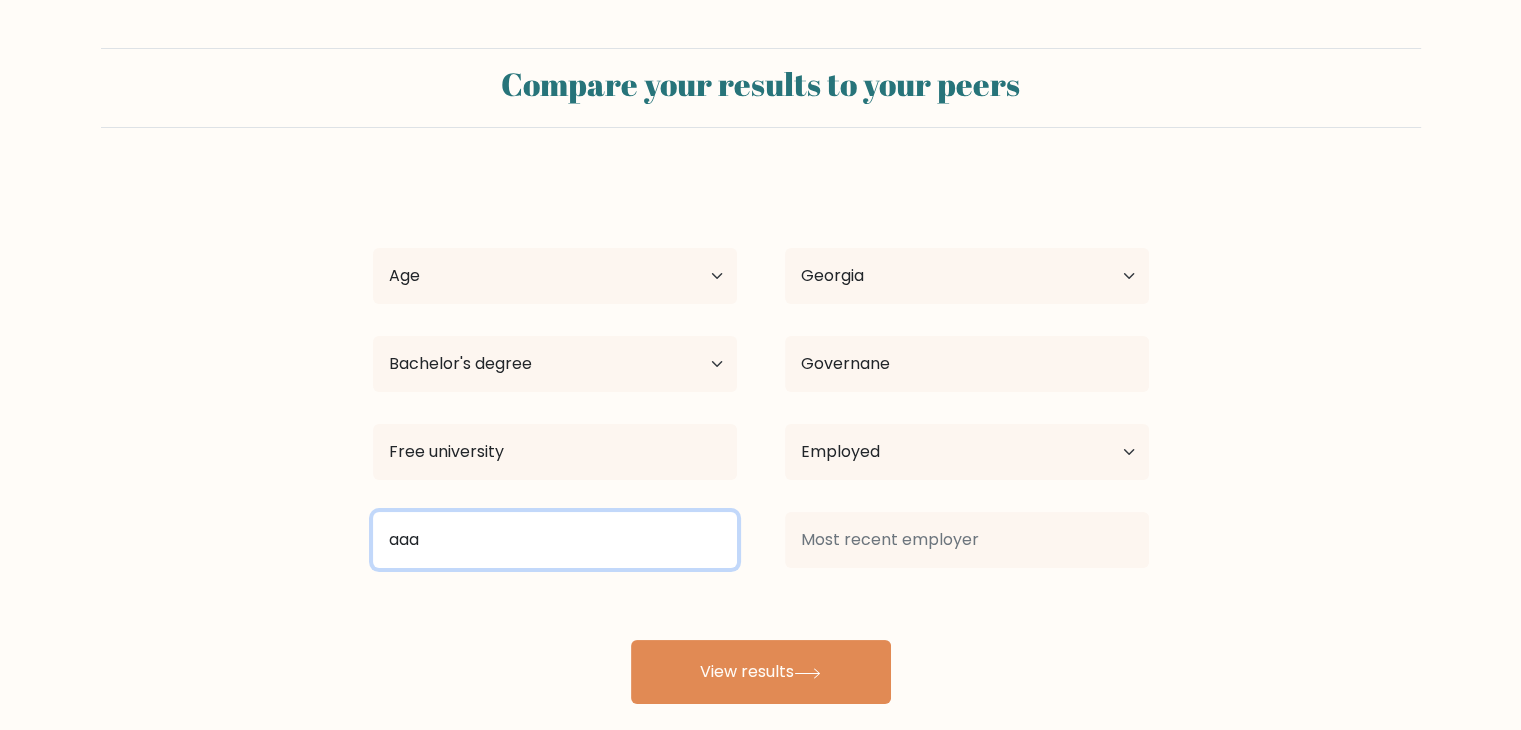 type on "aaa" 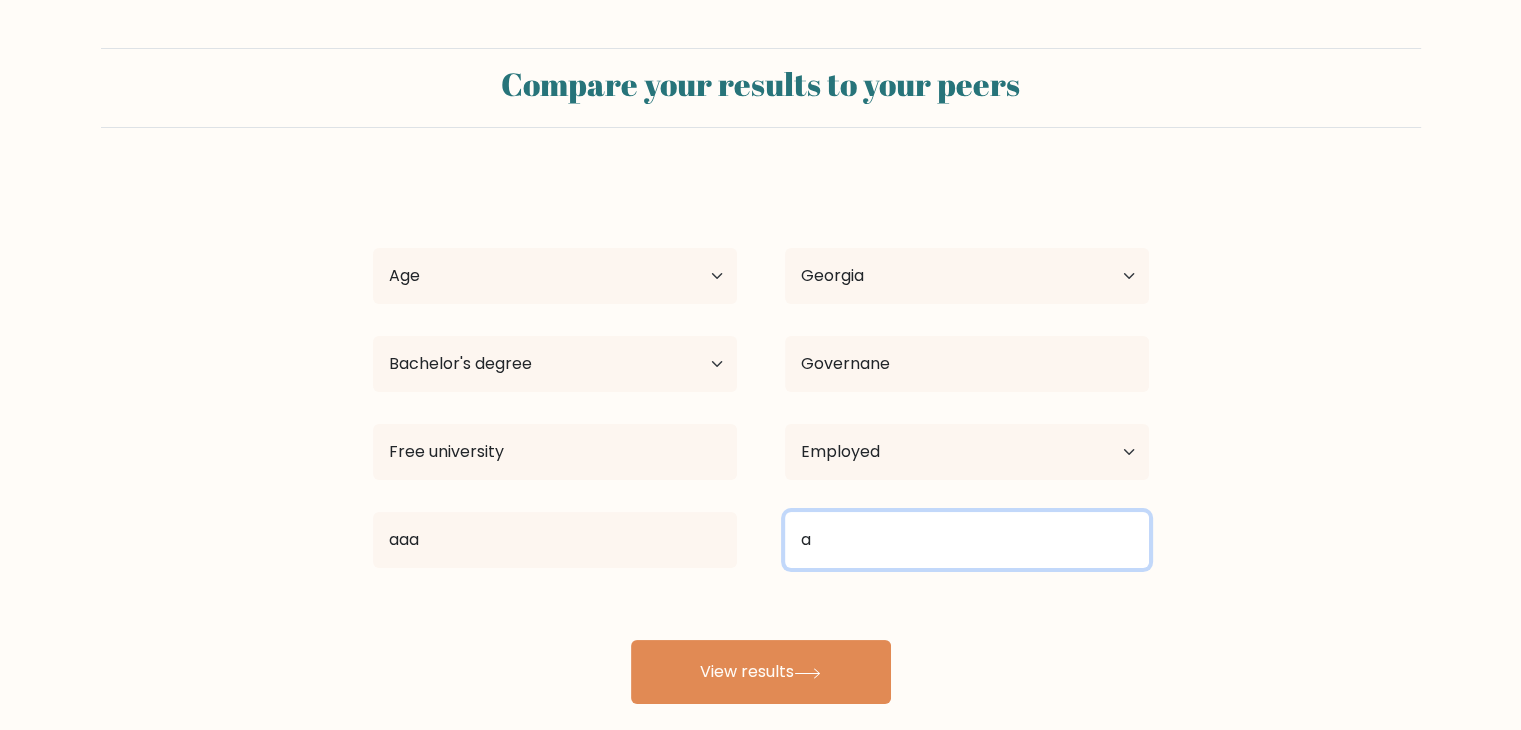 click on "a" at bounding box center (967, 540) 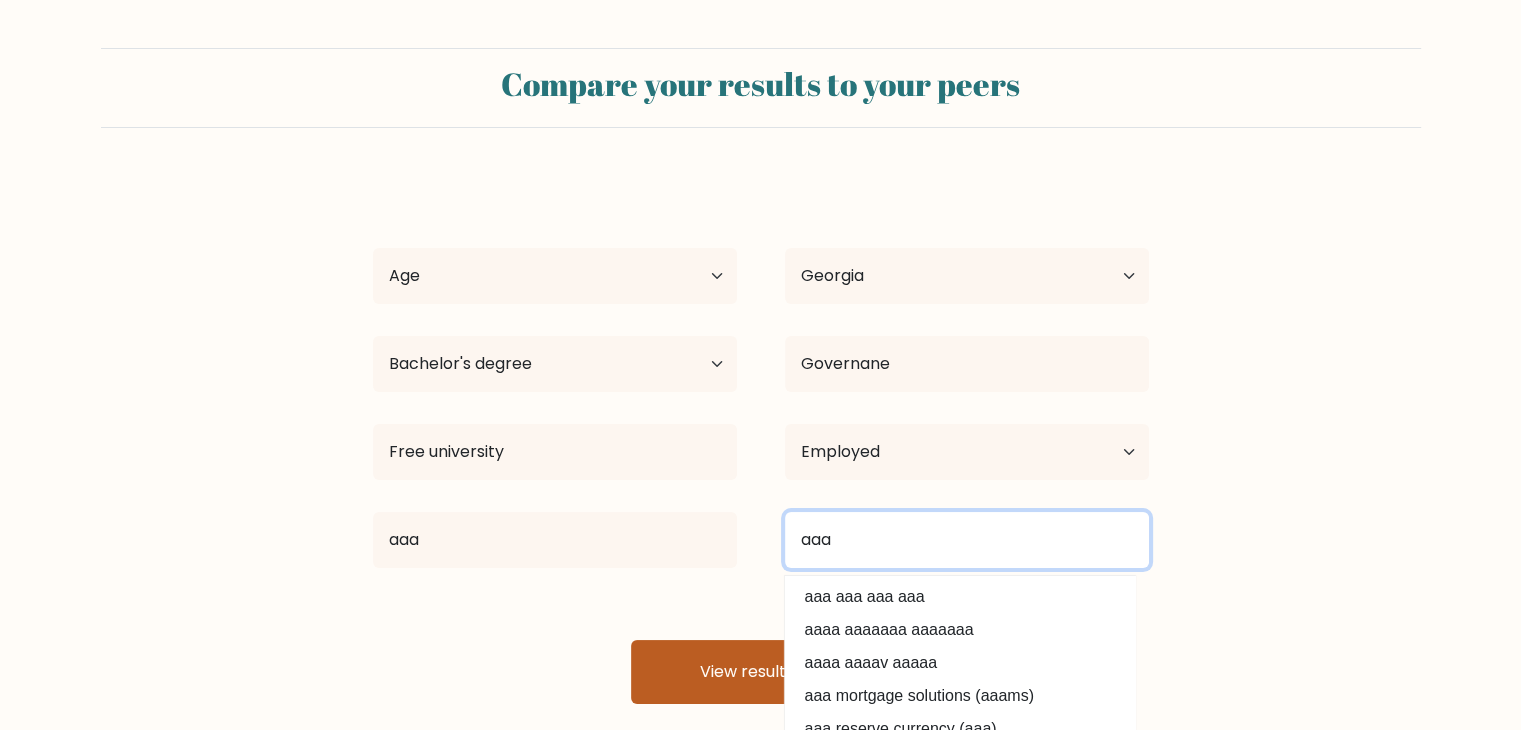 type on "aaa" 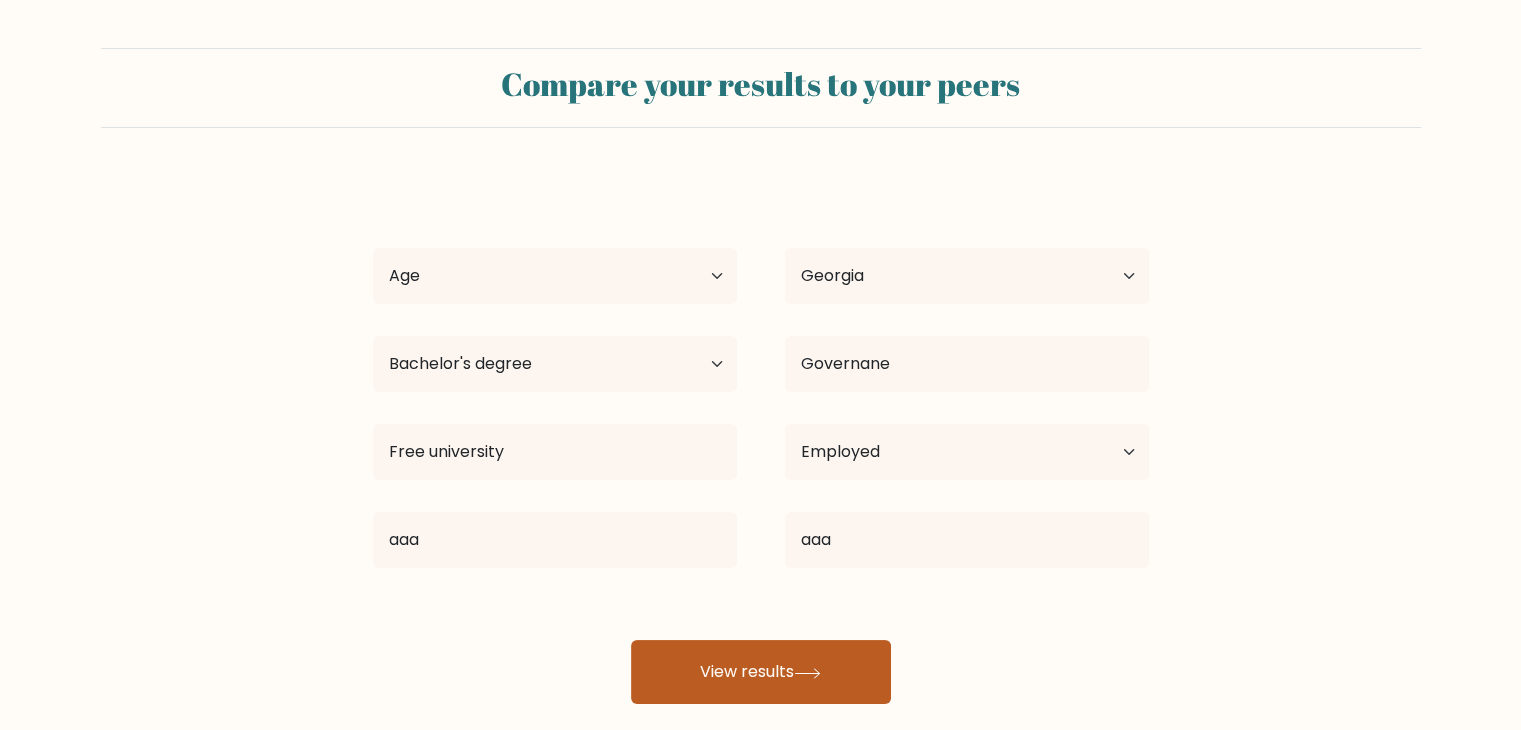 click on "View results" at bounding box center [761, 672] 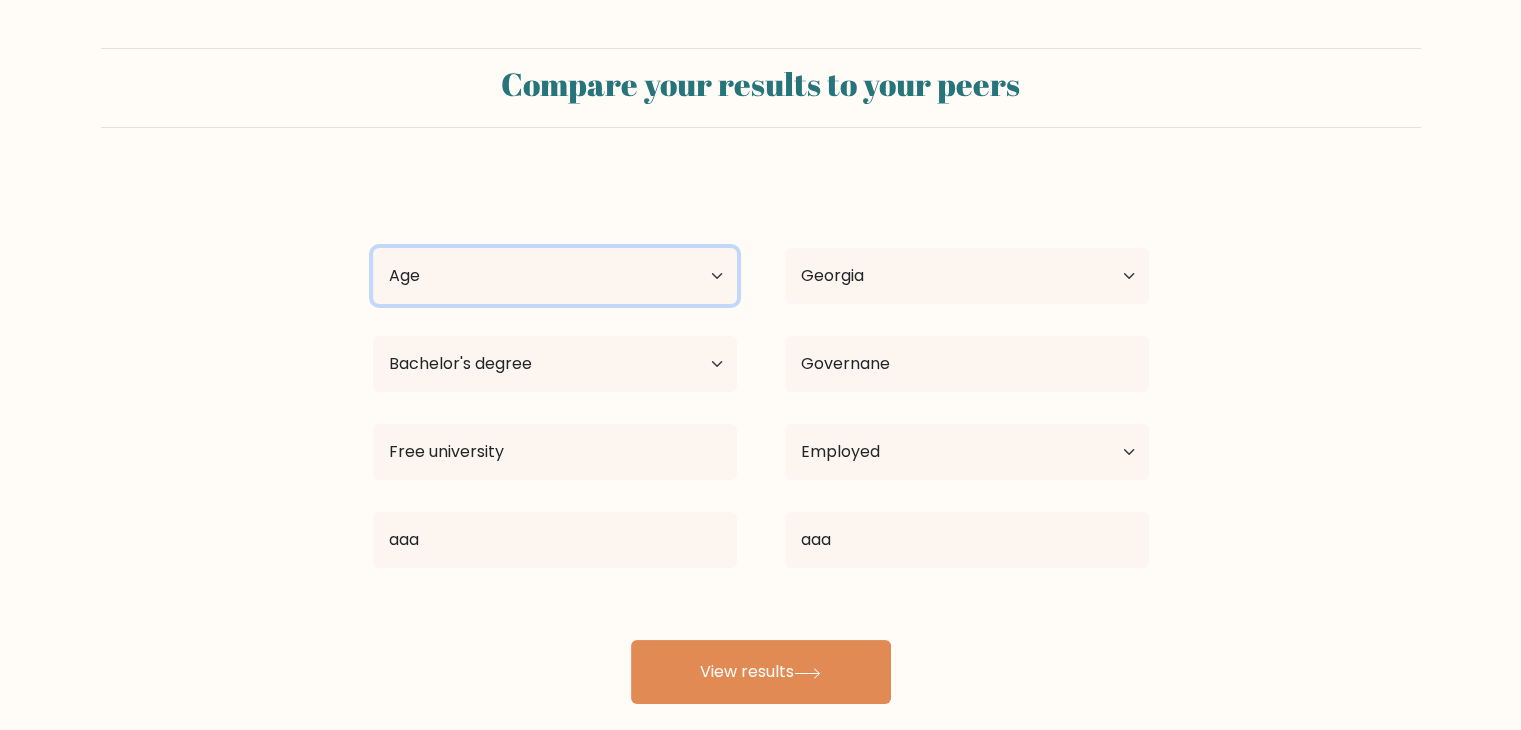 click on "Age
Under 18 years old
18-24 years old
25-34 years old
35-44 years old
45-54 years old
55-64 years old
65 years old and above" at bounding box center (555, 276) 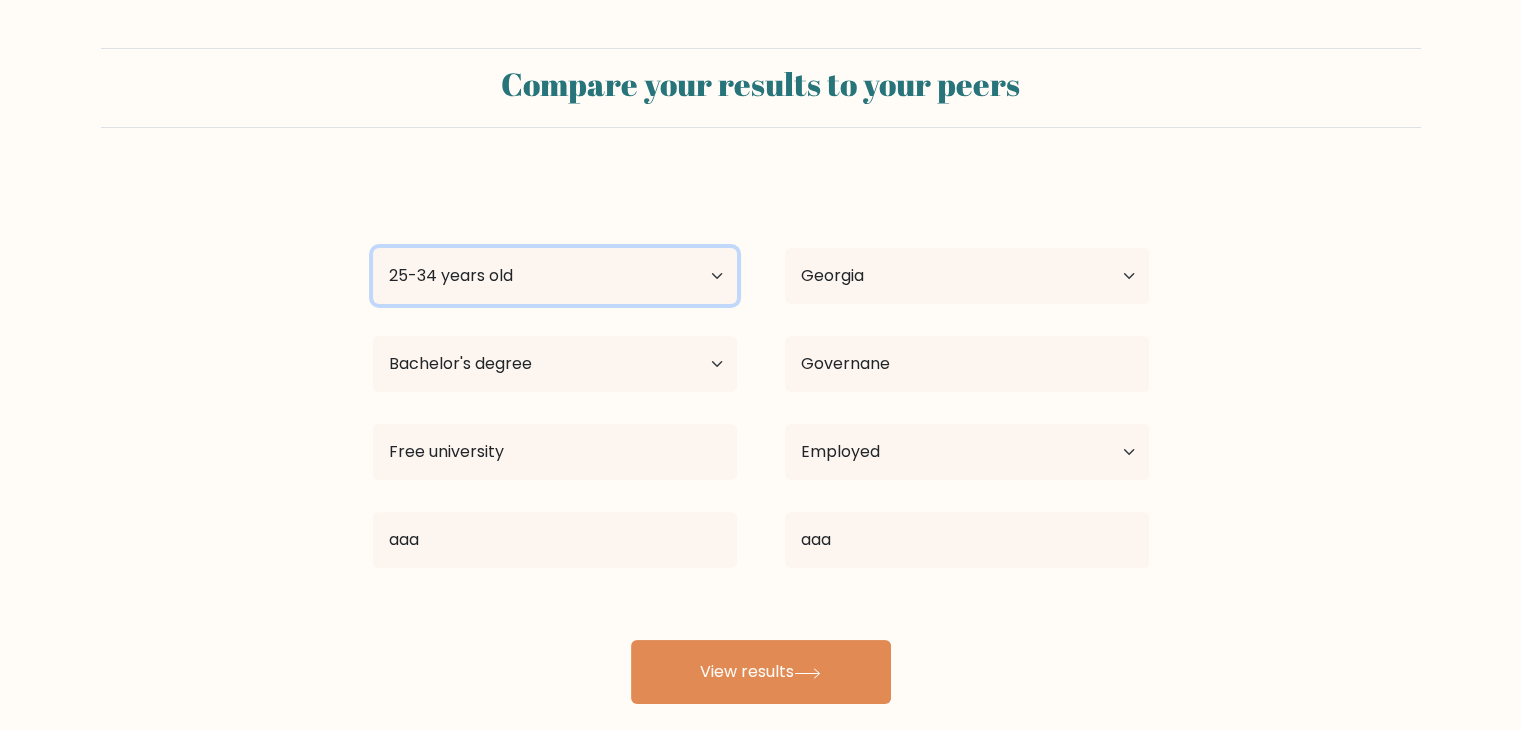 click on "Age
Under 18 years old
18-24 years old
25-34 years old
35-44 years old
45-54 years old
55-64 years old
65 years old and above" at bounding box center [555, 276] 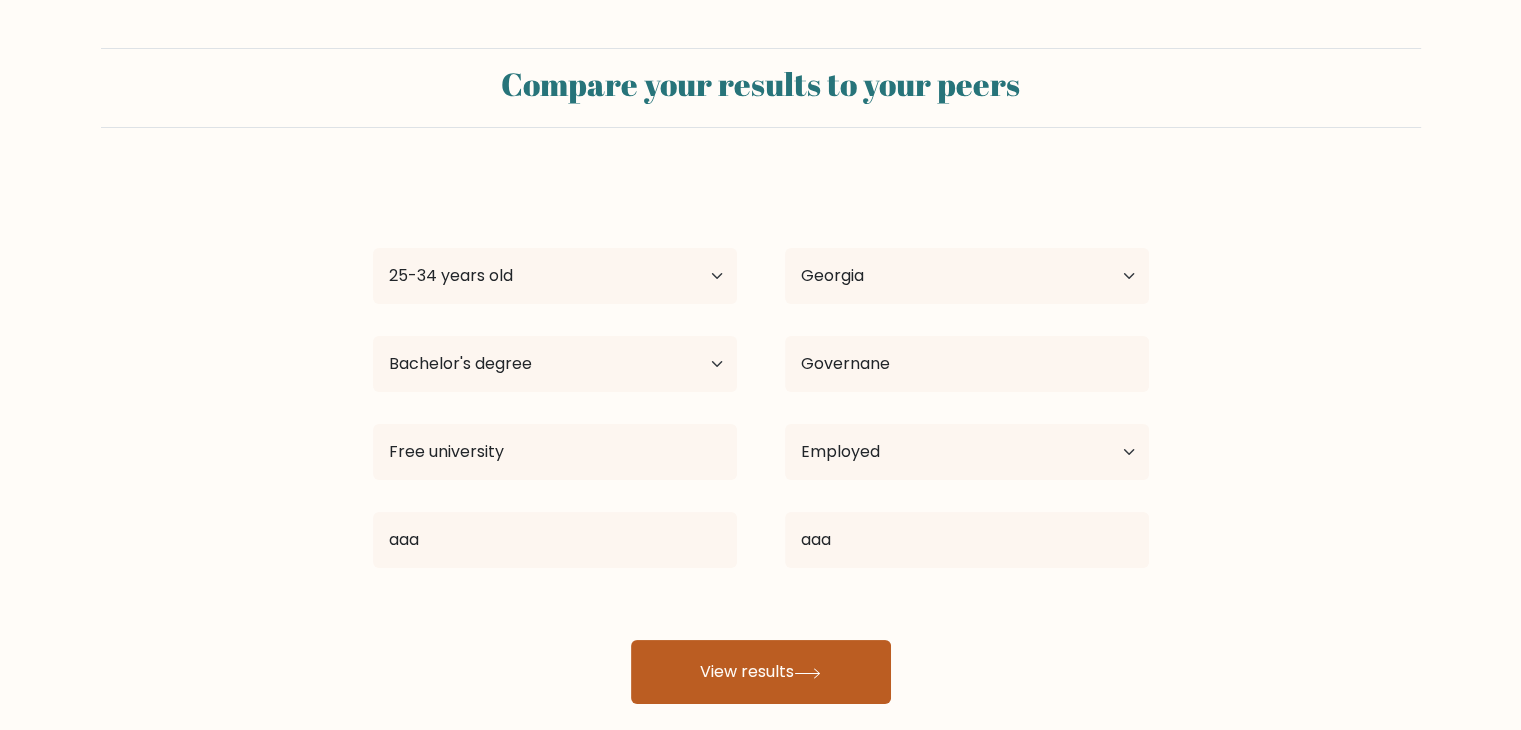 click on "View results" at bounding box center (761, 672) 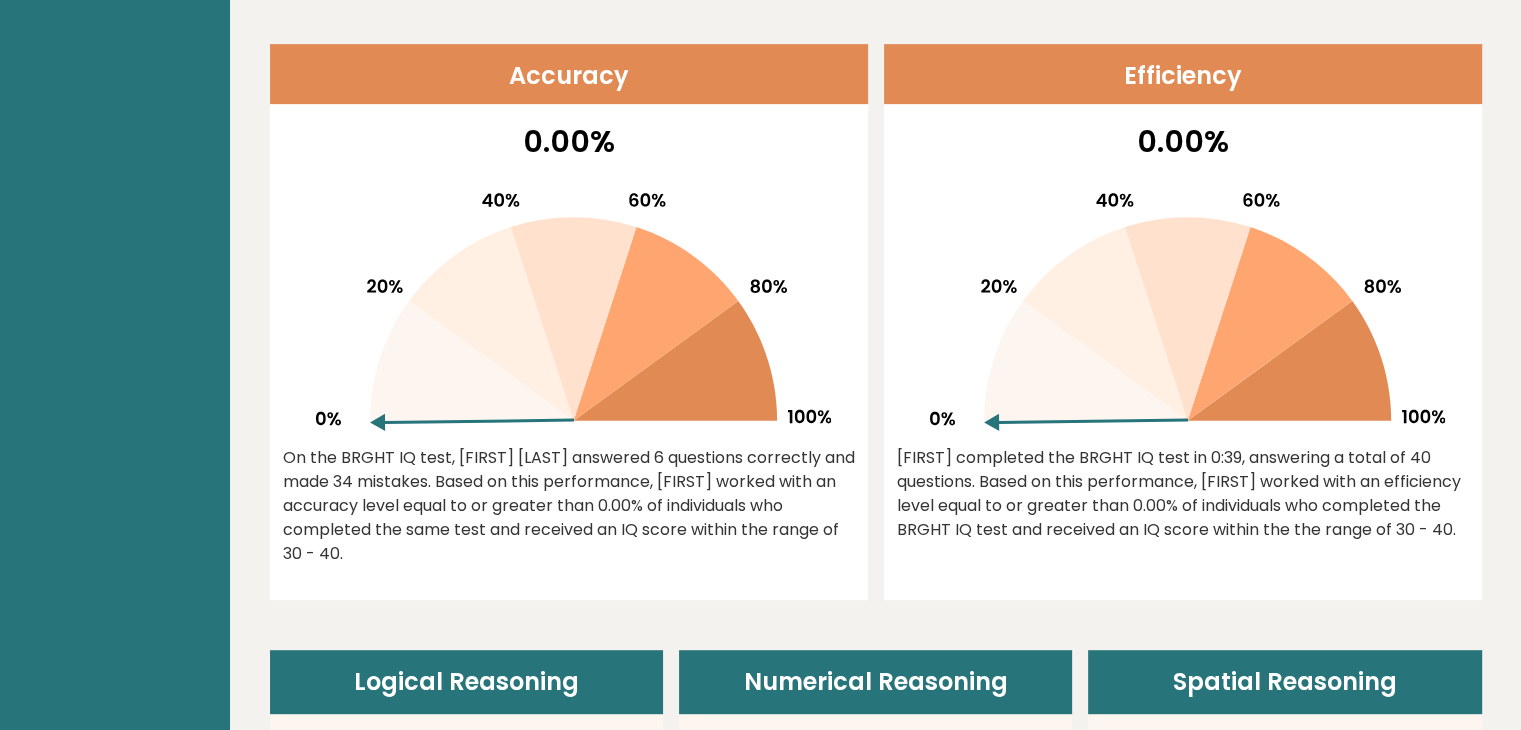 scroll, scrollTop: 0, scrollLeft: 0, axis: both 